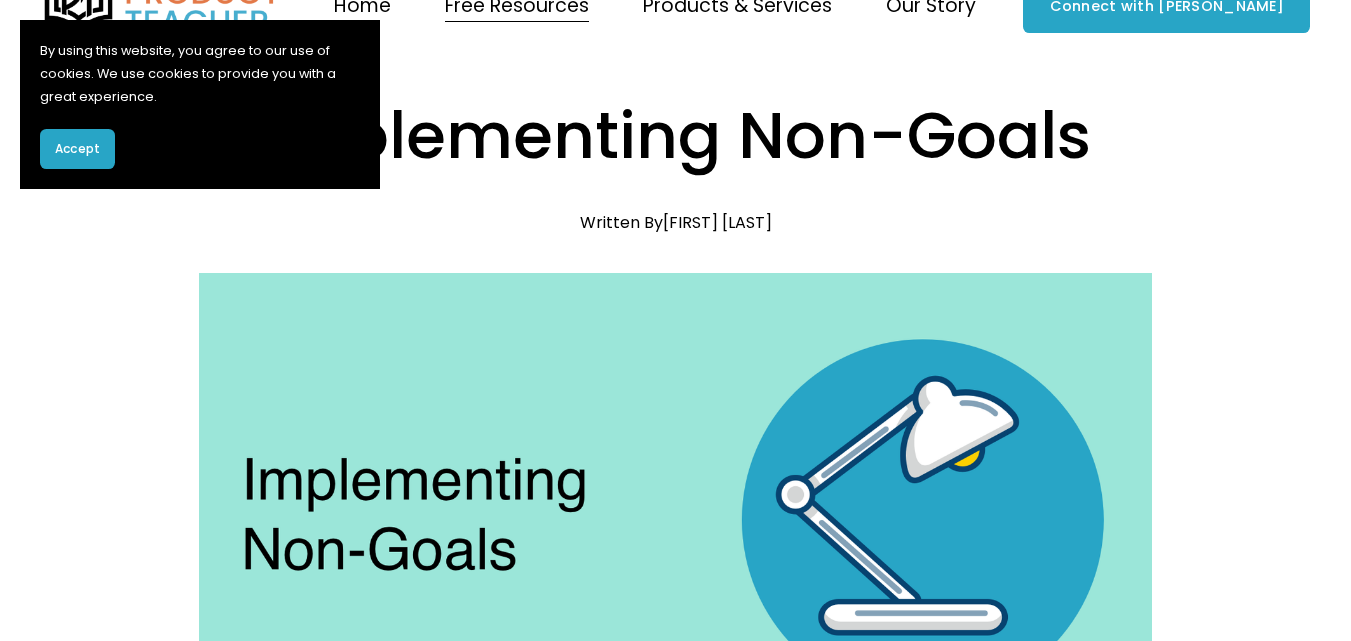 scroll, scrollTop: 39, scrollLeft: 0, axis: vertical 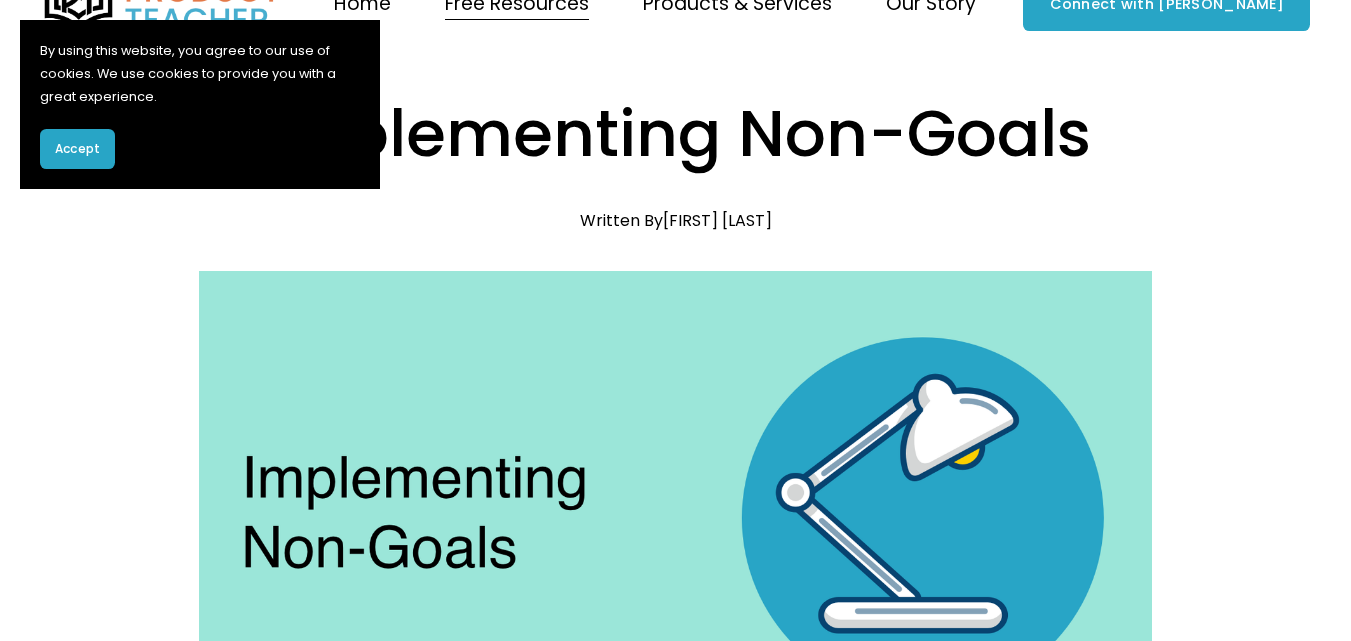 click on "Accept" at bounding box center [77, 149] 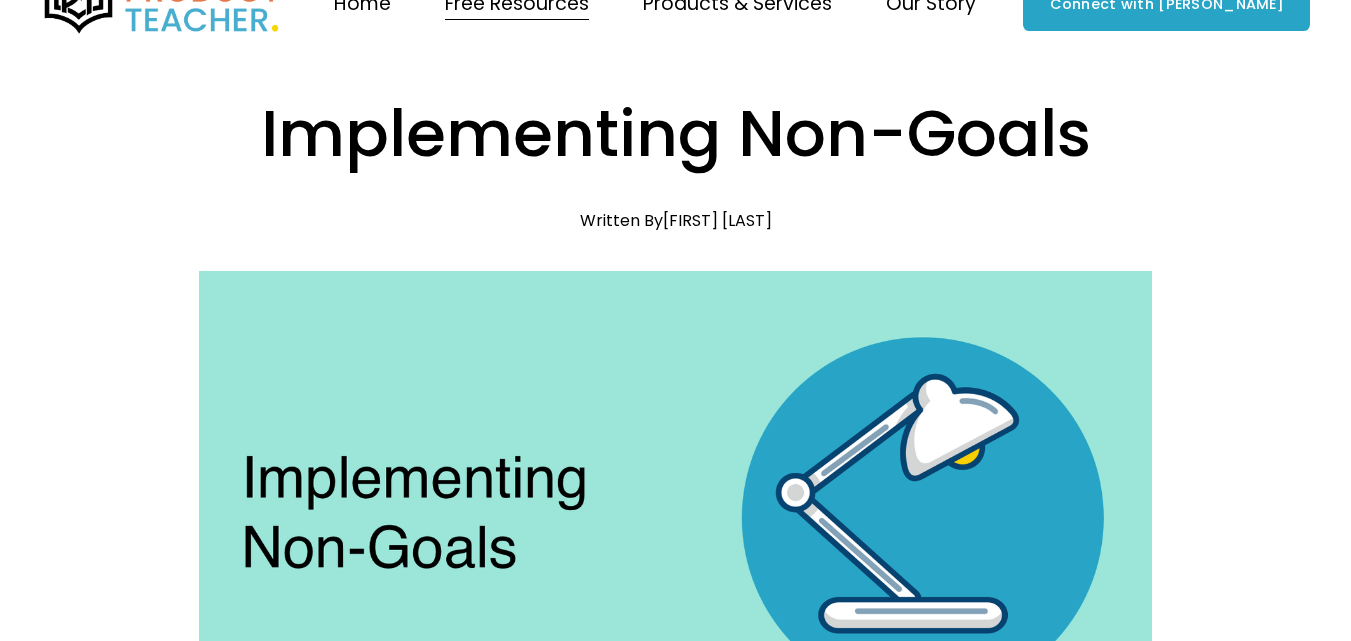 scroll, scrollTop: 0, scrollLeft: 0, axis: both 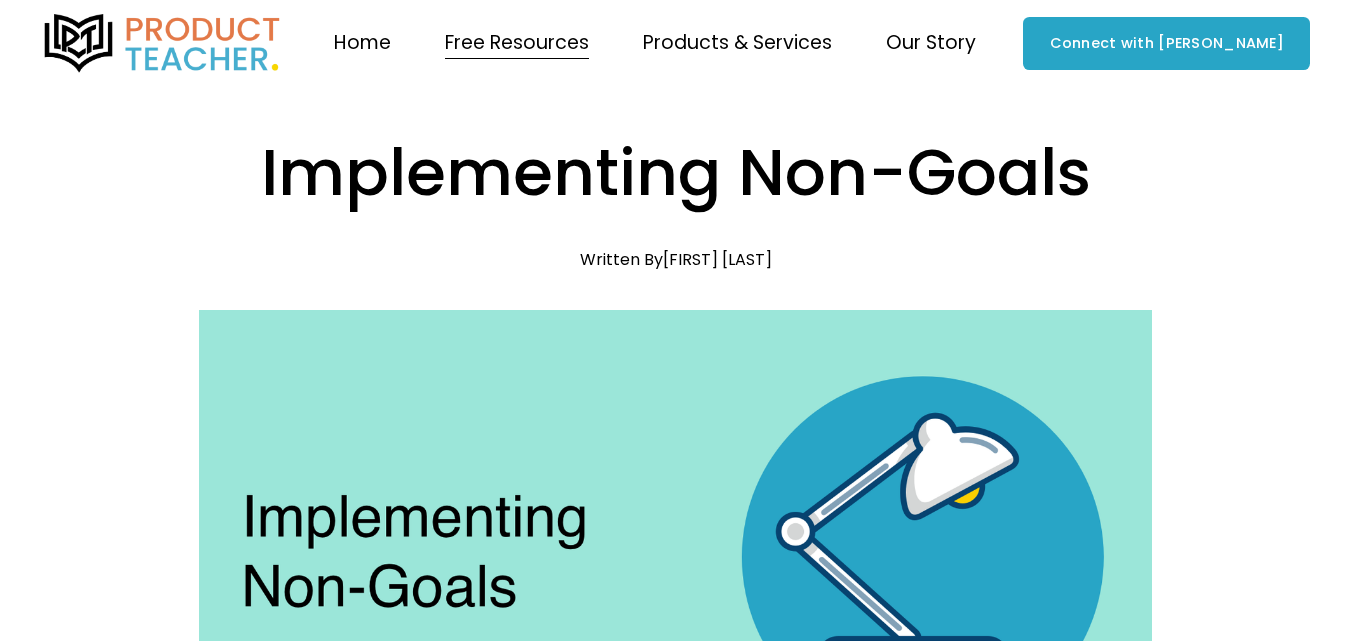 click on "Implementing Non-Goals" at bounding box center (675, 173) 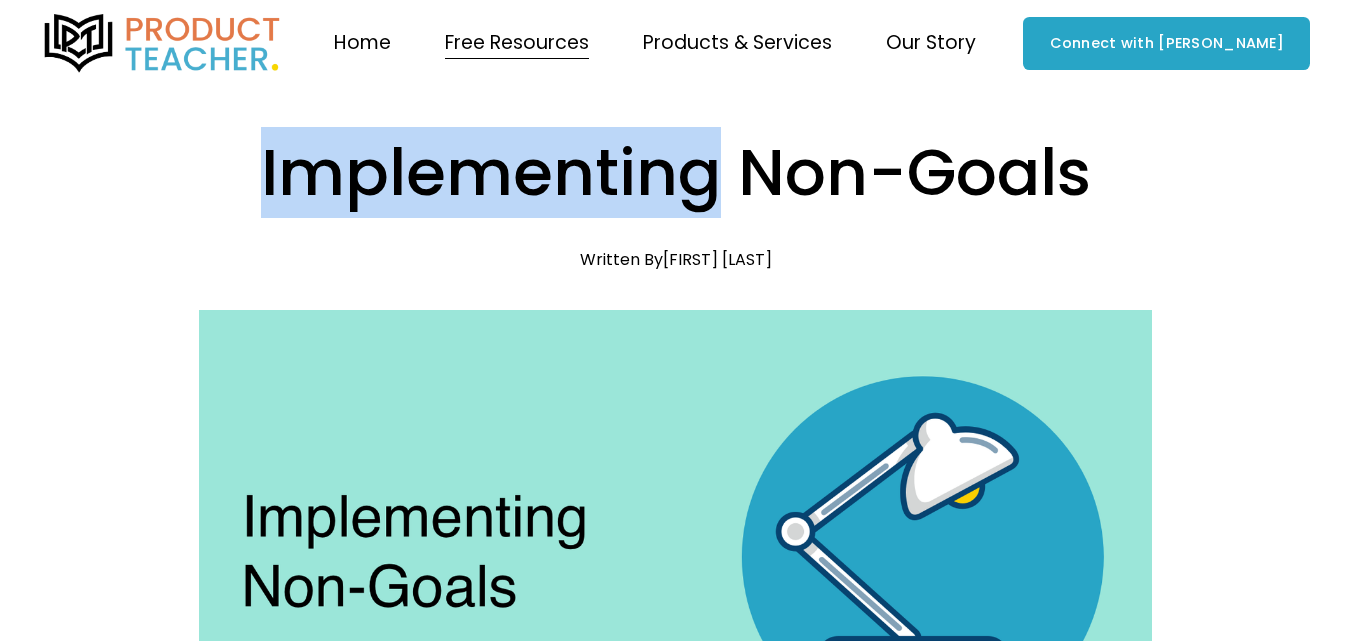 click on "Implementing Non-Goals" at bounding box center [675, 173] 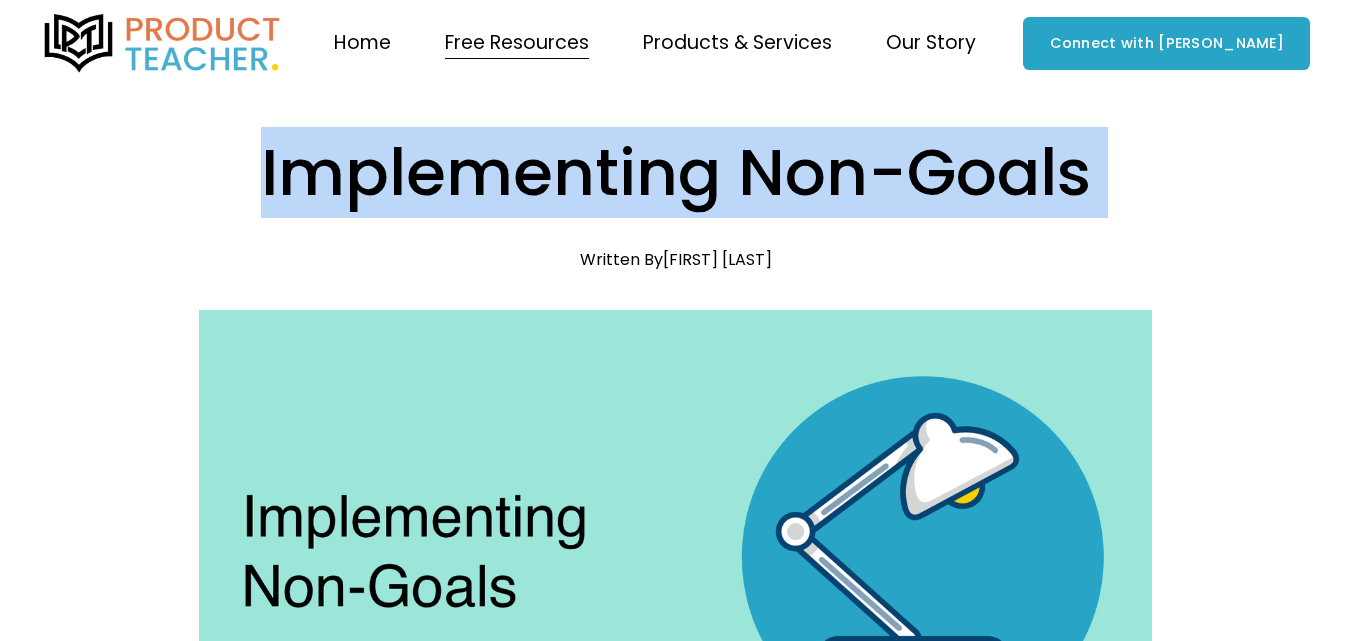 click on "Implementing Non-Goals" at bounding box center (675, 173) 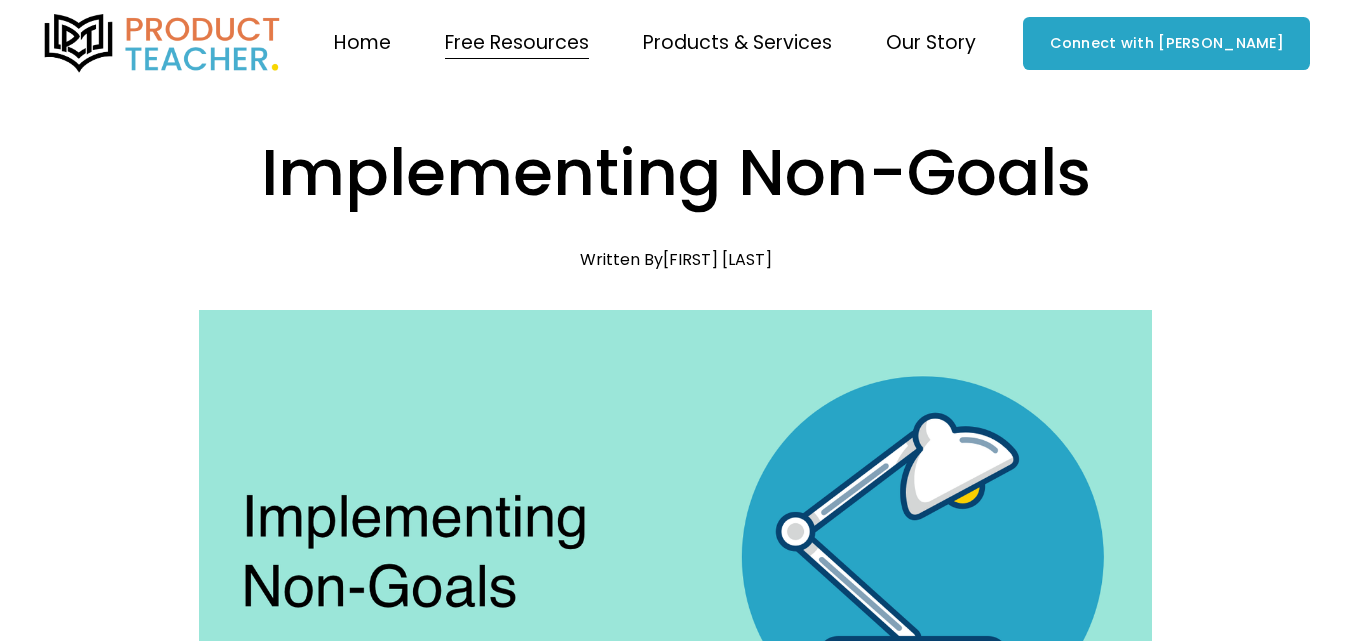 click on "Implementing Non-Goals" at bounding box center [675, 173] 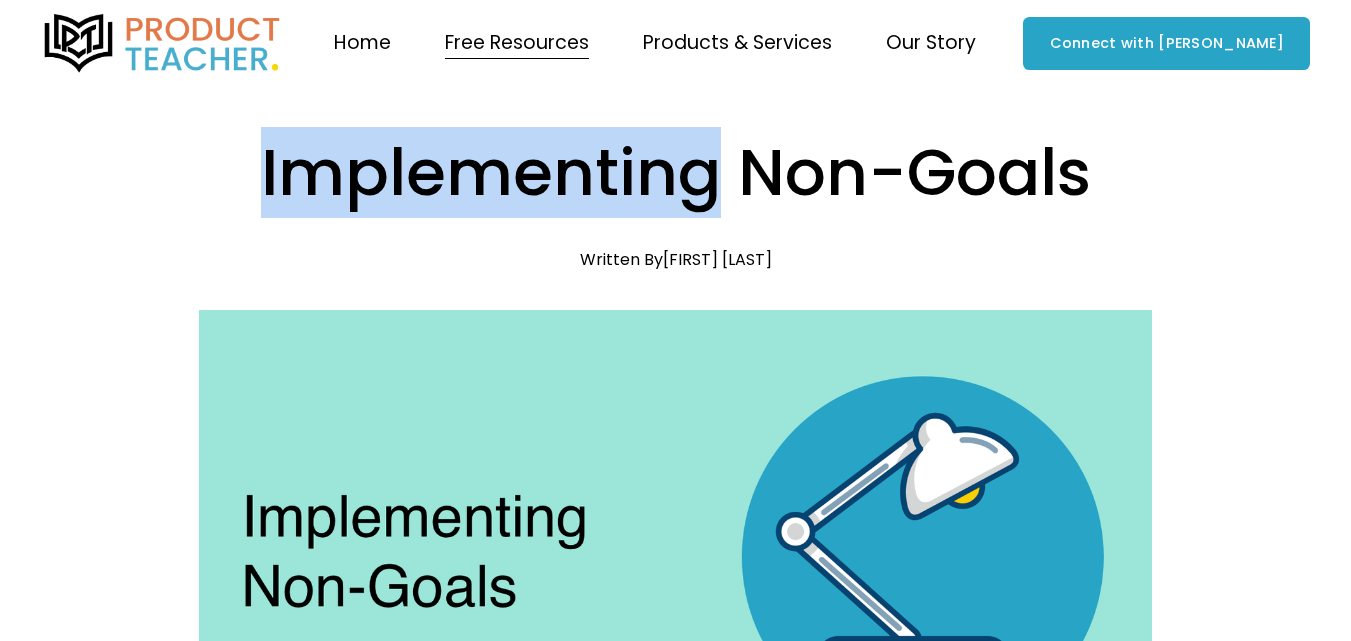 click on "Implementing Non-Goals" at bounding box center [675, 173] 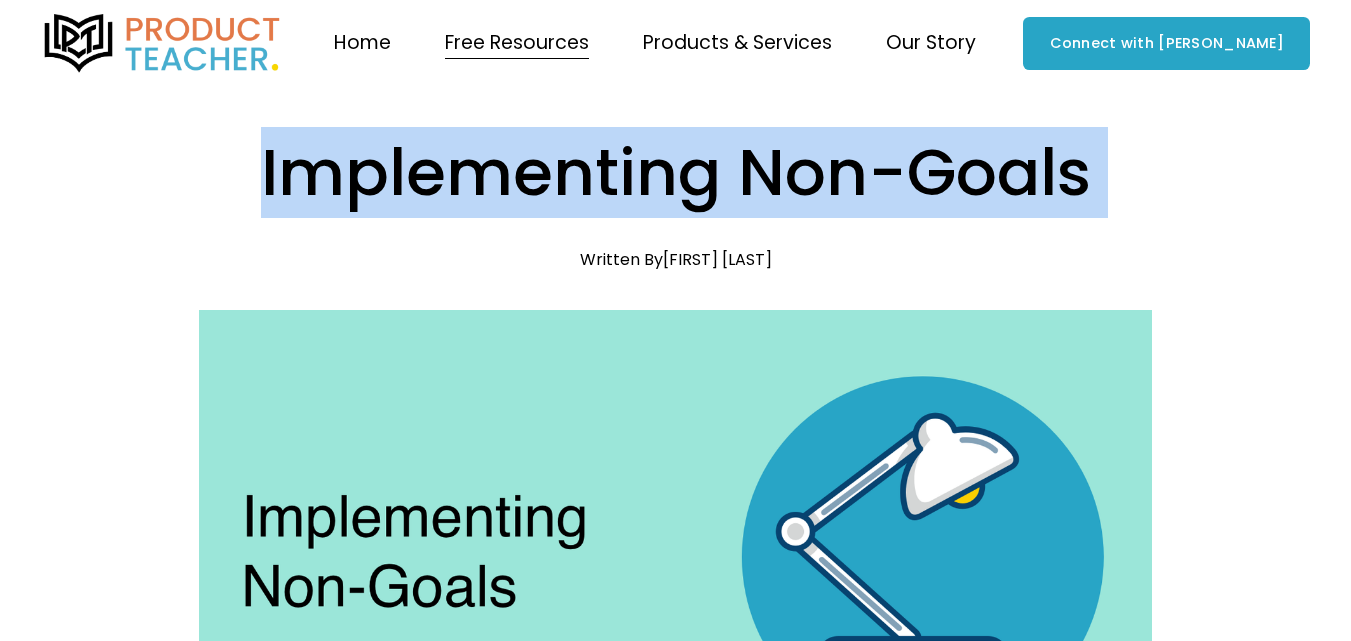 click on "Implementing Non-Goals" at bounding box center (675, 173) 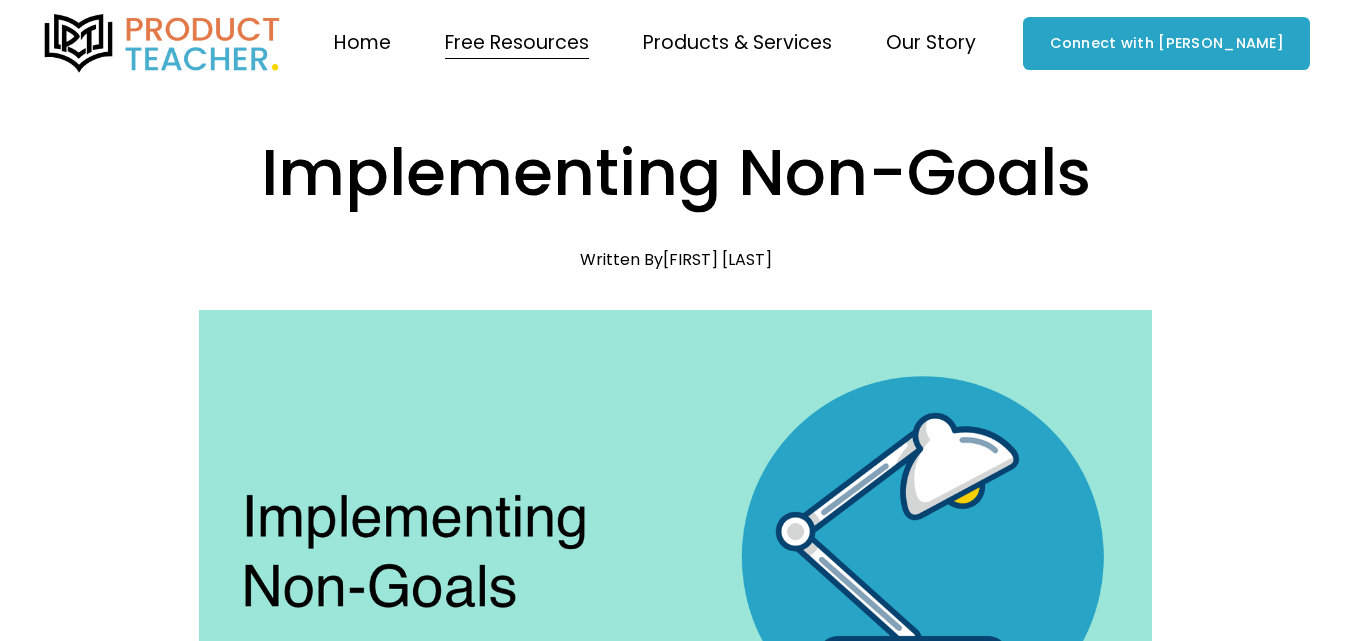 click on "Implementing Non-Goals" at bounding box center (675, 173) 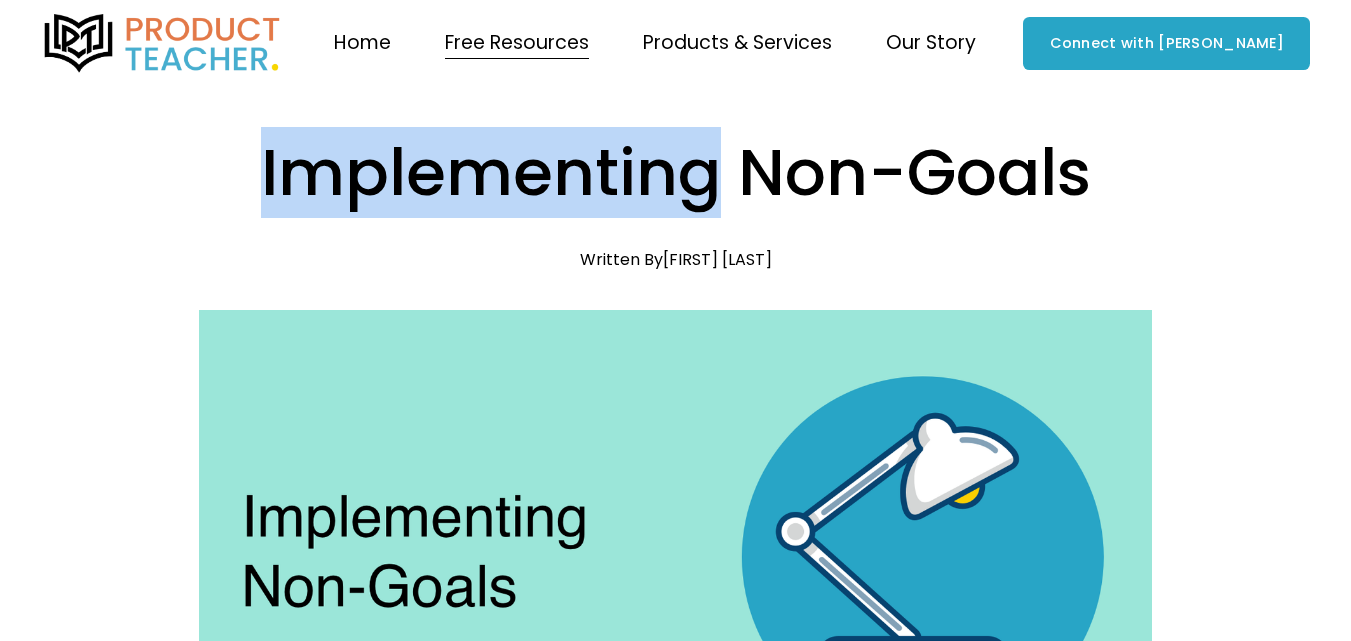 click on "Implementing Non-Goals" at bounding box center [675, 173] 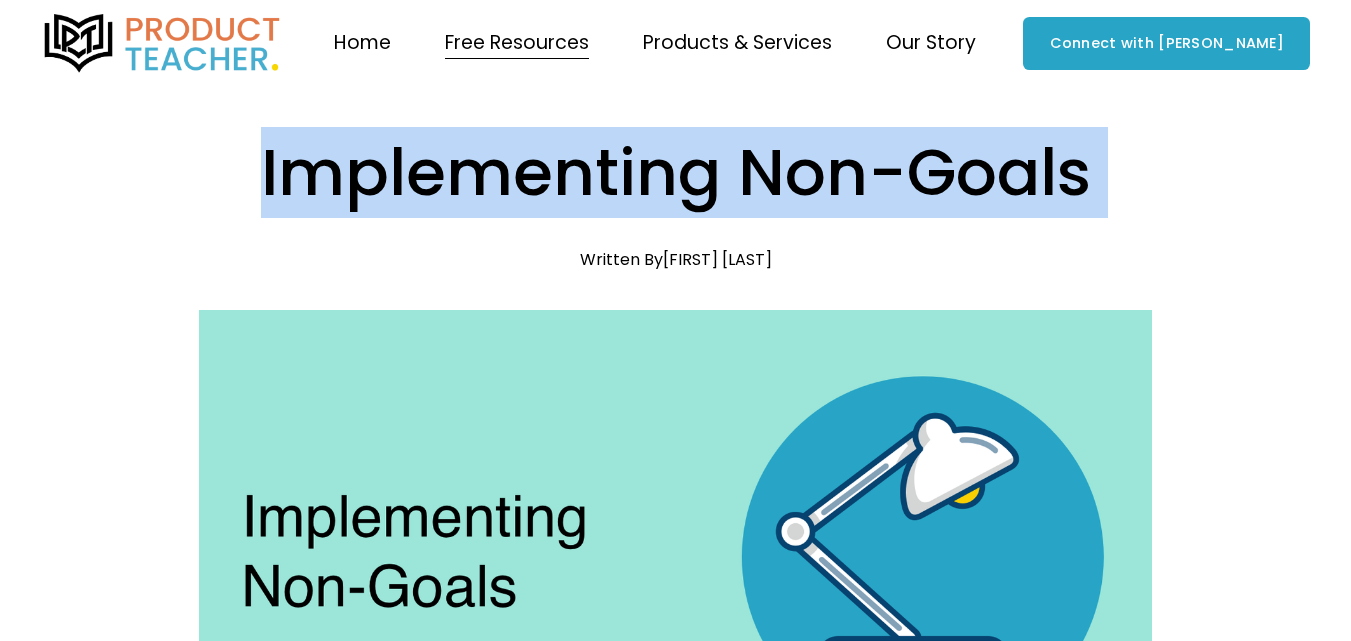click on "Implementing Non-Goals" at bounding box center (675, 173) 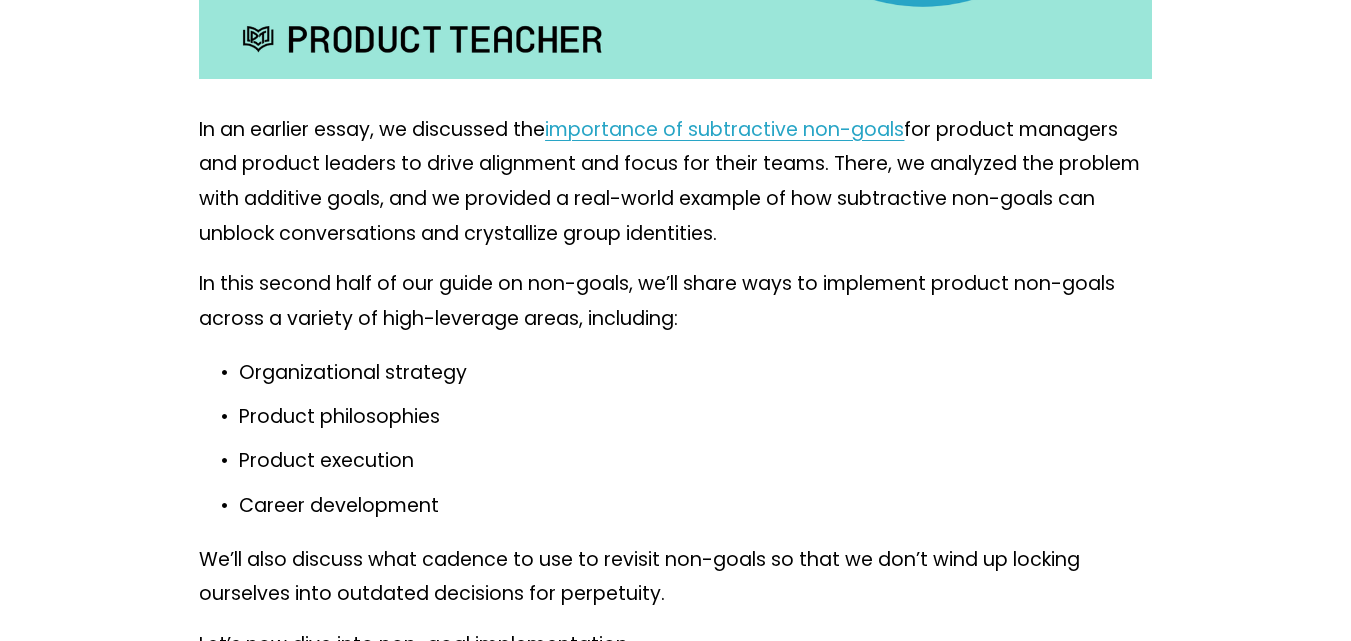 scroll, scrollTop: 732, scrollLeft: 0, axis: vertical 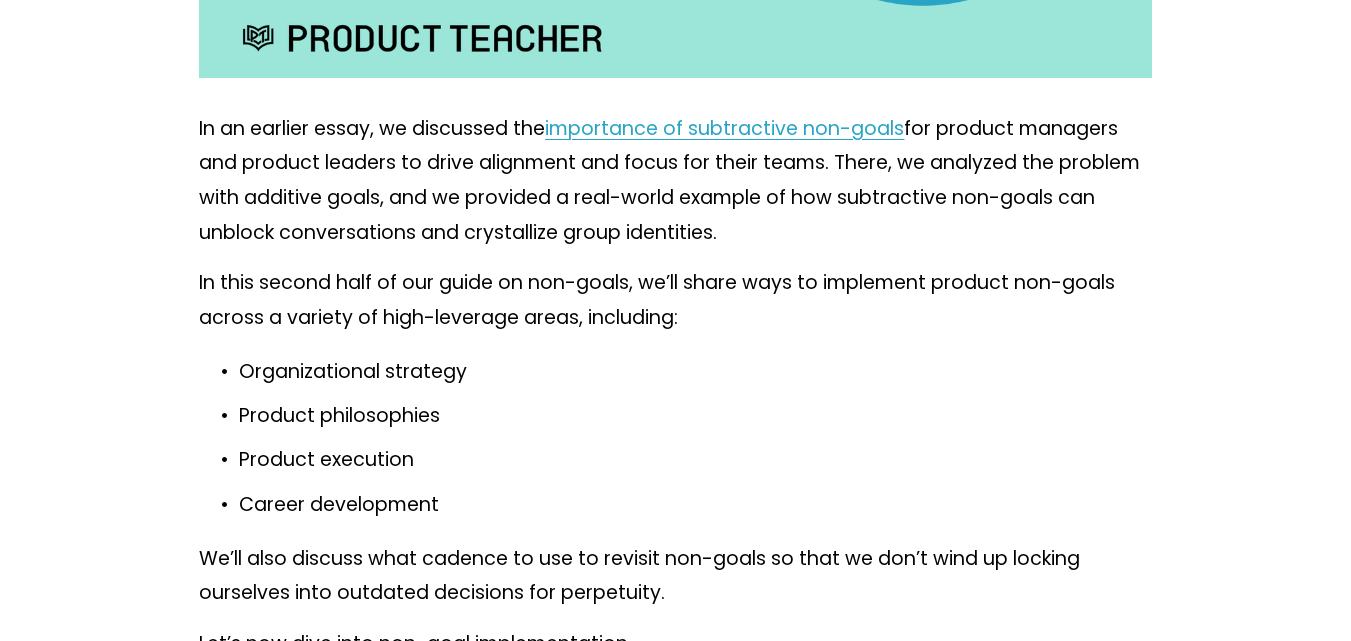click on "In an earlier essay, we discussed the  importance of subtractive non-goals  for product managers and product leaders to drive alignment and focus for their teams. There, we analyzed the problem with additive goals, and we provided a real-world example of how subtractive non-goals can unblock conversations and crystallize group identities." at bounding box center [675, 181] 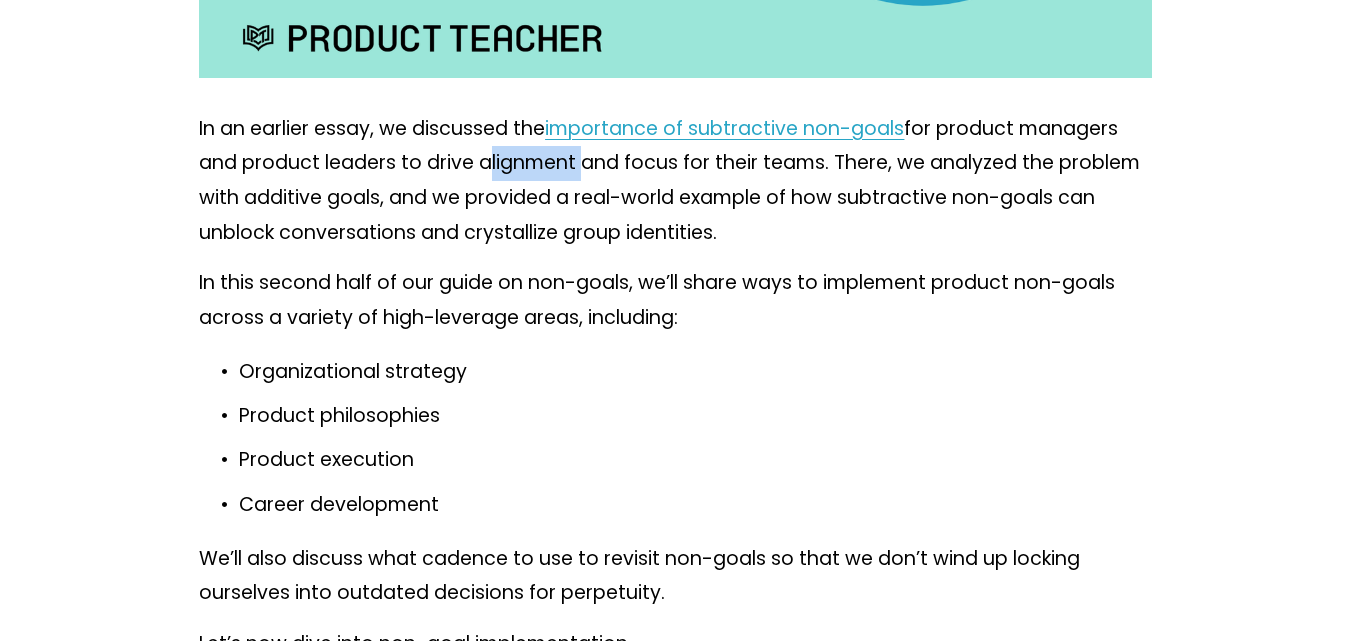 click on "In an earlier essay, we discussed the  importance of subtractive non-goals  for product managers and product leaders to drive alignment and focus for their teams. There, we analyzed the problem with additive goals, and we provided a real-world example of how subtractive non-goals can unblock conversations and crystallize group identities." at bounding box center (675, 181) 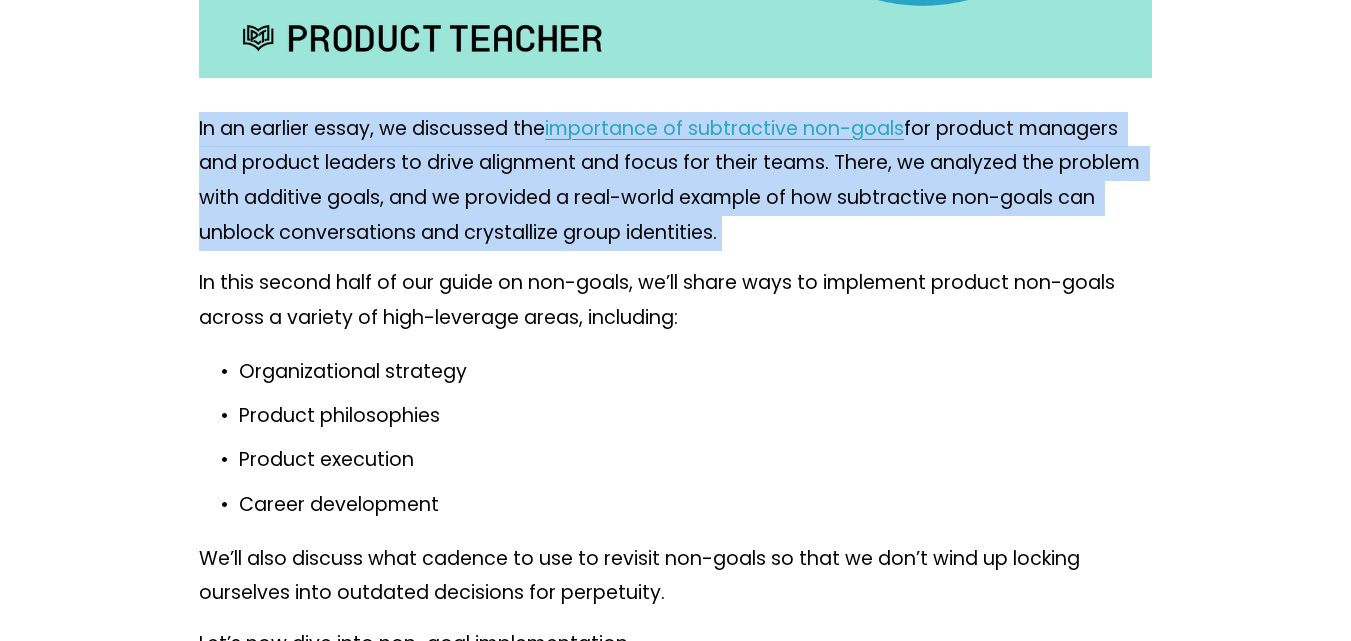click on "In an earlier essay, we discussed the  importance of subtractive non-goals  for product managers and product leaders to drive alignment and focus for their teams. There, we analyzed the problem with additive goals, and we provided a real-world example of how subtractive non-goals can unblock conversations and crystallize group identities." at bounding box center [675, 181] 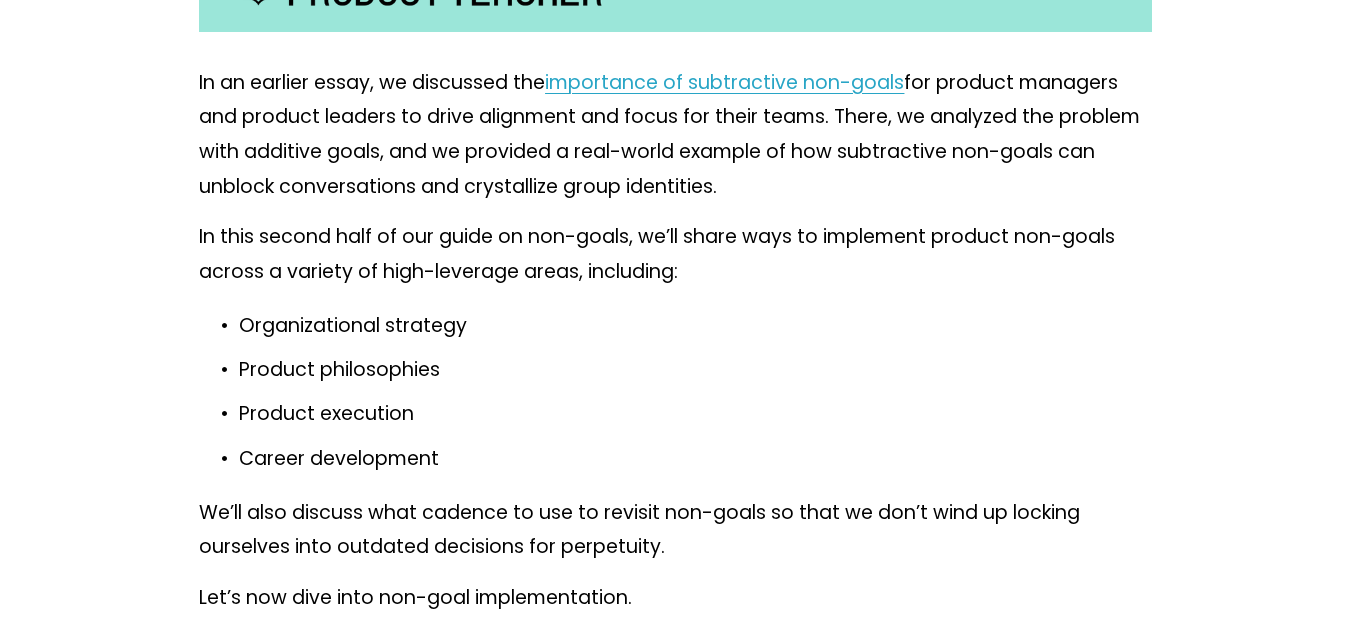 scroll, scrollTop: 780, scrollLeft: 0, axis: vertical 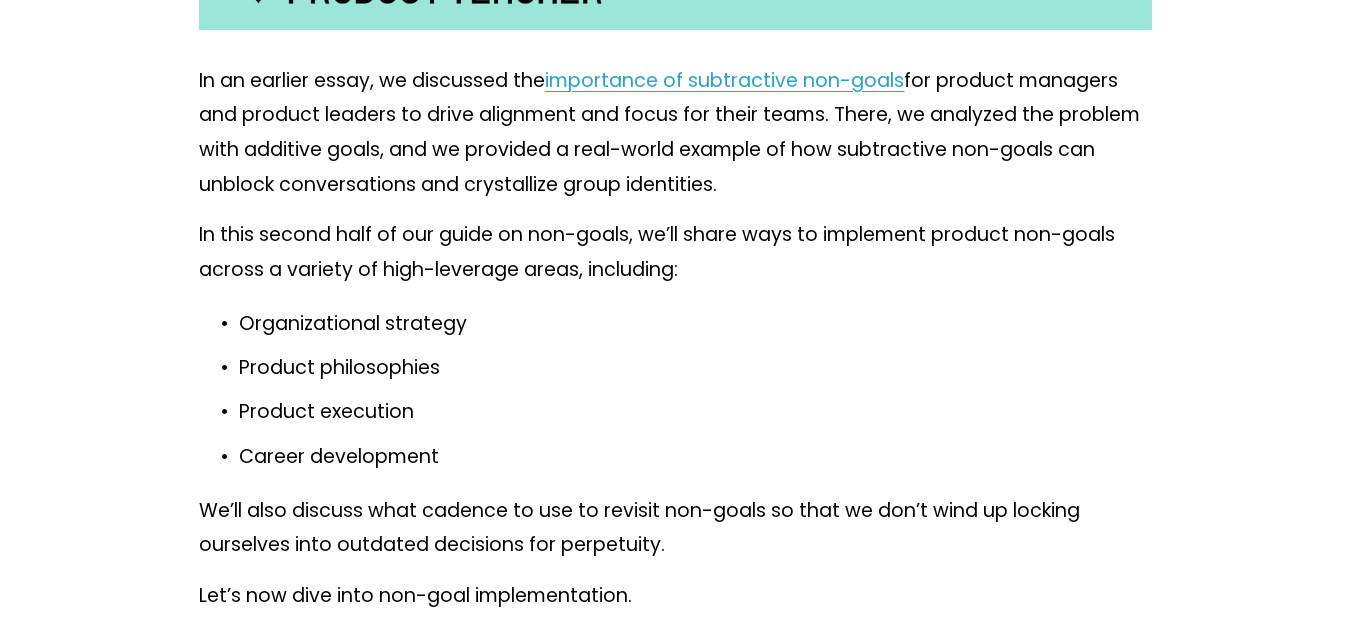 click on "In an earlier essay, we discussed the  importance of subtractive non-goals  for product managers and product leaders to drive alignment and focus for their teams. There, we analyzed the problem with additive goals, and we provided a real-world example of how subtractive non-goals can unblock conversations and crystallize group identities." at bounding box center (675, 133) 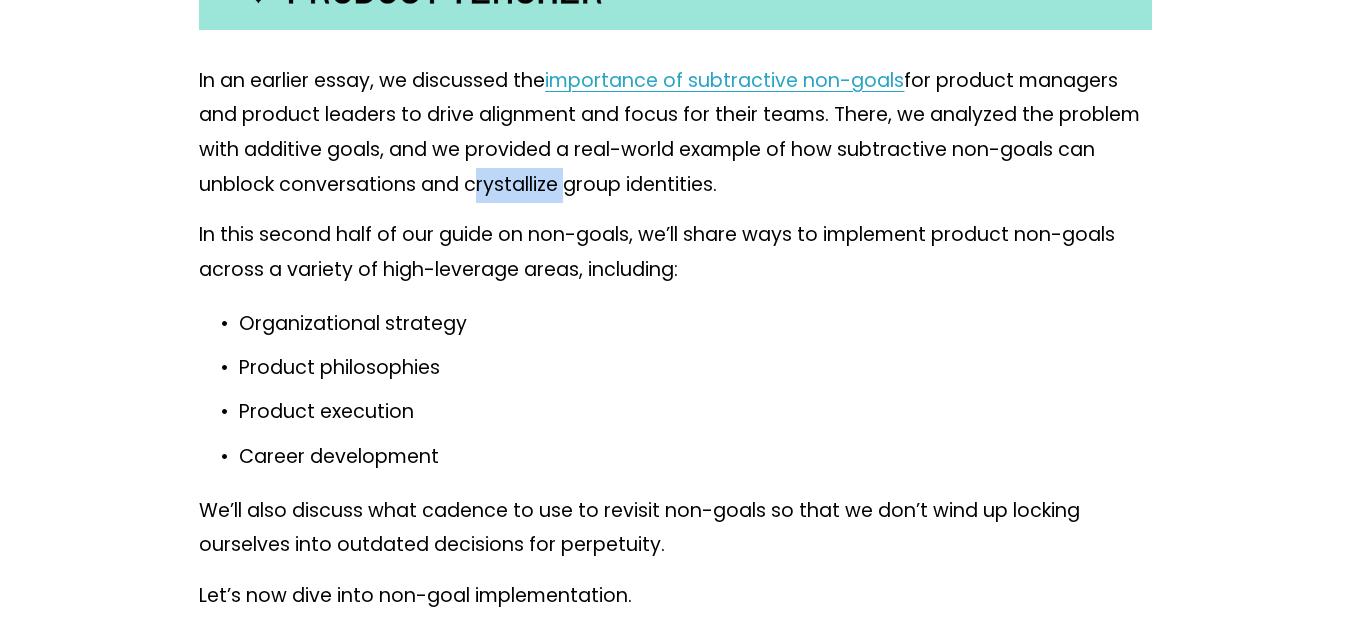 click on "In an earlier essay, we discussed the  importance of subtractive non-goals  for product managers and product leaders to drive alignment and focus for their teams. There, we analyzed the problem with additive goals, and we provided a real-world example of how subtractive non-goals can unblock conversations and crystallize group identities." at bounding box center [675, 133] 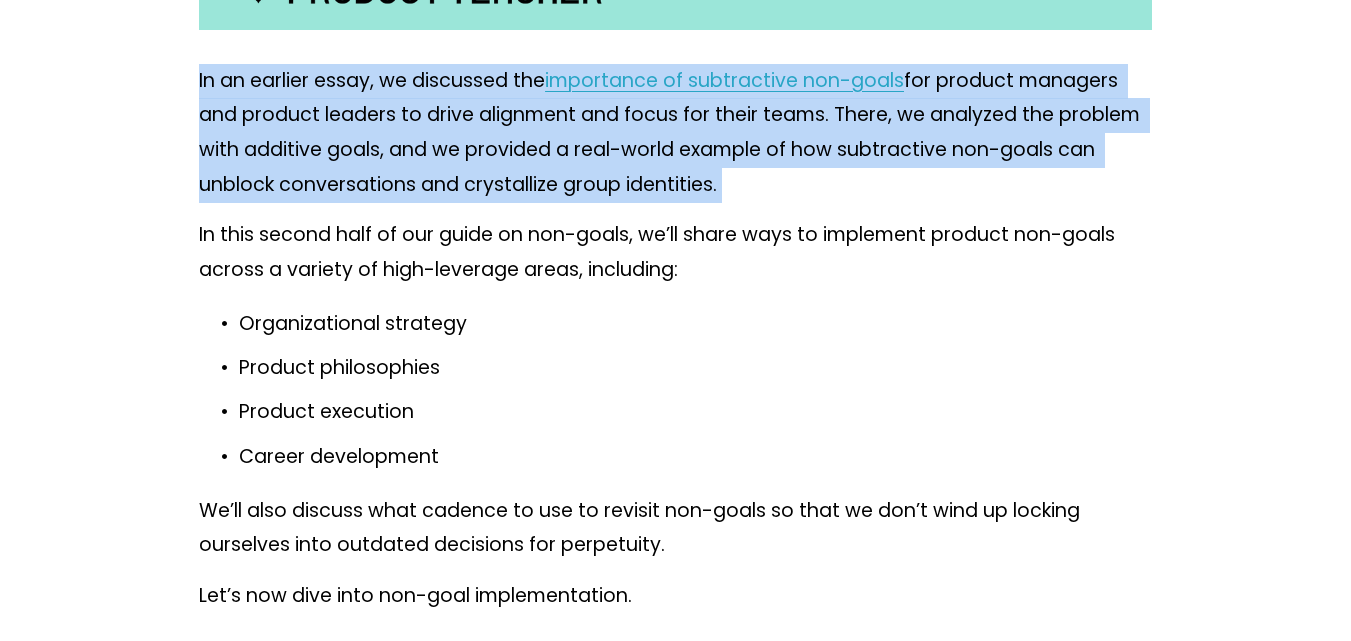 click on "In an earlier essay, we discussed the  importance of subtractive non-goals  for product managers and product leaders to drive alignment and focus for their teams. There, we analyzed the problem with additive goals, and we provided a real-world example of how subtractive non-goals can unblock conversations and crystallize group identities." at bounding box center [675, 133] 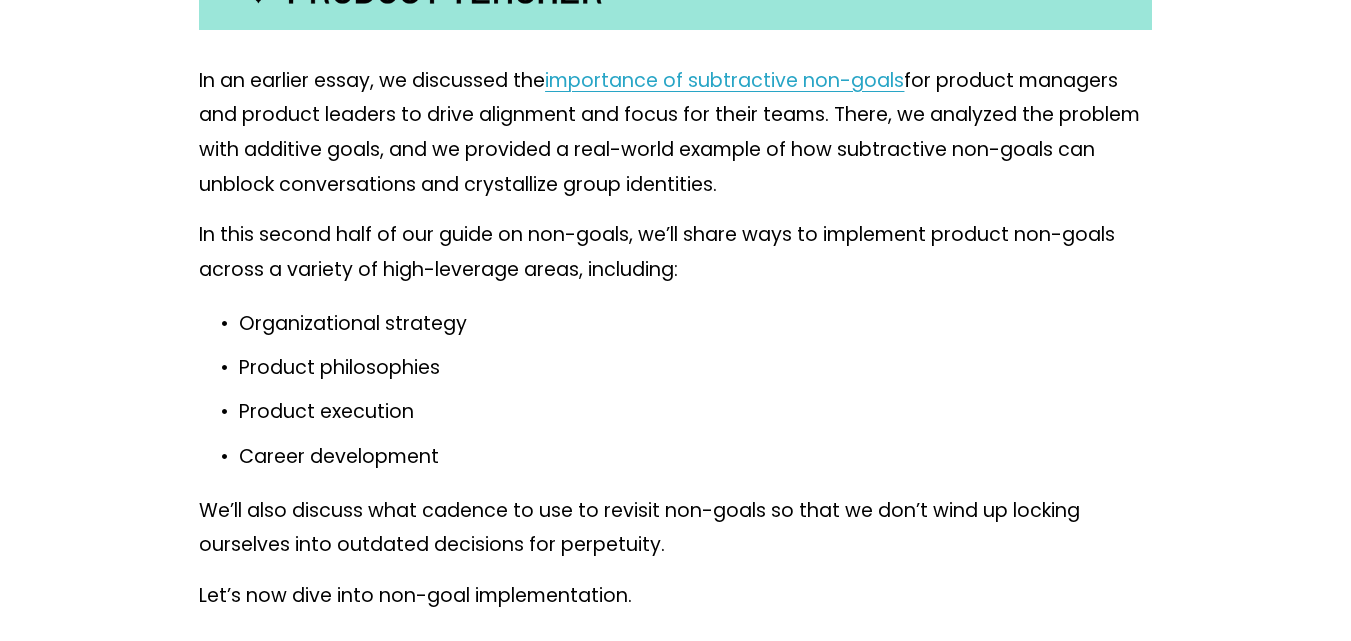 click on "In an earlier essay, we discussed the  importance of subtractive non-goals  for product managers and product leaders to drive alignment and focus for their teams. There, we analyzed the problem with additive goals, and we provided a real-world example of how subtractive non-goals can unblock conversations and crystallize group identities." at bounding box center (675, 133) 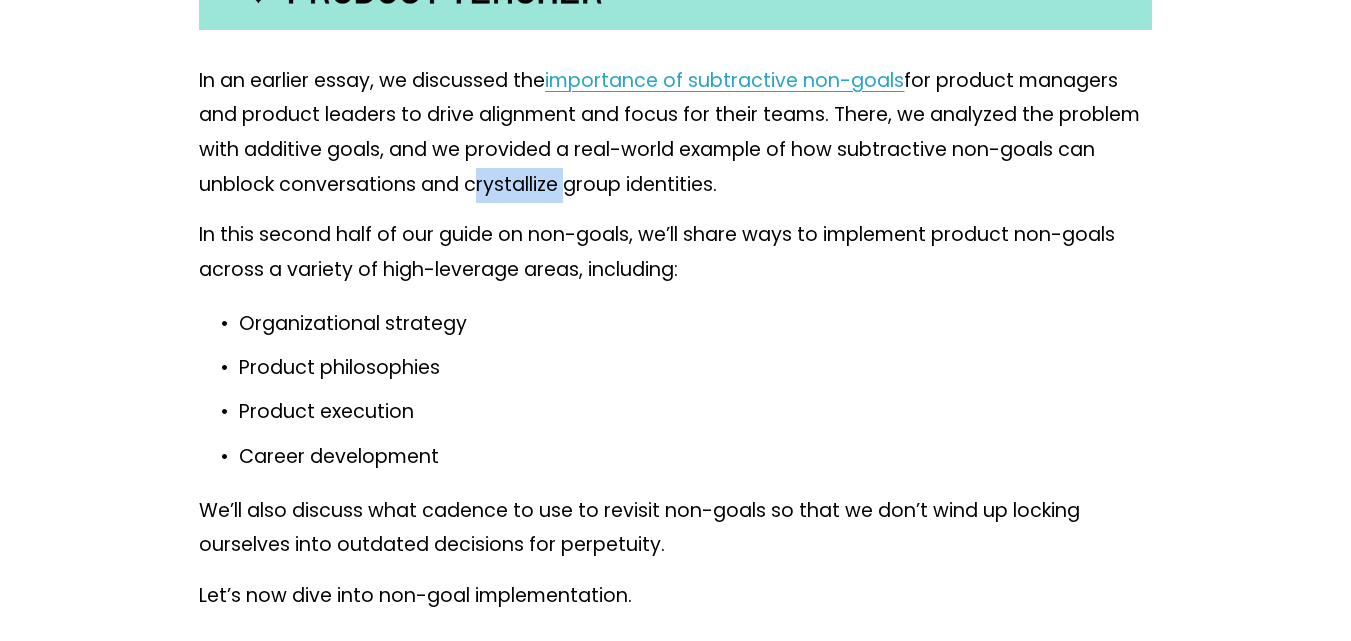 click on "In an earlier essay, we discussed the  importance of subtractive non-goals  for product managers and product leaders to drive alignment and focus for their teams. There, we analyzed the problem with additive goals, and we provided a real-world example of how subtractive non-goals can unblock conversations and crystallize group identities." at bounding box center (675, 133) 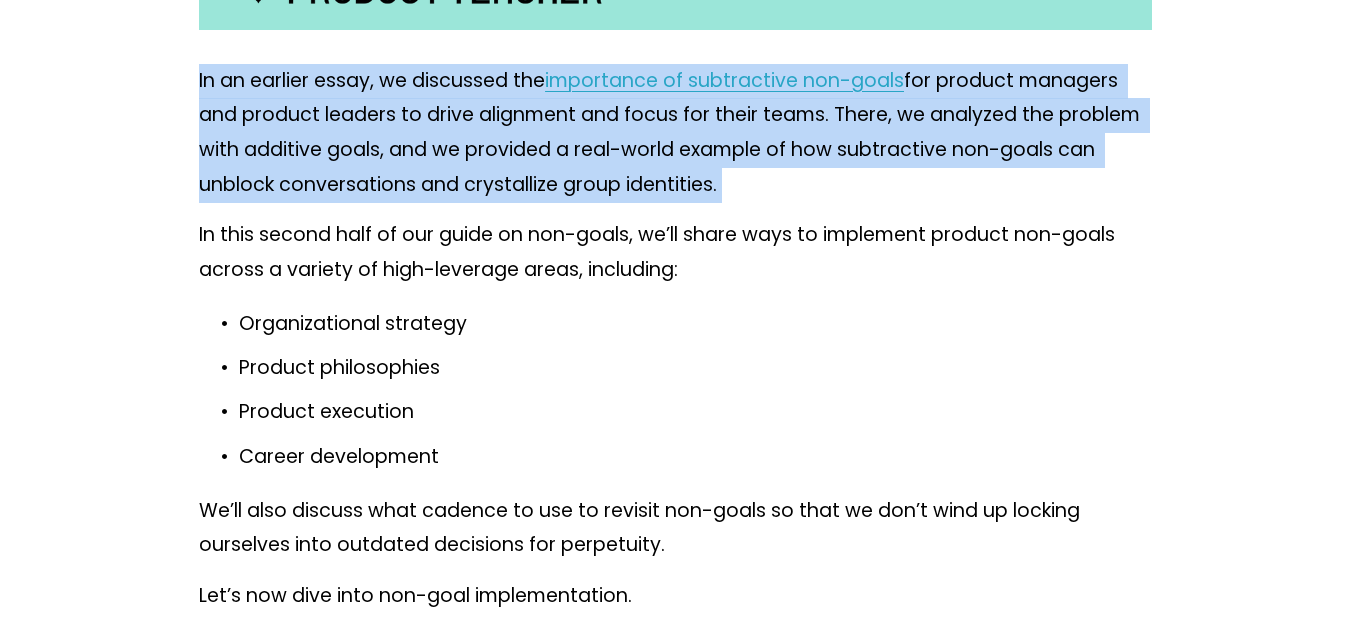 click on "In an earlier essay, we discussed the  importance of subtractive non-goals  for product managers and product leaders to drive alignment and focus for their teams. There, we analyzed the problem with additive goals, and we provided a real-world example of how subtractive non-goals can unblock conversations and crystallize group identities." at bounding box center [675, 133] 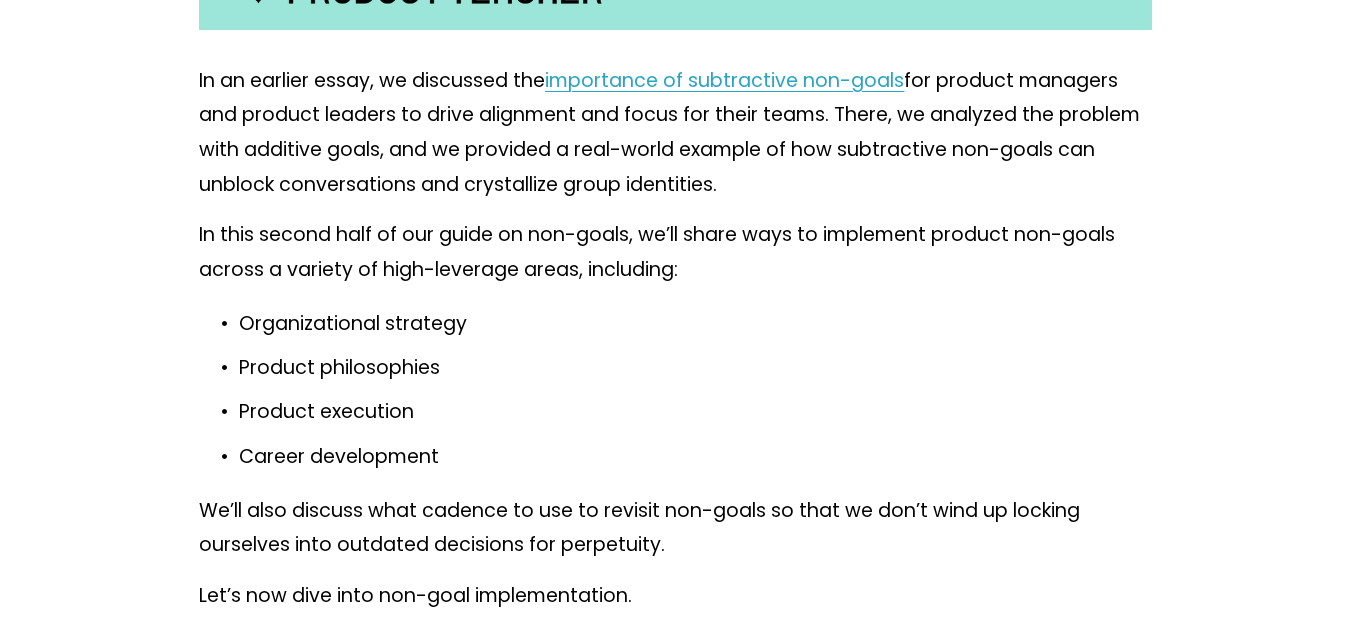 click on "In an earlier essay, we discussed the  importance of subtractive non-goals  for product managers and product leaders to drive alignment and focus for their teams. There, we analyzed the problem with additive goals, and we provided a real-world example of how subtractive non-goals can unblock conversations and crystallize group identities." at bounding box center [675, 133] 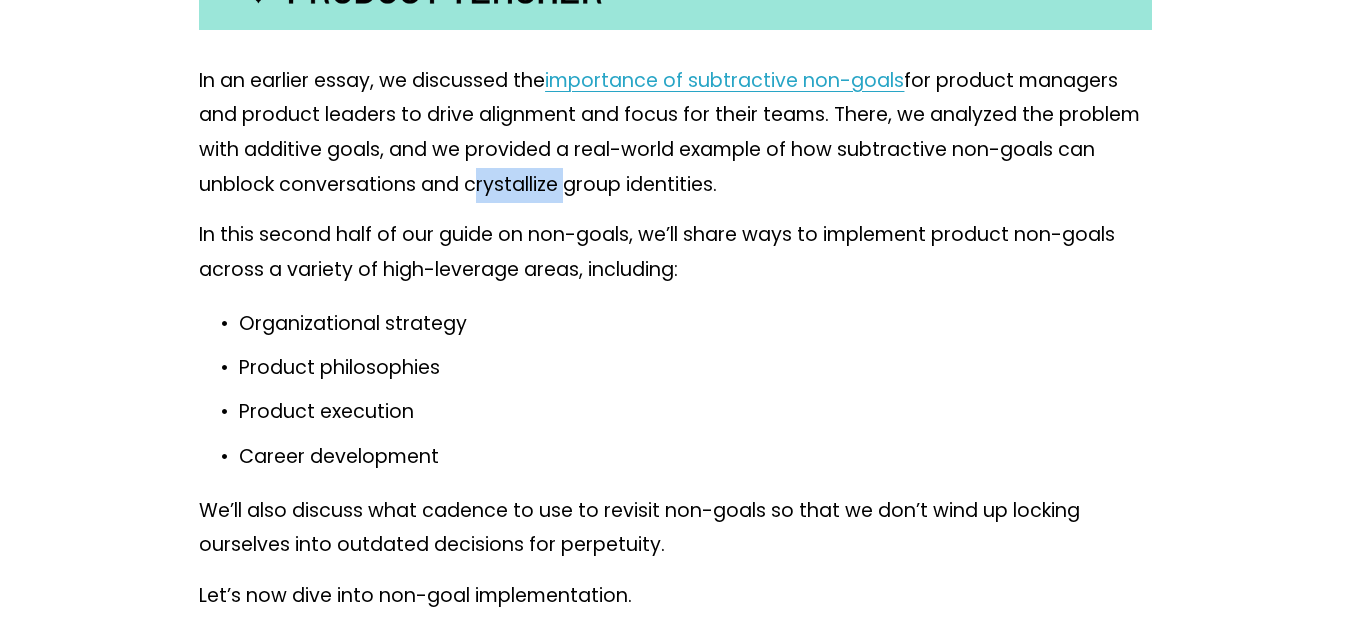 click on "In an earlier essay, we discussed the  importance of subtractive non-goals  for product managers and product leaders to drive alignment and focus for their teams. There, we analyzed the problem with additive goals, and we provided a real-world example of how subtractive non-goals can unblock conversations and crystallize group identities." at bounding box center [675, 133] 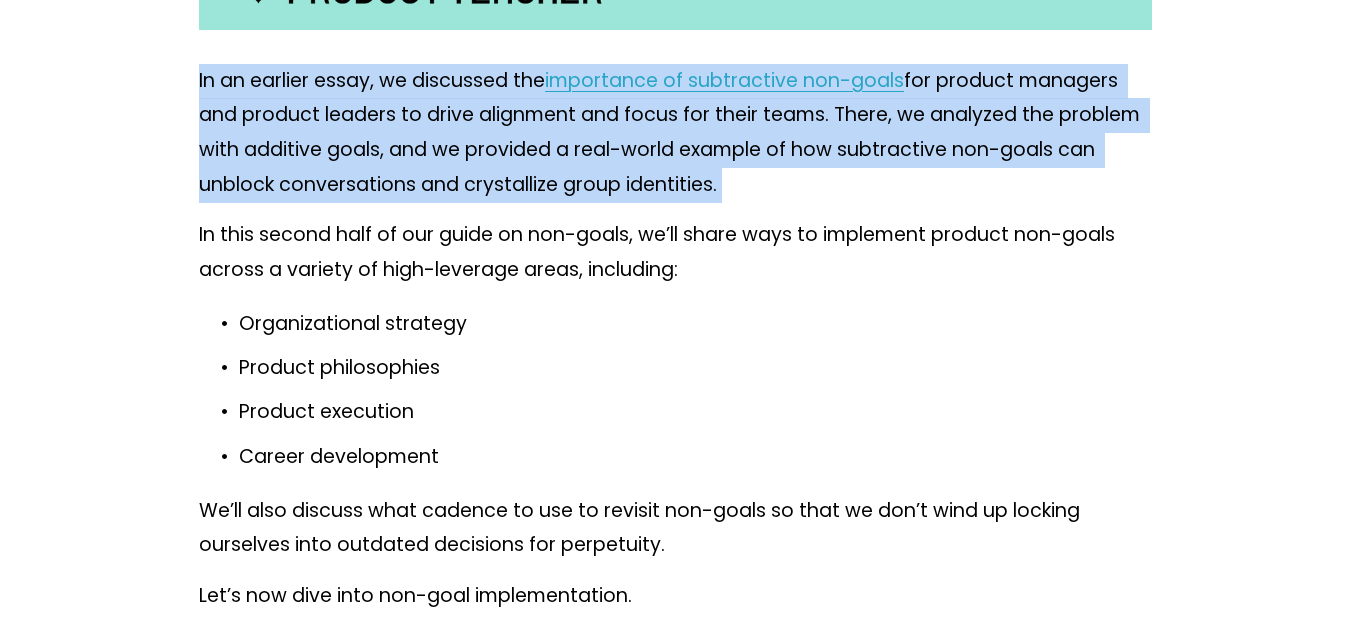 click on "In an earlier essay, we discussed the  importance of subtractive non-goals  for product managers and product leaders to drive alignment and focus for their teams. There, we analyzed the problem with additive goals, and we provided a real-world example of how subtractive non-goals can unblock conversations and crystallize group identities." at bounding box center [675, 133] 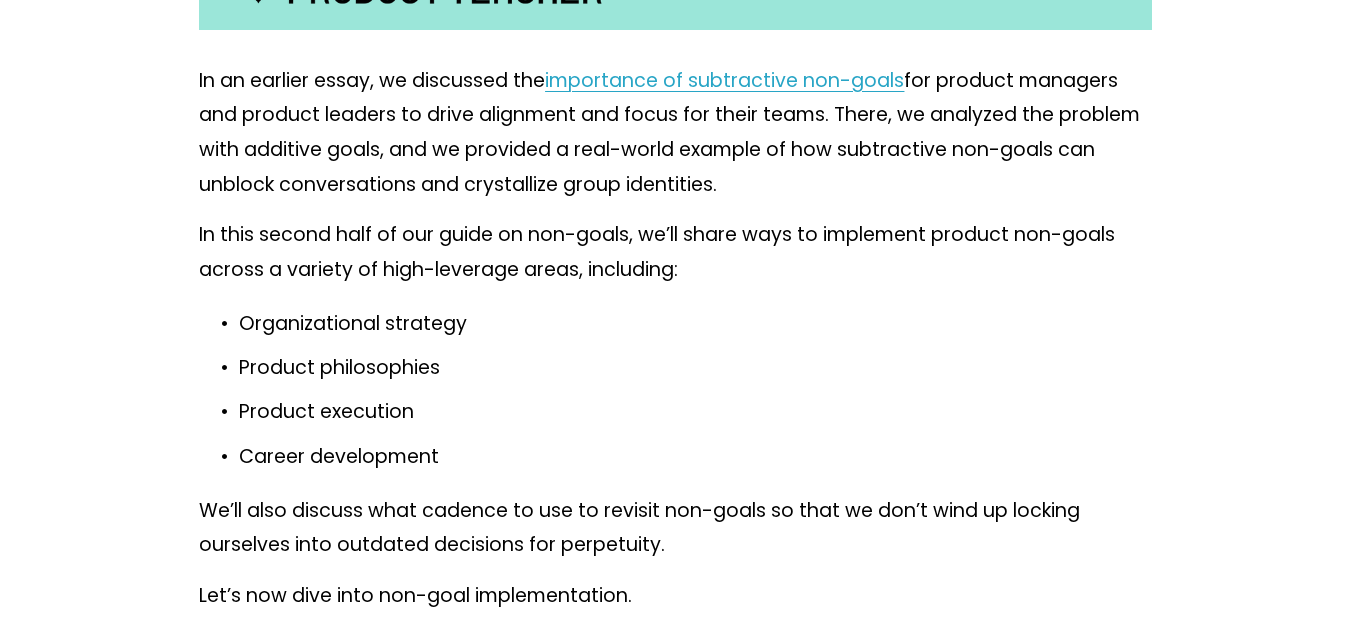 click on "In an earlier essay, we discussed the  importance of subtractive non-goals  for product managers and product leaders to drive alignment and focus for their teams. There, we analyzed the problem with additive goals, and we provided a real-world example of how subtractive non-goals can unblock conversations and crystallize group identities." at bounding box center [675, 133] 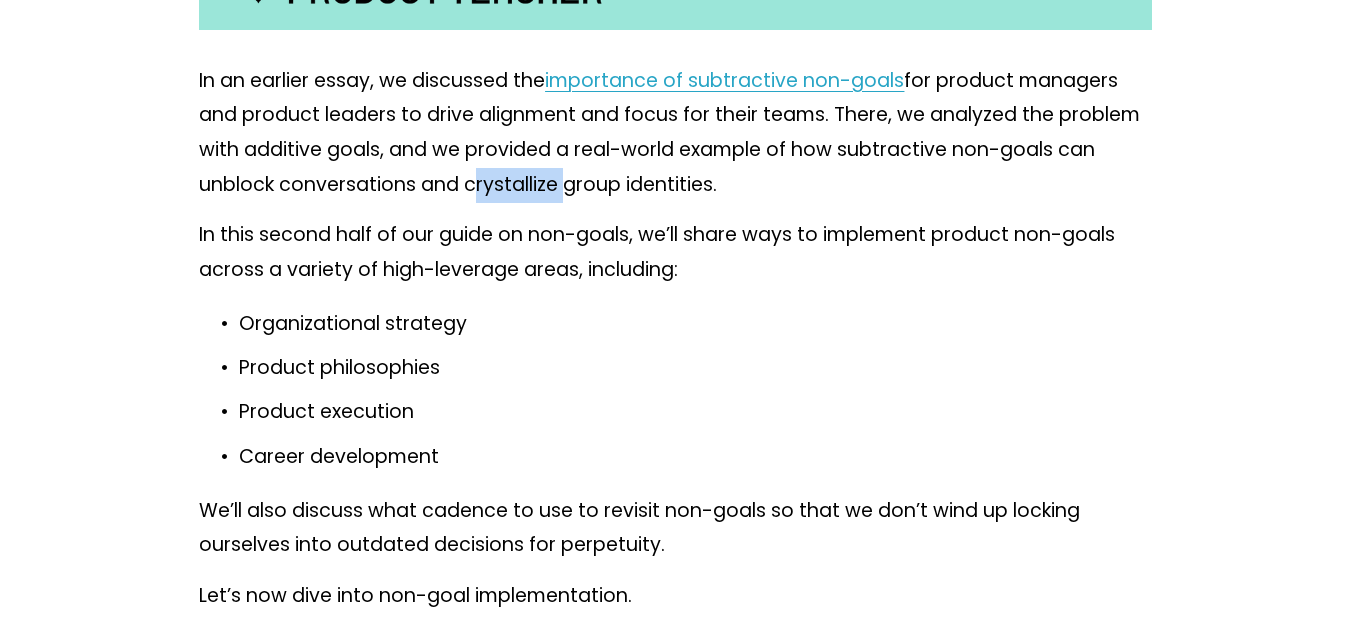 click on "In an earlier essay, we discussed the  importance of subtractive non-goals  for product managers and product leaders to drive alignment and focus for their teams. There, we analyzed the problem with additive goals, and we provided a real-world example of how subtractive non-goals can unblock conversations and crystallize group identities." at bounding box center (675, 133) 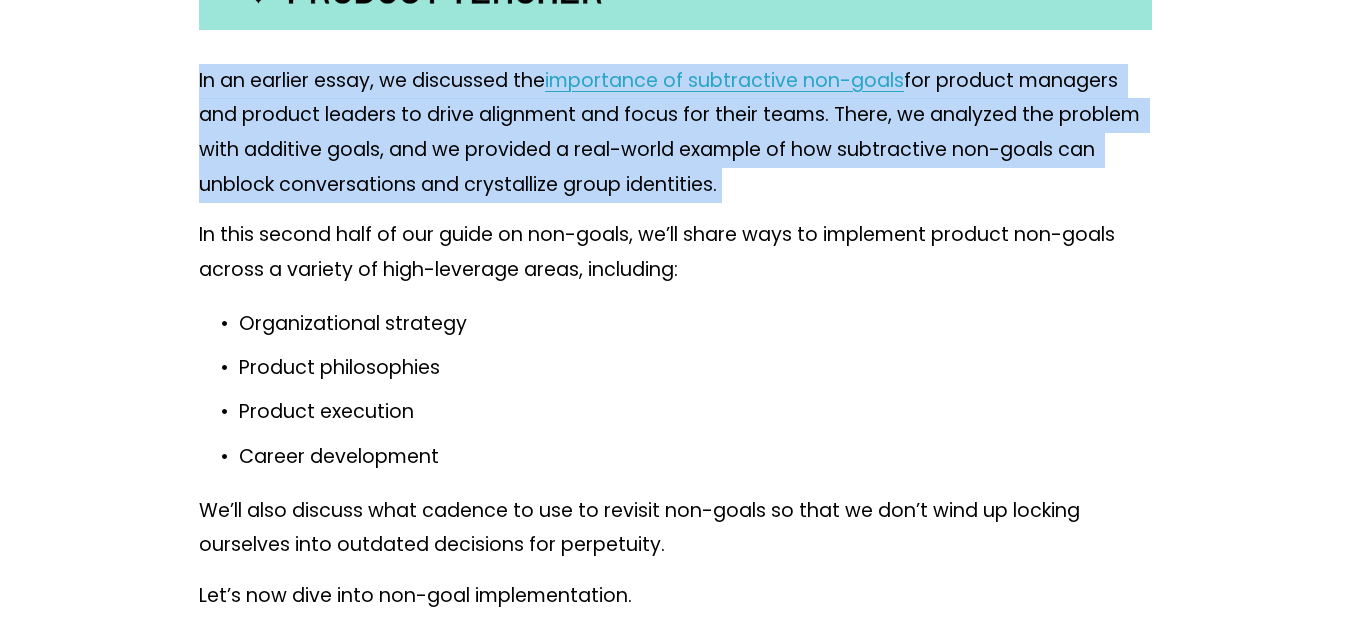 click on "In an earlier essay, we discussed the  importance of subtractive non-goals  for product managers and product leaders to drive alignment and focus for their teams. There, we analyzed the problem with additive goals, and we provided a real-world example of how subtractive non-goals can unblock conversations and crystallize group identities." at bounding box center (675, 133) 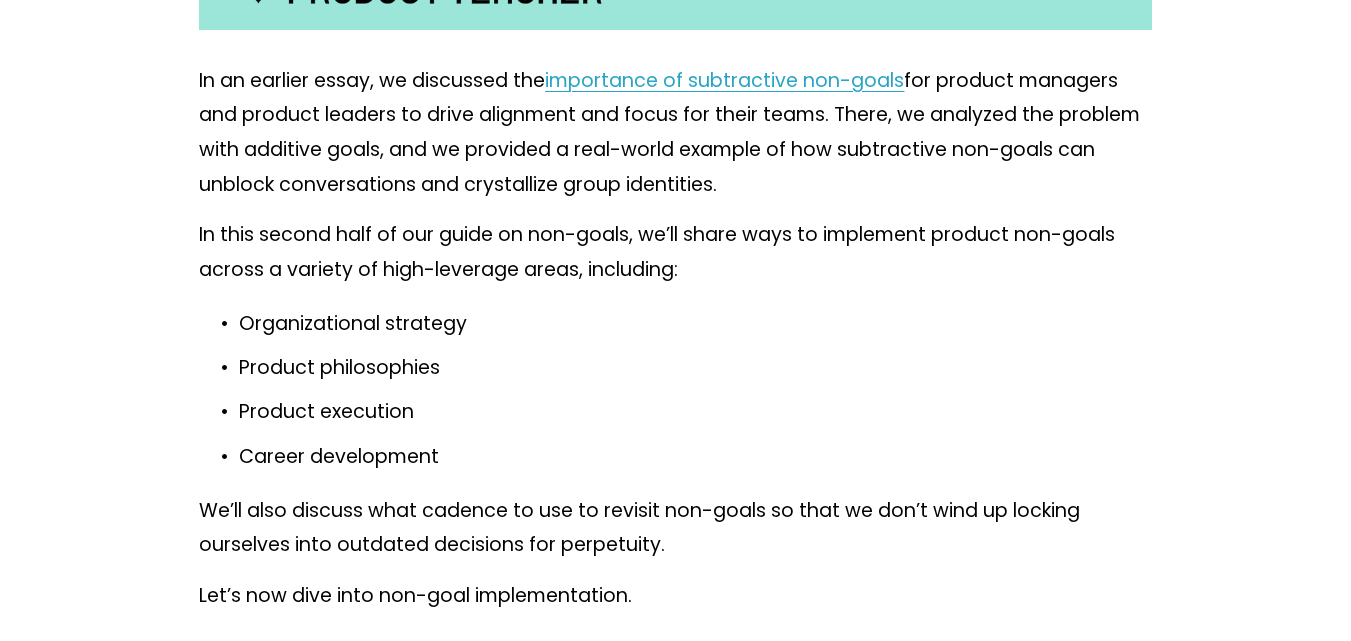 click on "In an earlier essay, we discussed the  importance of subtractive non-goals  for product managers and product leaders to drive alignment and focus for their teams. There, we analyzed the problem with additive goals, and we provided a real-world example of how subtractive non-goals can unblock conversations and crystallize group identities." at bounding box center [675, 133] 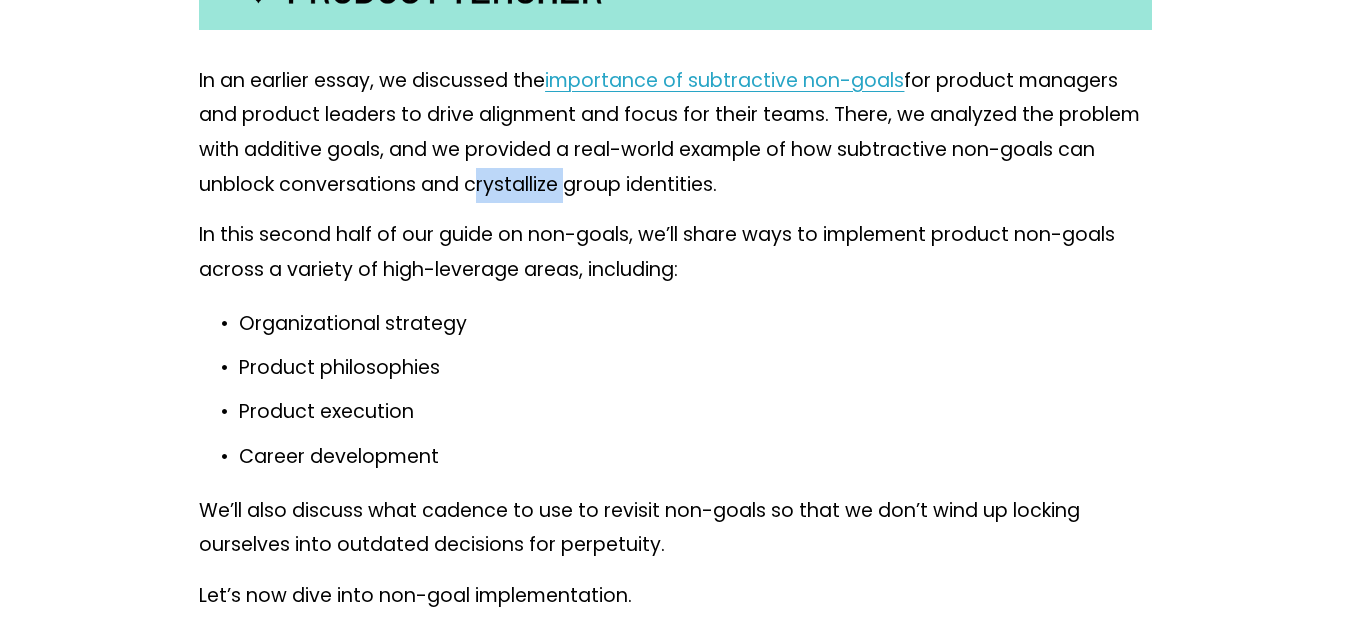 click on "In an earlier essay, we discussed the  importance of subtractive non-goals  for product managers and product leaders to drive alignment and focus for their teams. There, we analyzed the problem with additive goals, and we provided a real-world example of how subtractive non-goals can unblock conversations and crystallize group identities." at bounding box center [675, 133] 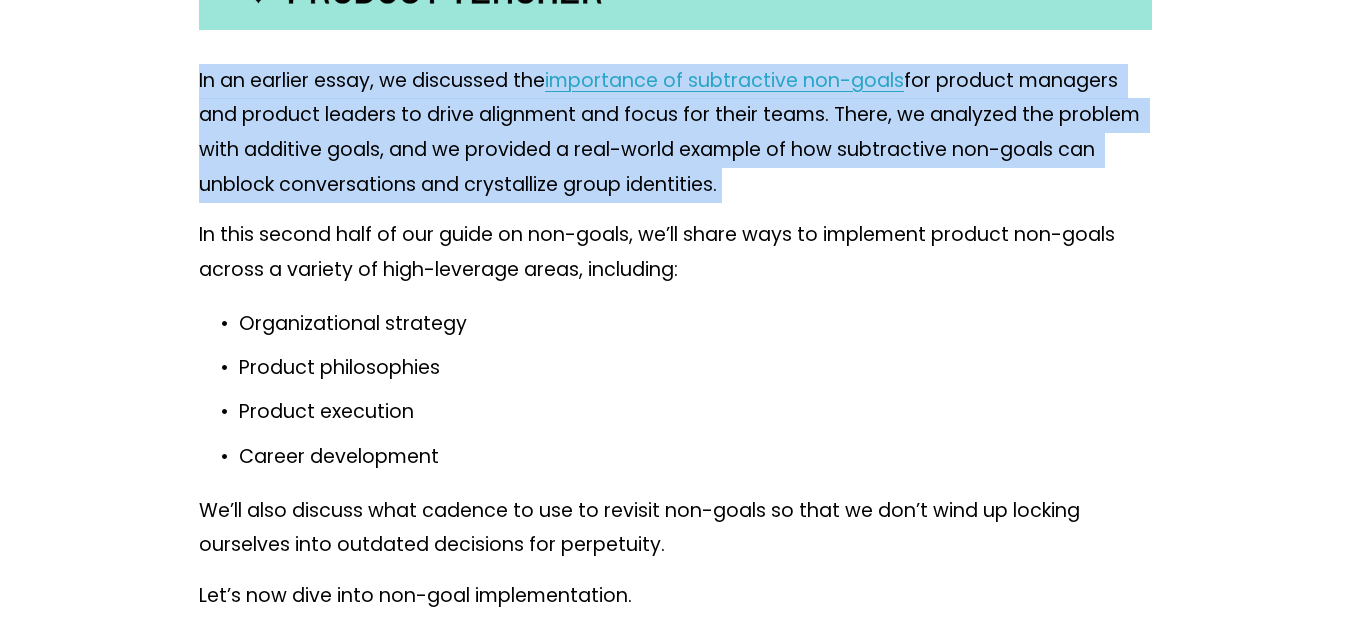 click on "In an earlier essay, we discussed the  importance of subtractive non-goals  for product managers and product leaders to drive alignment and focus for their teams. There, we analyzed the problem with additive goals, and we provided a real-world example of how subtractive non-goals can unblock conversations and crystallize group identities." at bounding box center [675, 133] 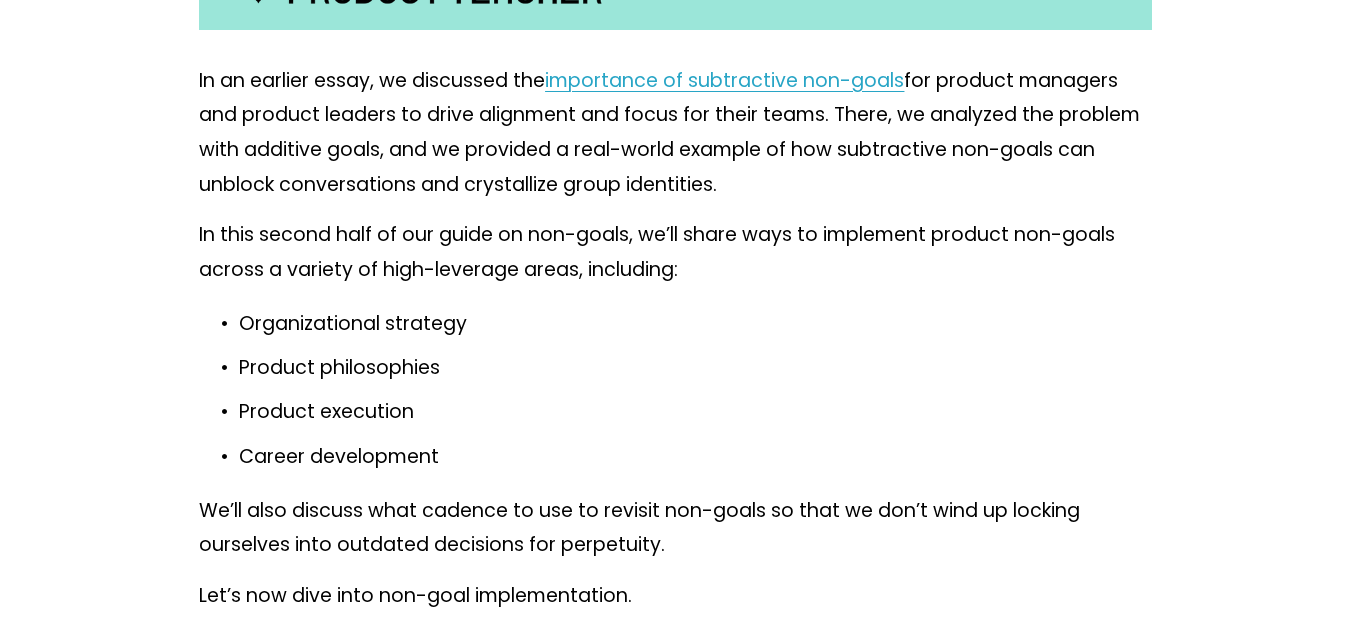 click on "In an earlier essay, we discussed the  importance of subtractive non-goals  for product managers and product leaders to drive alignment and focus for their teams. There, we analyzed the problem with additive goals, and we provided a real-world example of how subtractive non-goals can unblock conversations and crystallize group identities." at bounding box center [675, 133] 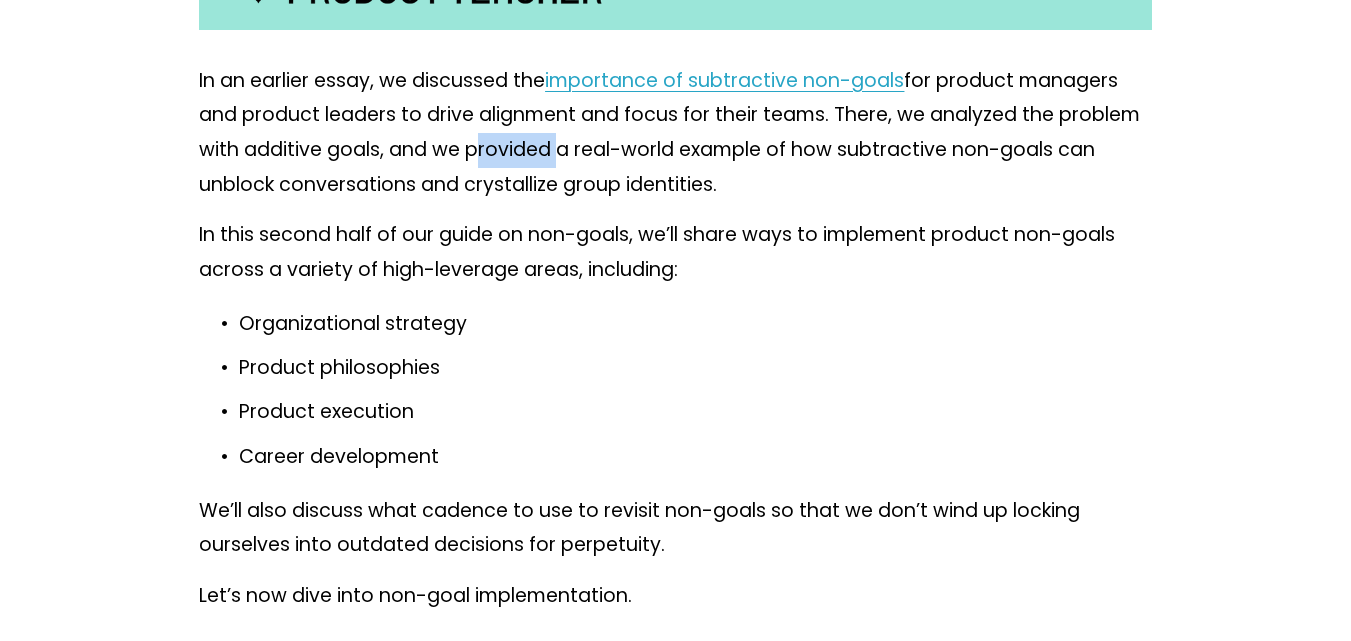 click on "In an earlier essay, we discussed the  importance of subtractive non-goals  for product managers and product leaders to drive alignment and focus for their teams. There, we analyzed the problem with additive goals, and we provided a real-world example of how subtractive non-goals can unblock conversations and crystallize group identities." at bounding box center [675, 133] 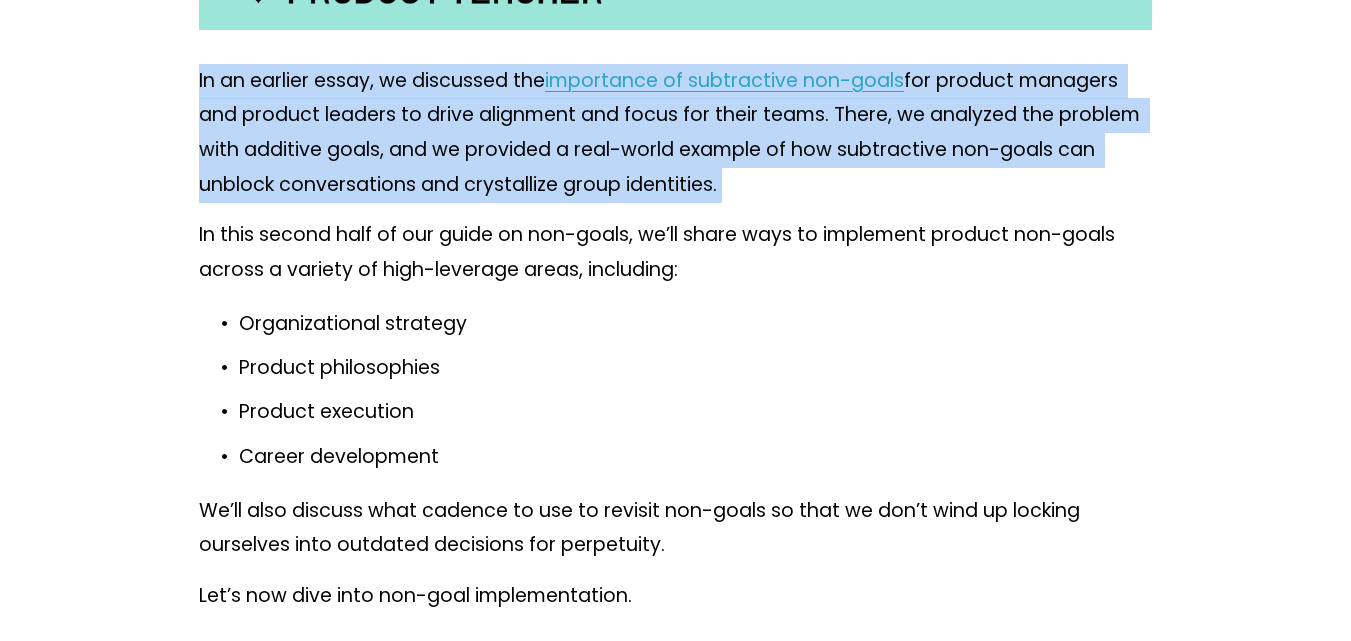 click on "In an earlier essay, we discussed the  importance of subtractive non-goals  for product managers and product leaders to drive alignment and focus for their teams. There, we analyzed the problem with additive goals, and we provided a real-world example of how subtractive non-goals can unblock conversations and crystallize group identities." at bounding box center (675, 133) 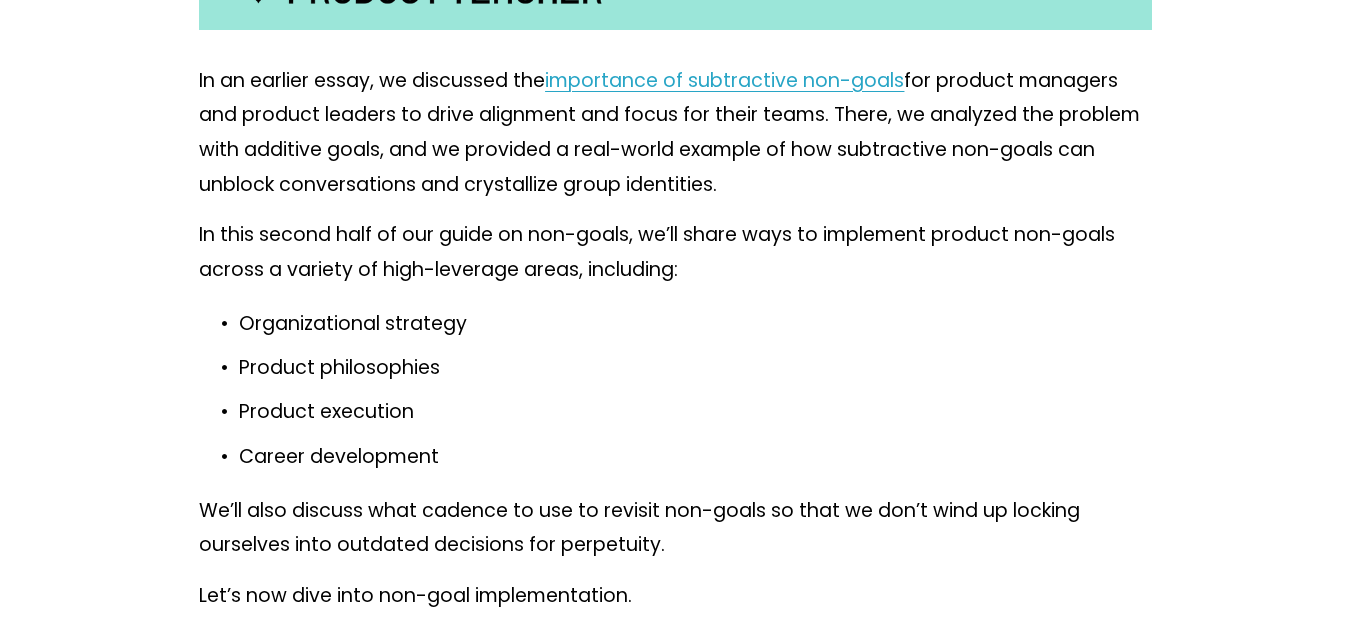 click on "In an earlier essay, we discussed the  importance of subtractive non-goals  for product managers and product leaders to drive alignment and focus for their teams. There, we analyzed the problem with additive goals, and we provided a real-world example of how subtractive non-goals can unblock conversations and crystallize group identities." at bounding box center (675, 133) 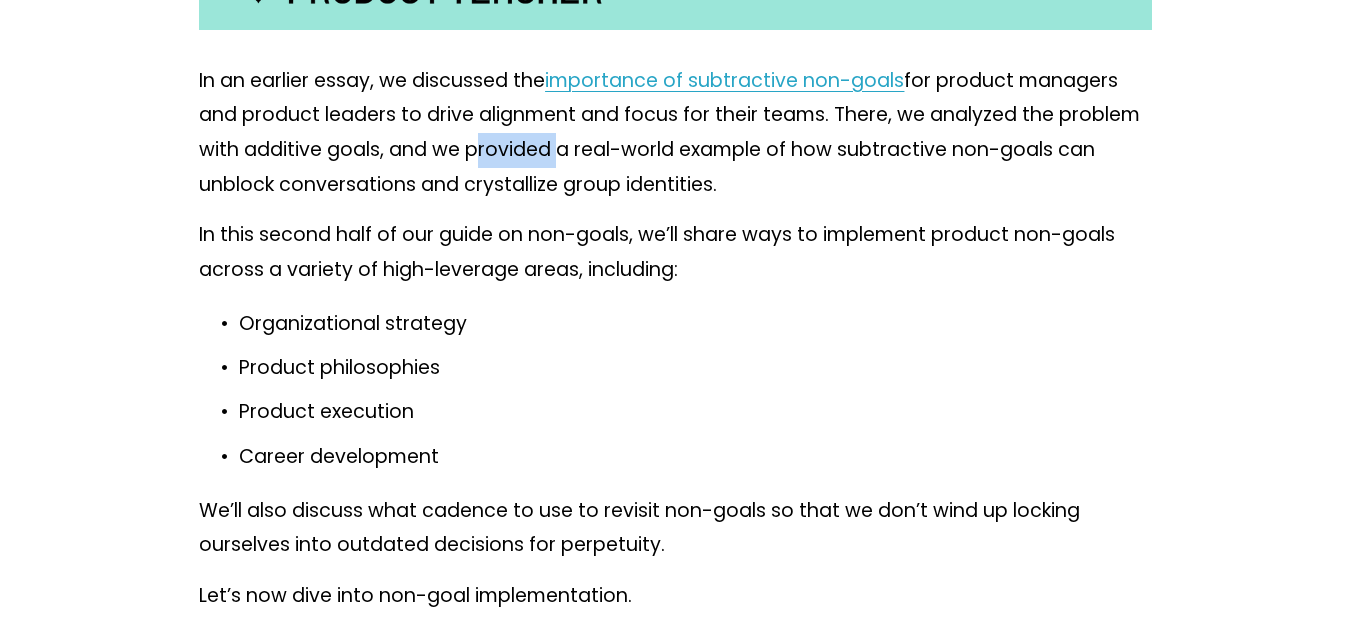 click on "In an earlier essay, we discussed the  importance of subtractive non-goals  for product managers and product leaders to drive alignment and focus for their teams. There, we analyzed the problem with additive goals, and we provided a real-world example of how subtractive non-goals can unblock conversations and crystallize group identities." at bounding box center [675, 133] 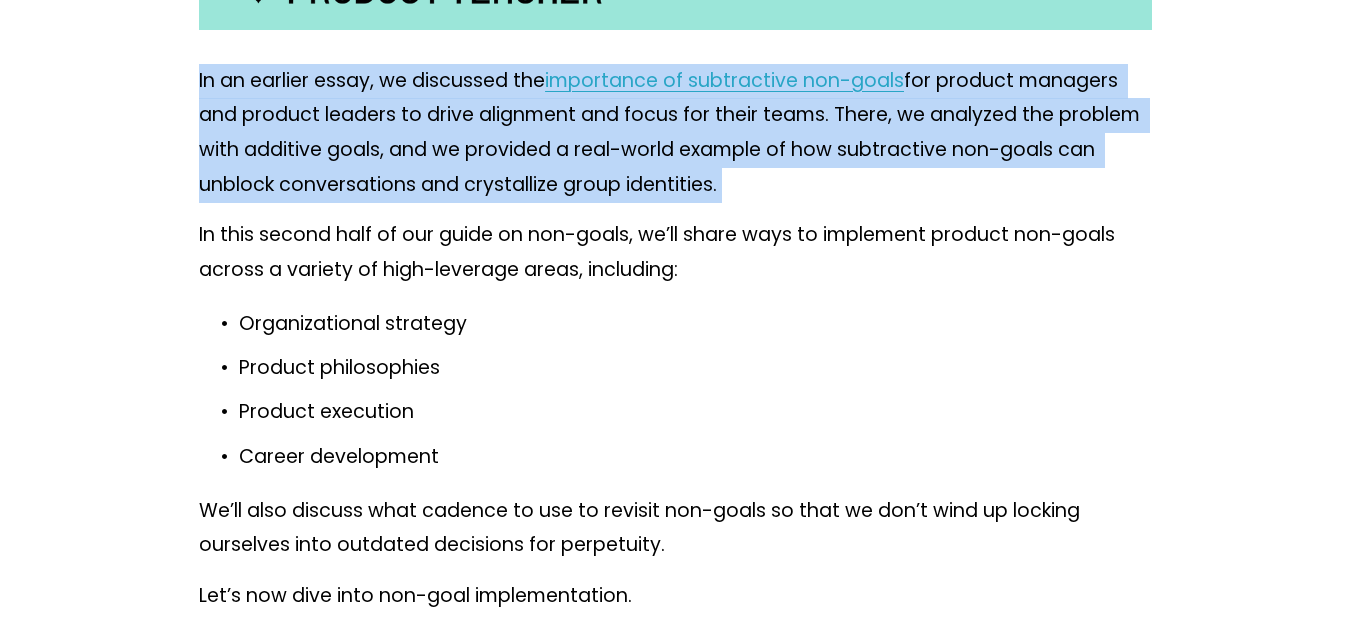click on "In an earlier essay, we discussed the  importance of subtractive non-goals  for product managers and product leaders to drive alignment and focus for their teams. There, we analyzed the problem with additive goals, and we provided a real-world example of how subtractive non-goals can unblock conversations and crystallize group identities." at bounding box center (675, 133) 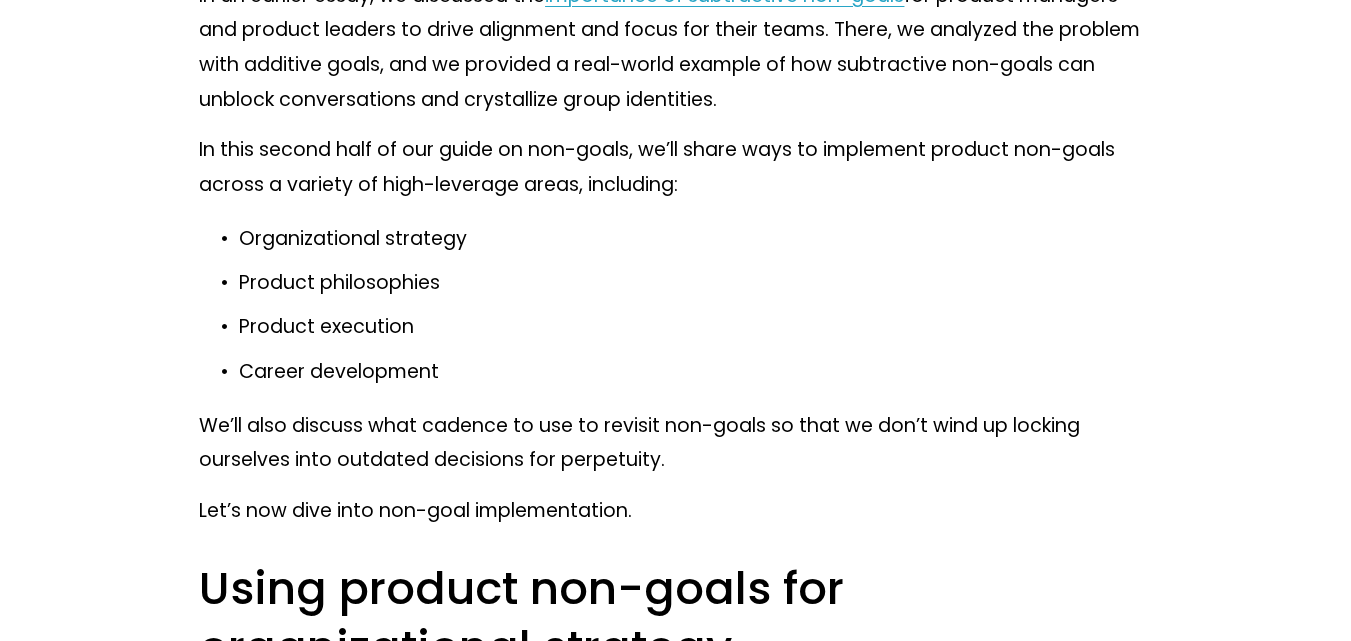 scroll, scrollTop: 866, scrollLeft: 0, axis: vertical 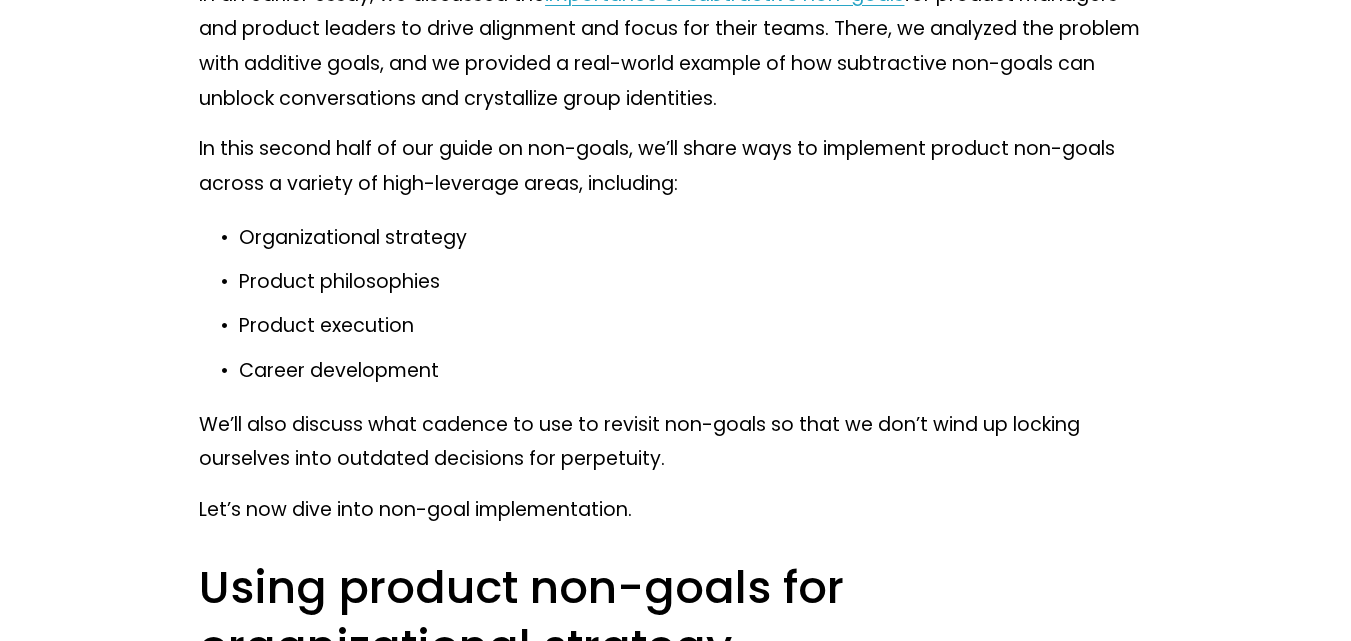 click on "In this second half of our guide on non-goals, we’ll share ways to implement product non-goals across a variety of high-leverage areas, including:" at bounding box center (675, 166) 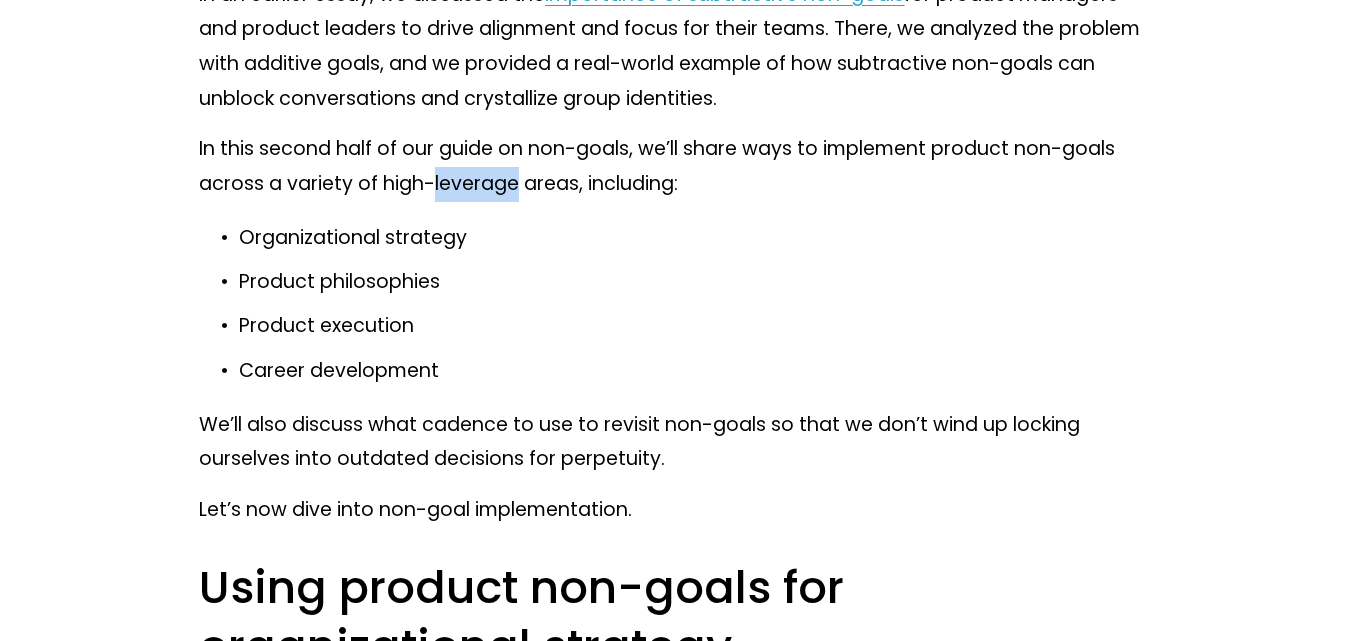 click on "In this second half of our guide on non-goals, we’ll share ways to implement product non-goals across a variety of high-leverage areas, including:" at bounding box center (675, 166) 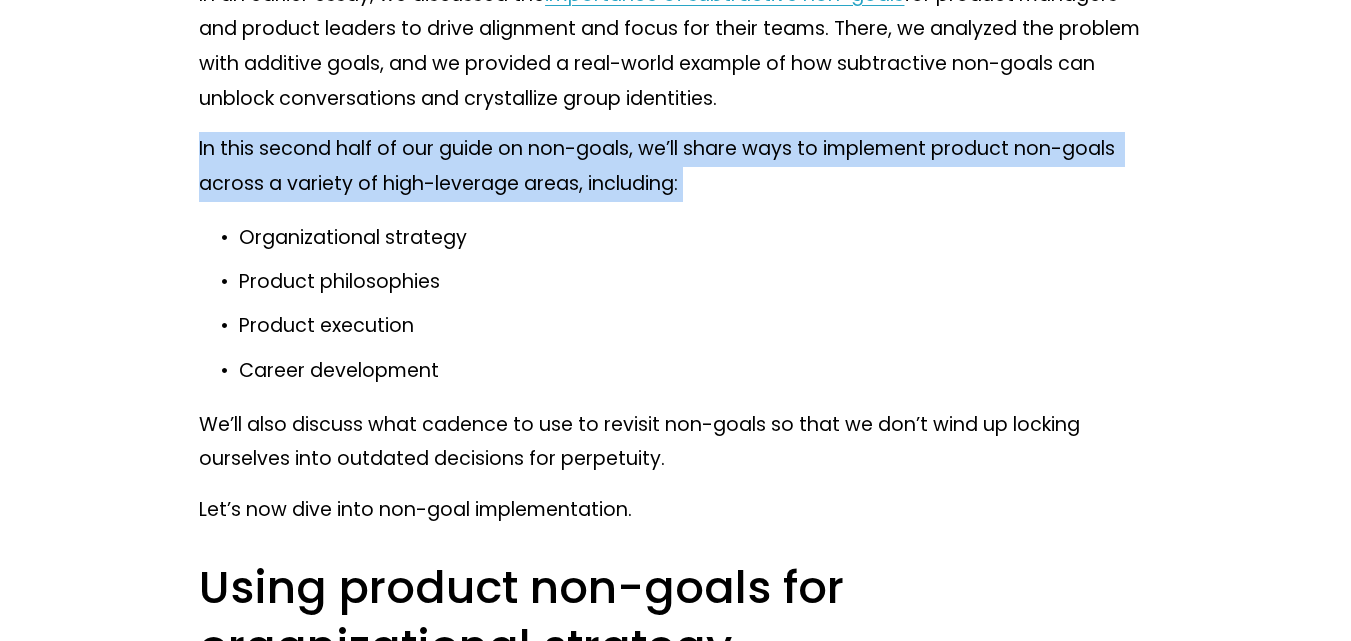click on "In this second half of our guide on non-goals, we’ll share ways to implement product non-goals across a variety of high-leverage areas, including:" at bounding box center [675, 166] 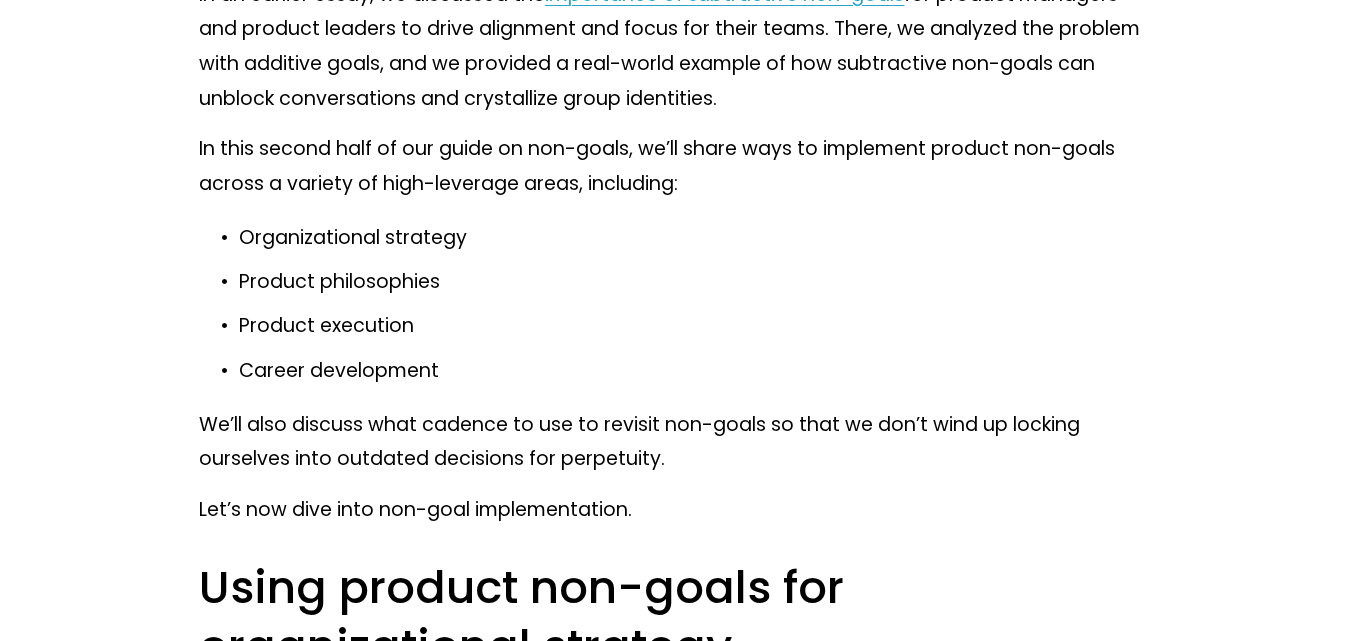 click on "Organizational strategy" at bounding box center (695, 238) 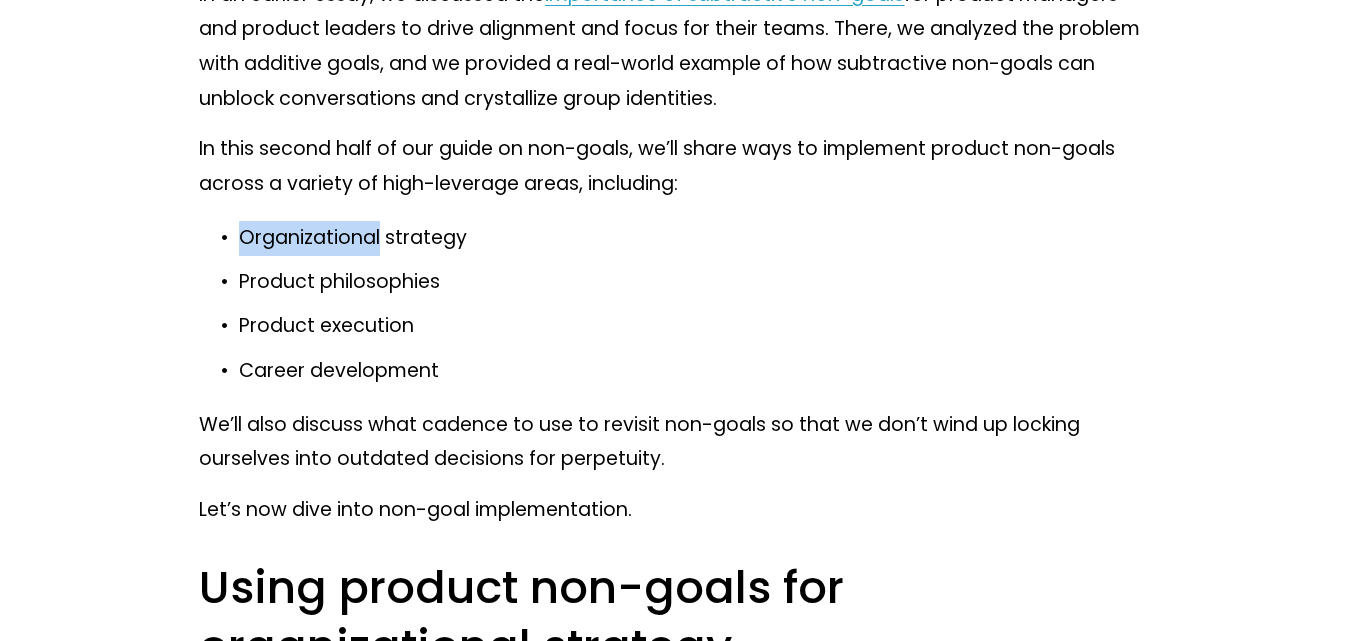 click on "Organizational strategy" at bounding box center (695, 238) 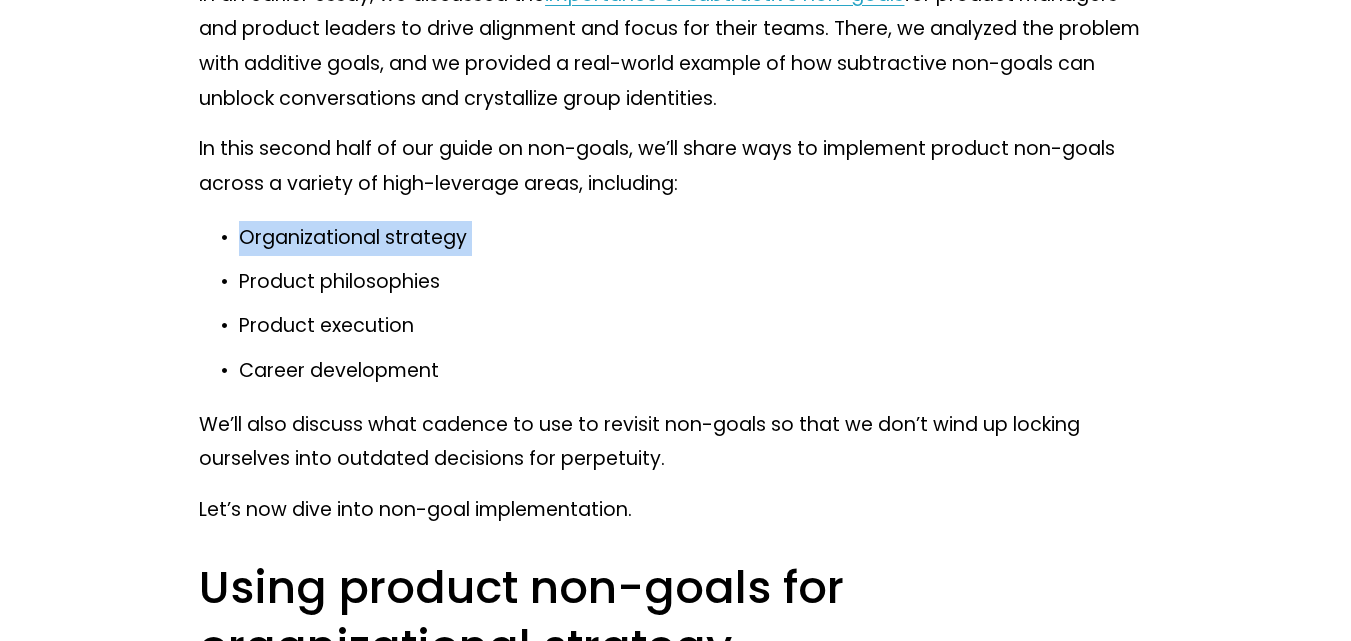 click on "Organizational strategy" at bounding box center (695, 238) 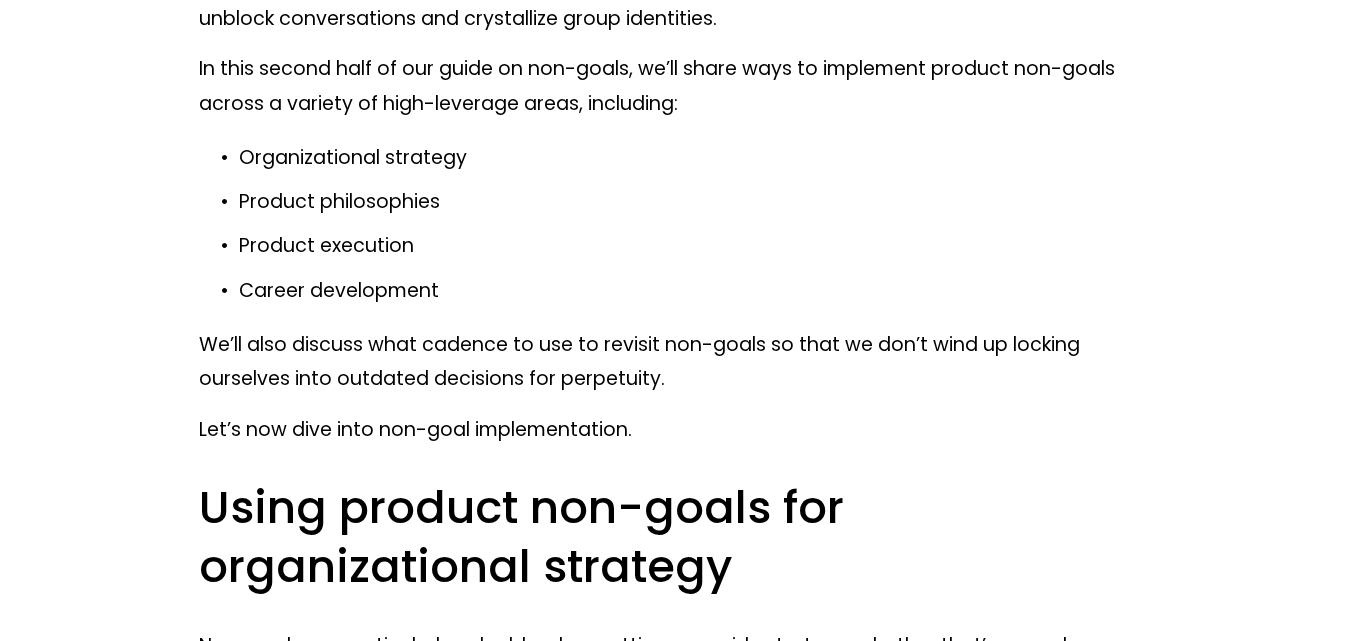 scroll, scrollTop: 947, scrollLeft: 0, axis: vertical 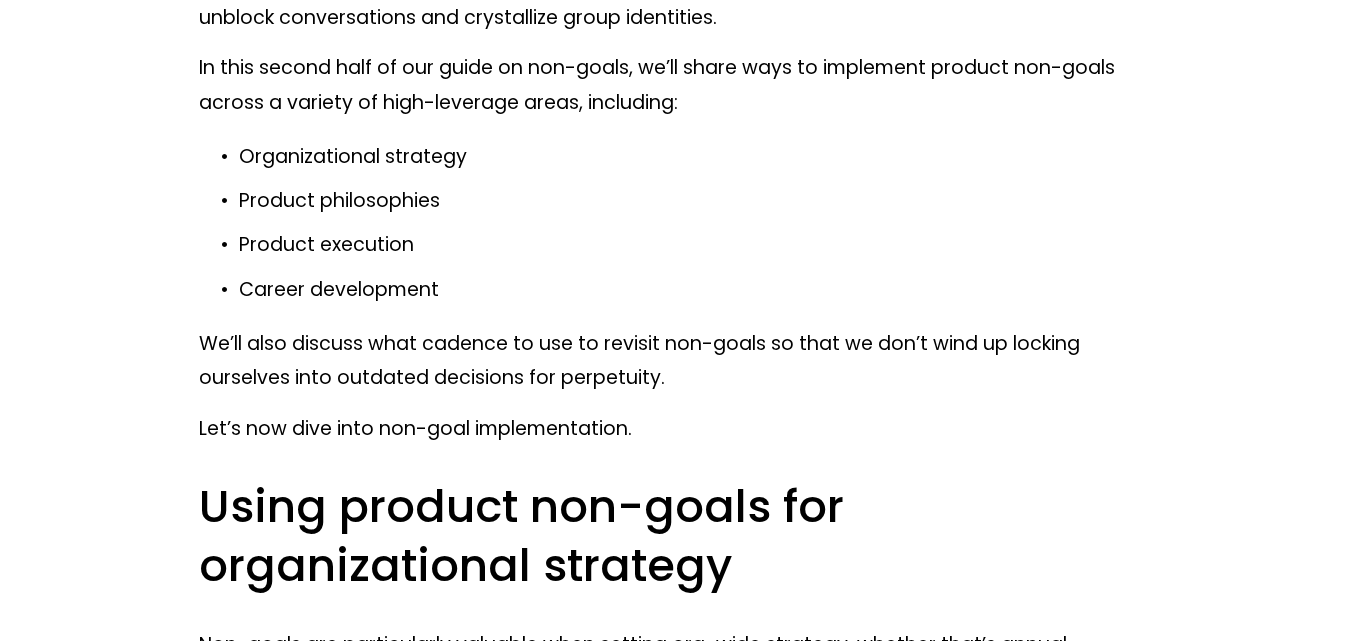 click on "Product execution" at bounding box center [695, 245] 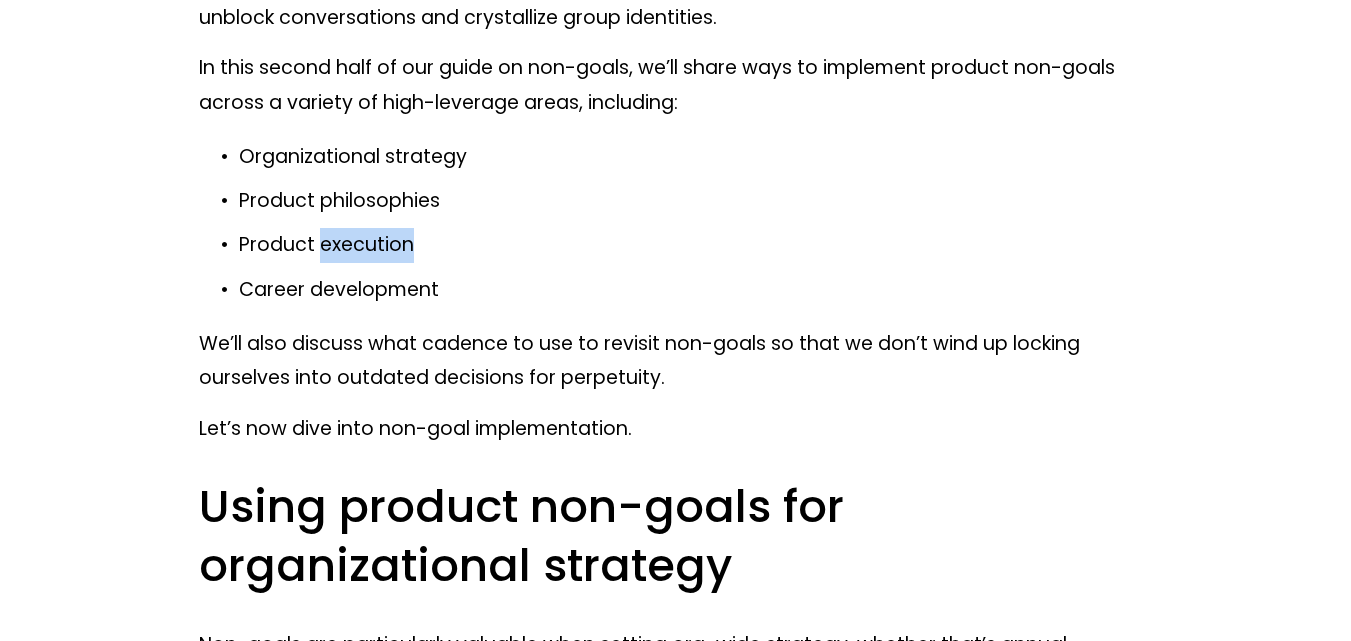 click on "Product execution" at bounding box center [695, 245] 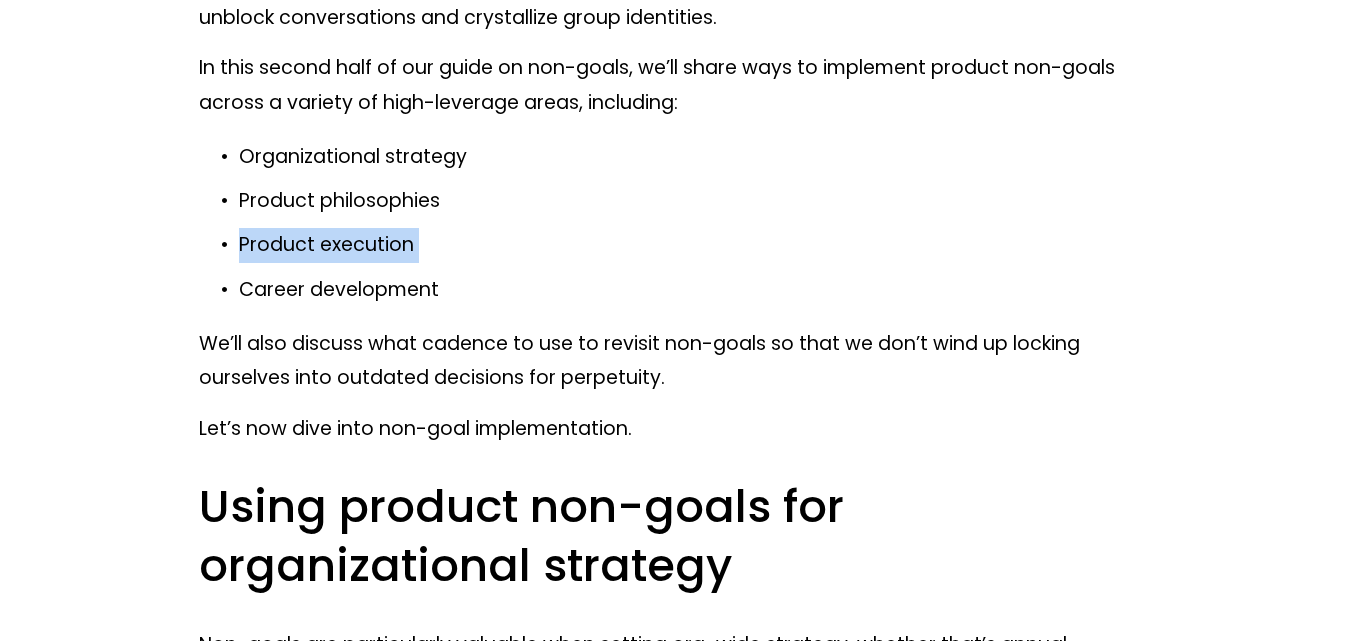 click on "Product execution" at bounding box center (695, 245) 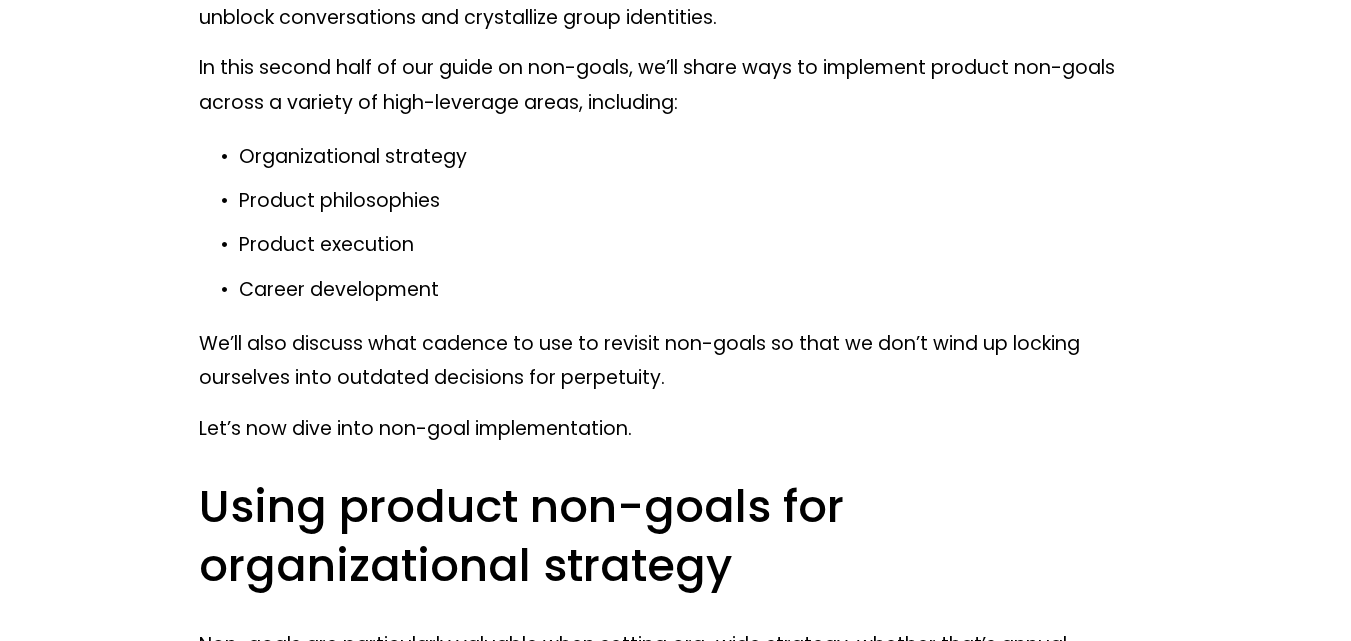 click on "Career development" at bounding box center [695, 290] 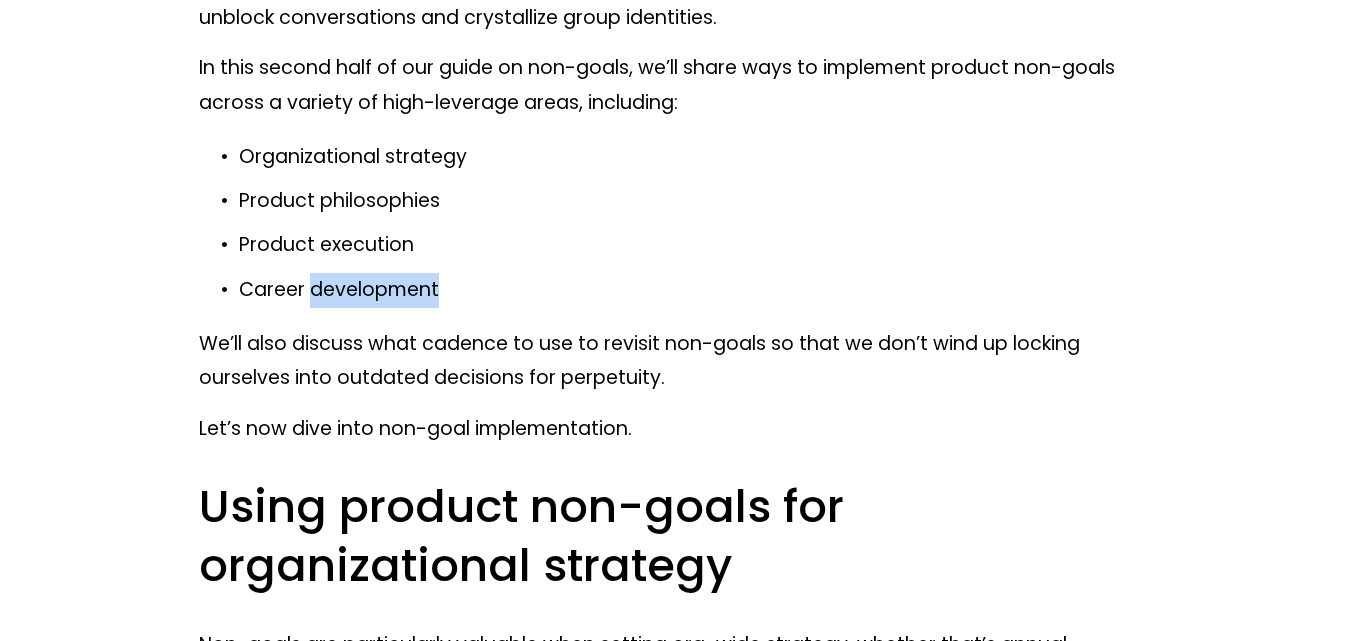 click on "Career development" at bounding box center (695, 290) 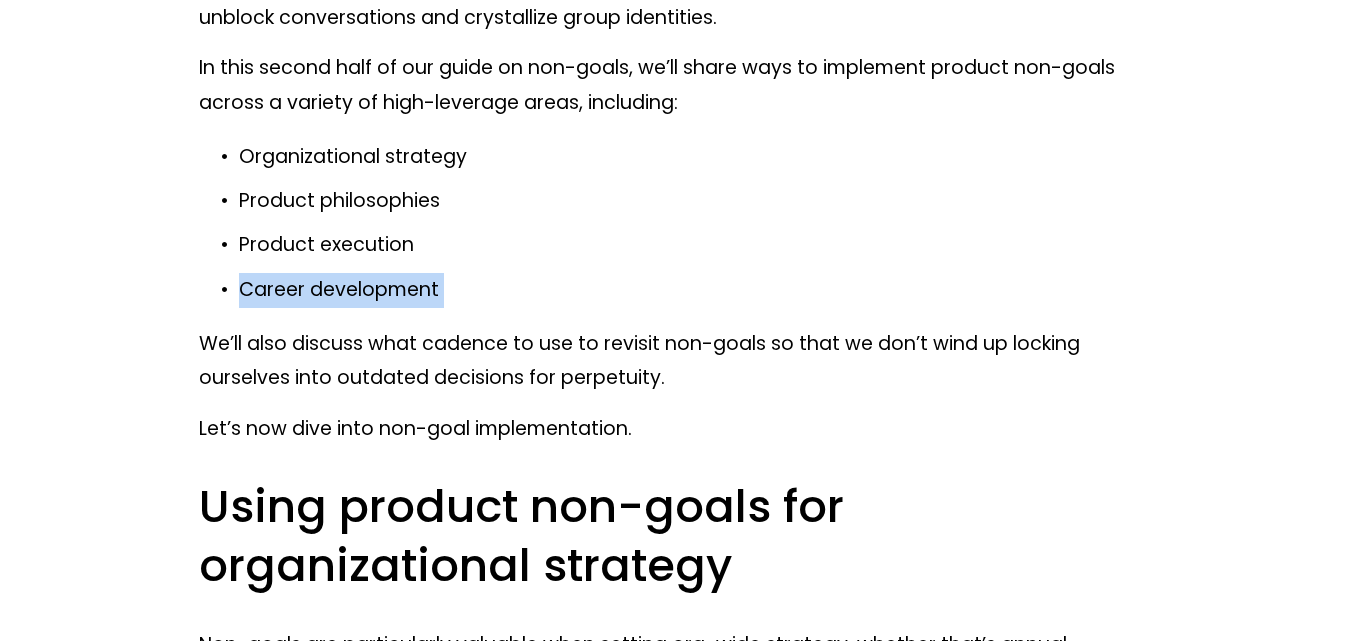 click on "Career development" at bounding box center (695, 290) 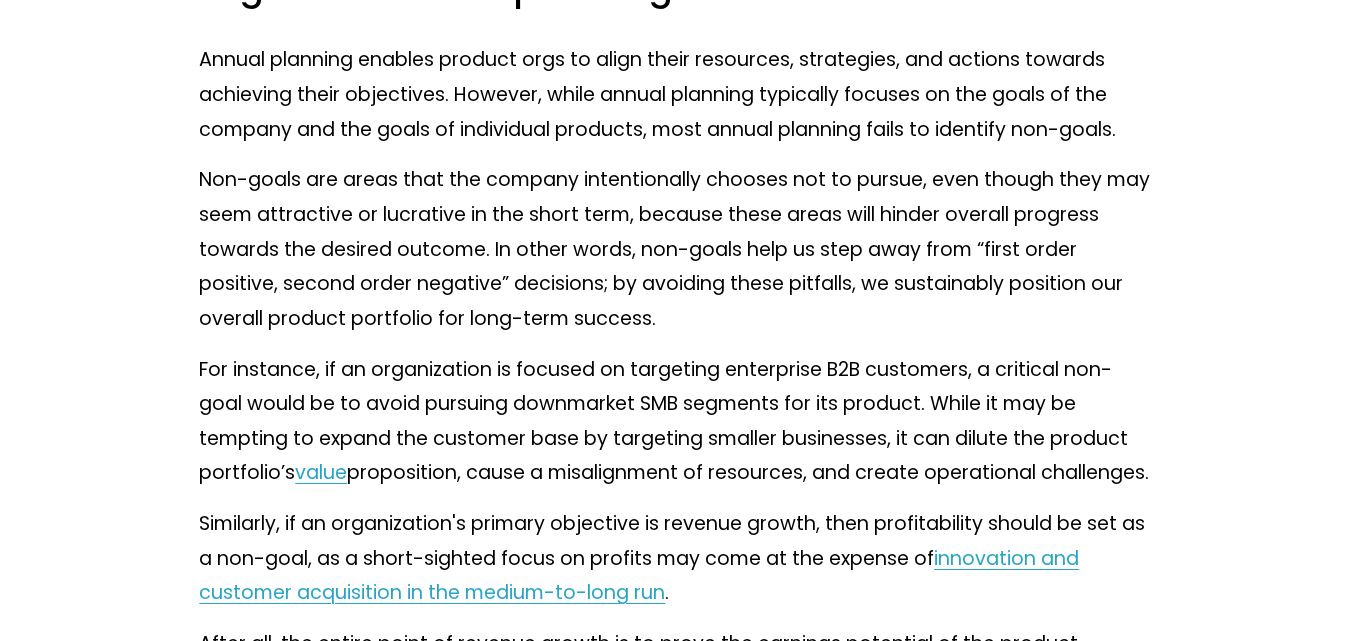 scroll, scrollTop: 1713, scrollLeft: 0, axis: vertical 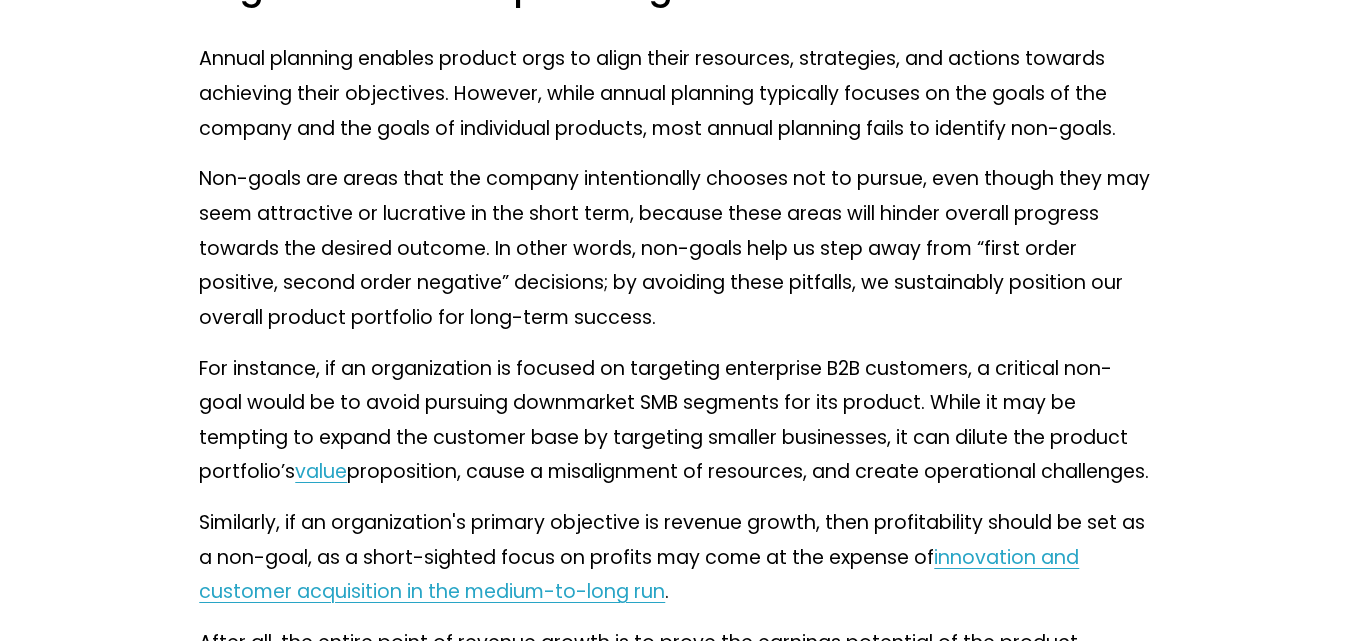 click on "Non-goals are areas that the company intentionally chooses not to pursue, even though they may seem attractive or lucrative in the short term, because these areas will hinder overall progress towards the desired outcome. In other words, non-goals help us step away from “first order positive, second order negative” decisions; by avoiding these pitfalls, we sustainably position our overall product portfolio for long-term success." at bounding box center (675, 248) 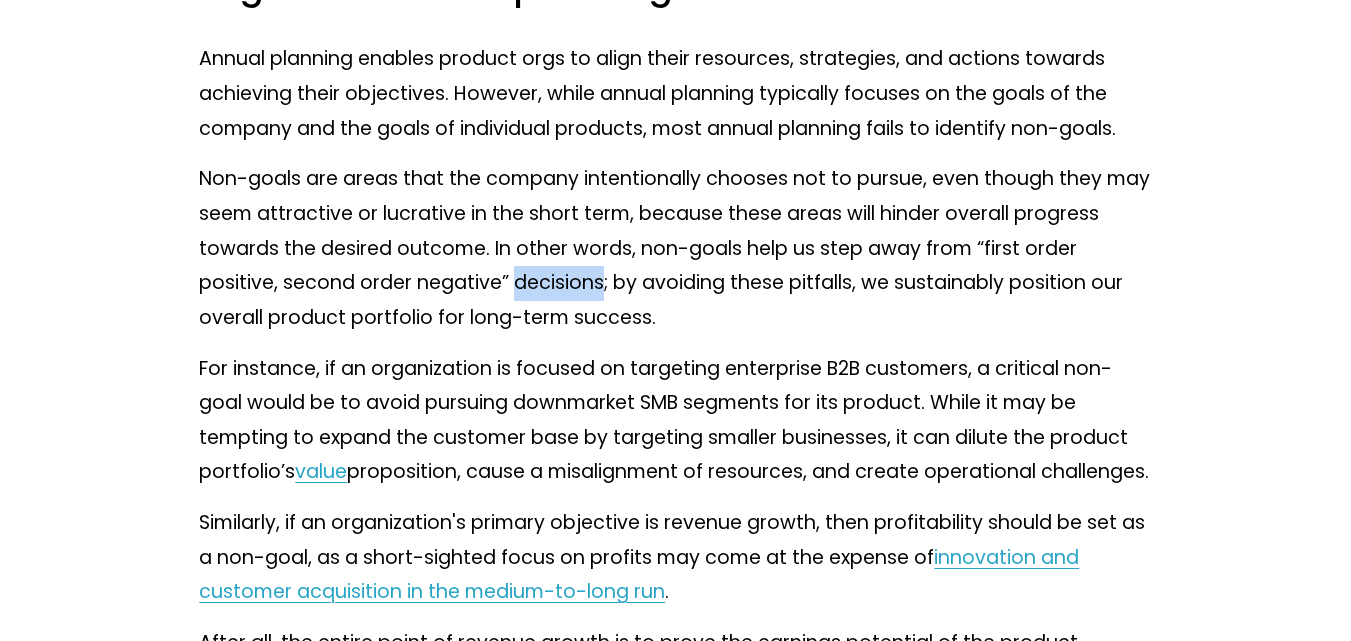 click on "Non-goals are areas that the company intentionally chooses not to pursue, even though they may seem attractive or lucrative in the short term, because these areas will hinder overall progress towards the desired outcome. In other words, non-goals help us step away from “first order positive, second order negative” decisions; by avoiding these pitfalls, we sustainably position our overall product portfolio for long-term success." at bounding box center [675, 248] 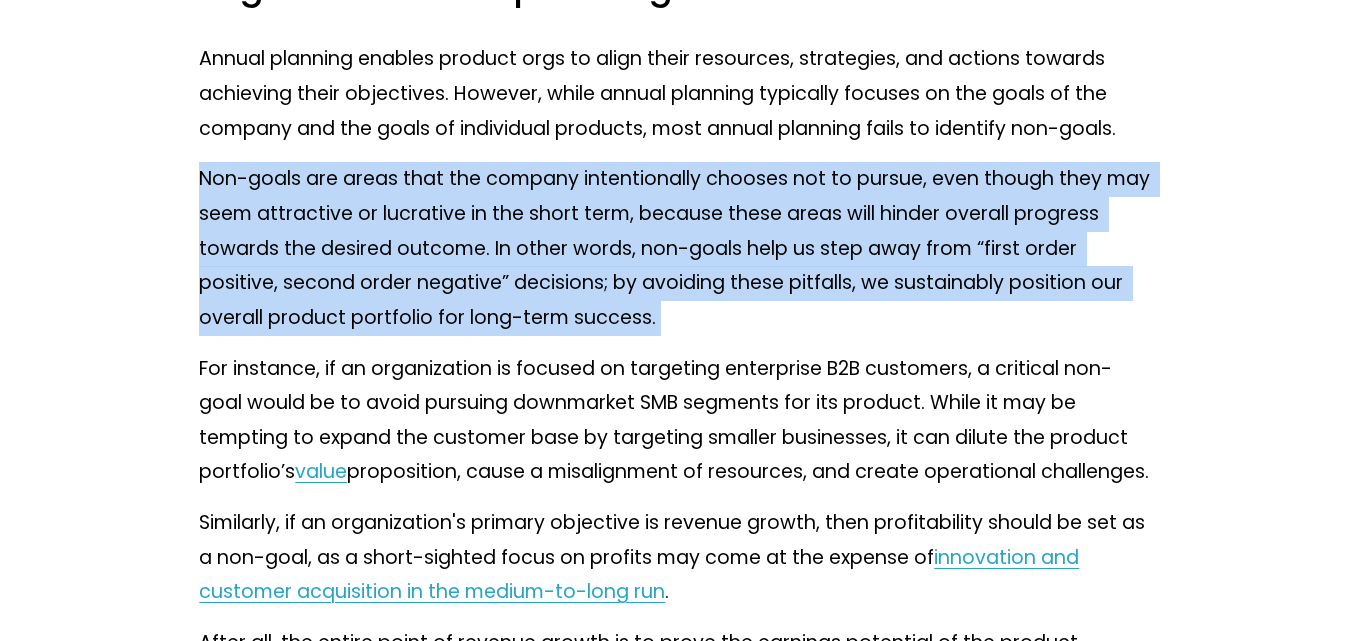 click on "Non-goals are areas that the company intentionally chooses not to pursue, even though they may seem attractive or lucrative in the short term, because these areas will hinder overall progress towards the desired outcome. In other words, non-goals help us step away from “first order positive, second order negative” decisions; by avoiding these pitfalls, we sustainably position our overall product portfolio for long-term success." at bounding box center (675, 248) 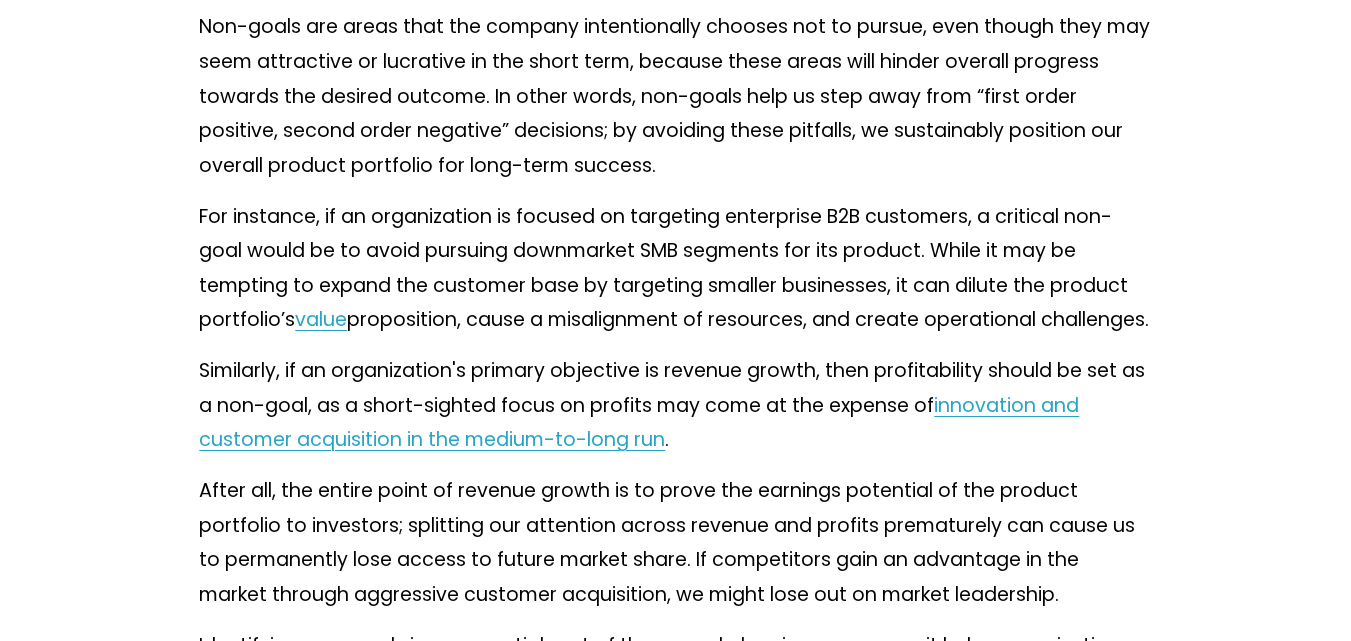 scroll, scrollTop: 1866, scrollLeft: 0, axis: vertical 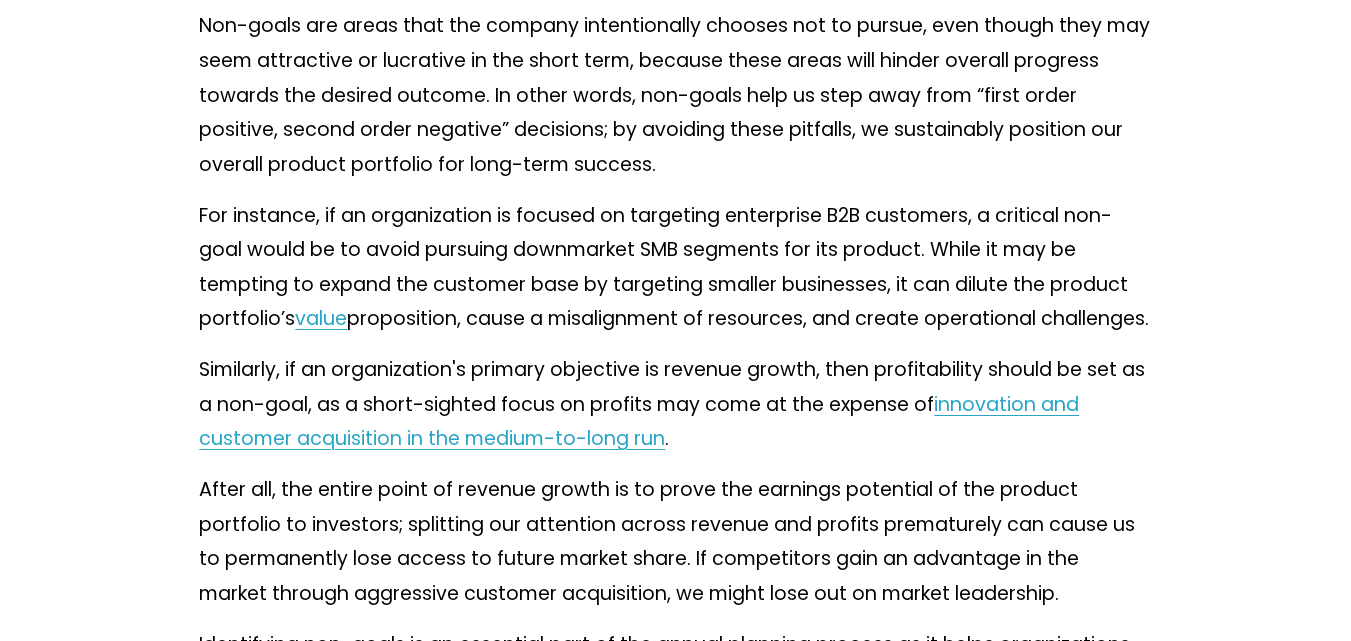 click on "For instance, if an organization is focused on targeting enterprise B2B customers, a critical non-goal would be to avoid pursuing downmarket SMB segments for its product. While it may be tempting to expand the customer base by targeting smaller businesses, it can dilute the product portfolio’s  value  proposition, cause a misalignment of resources, and create operational challenges." at bounding box center [675, 268] 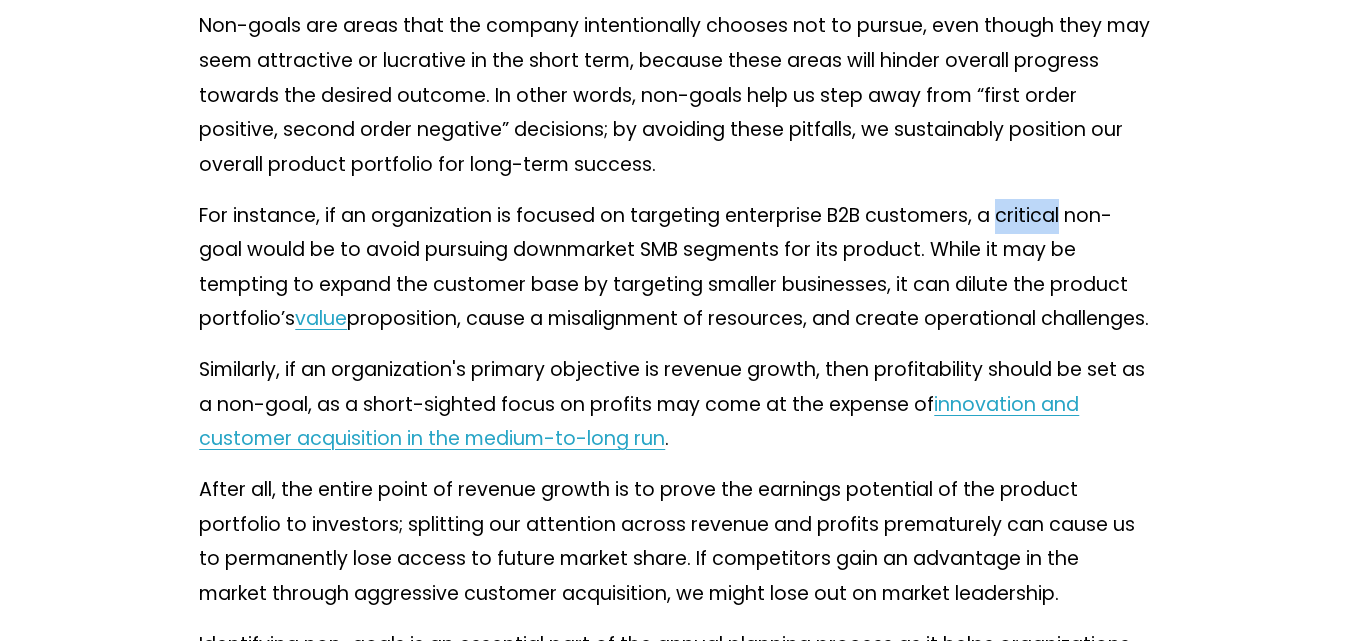 click on "For instance, if an organization is focused on targeting enterprise B2B customers, a critical non-goal would be to avoid pursuing downmarket SMB segments for its product. While it may be tempting to expand the customer base by targeting smaller businesses, it can dilute the product portfolio’s  value  proposition, cause a misalignment of resources, and create operational challenges." at bounding box center [675, 268] 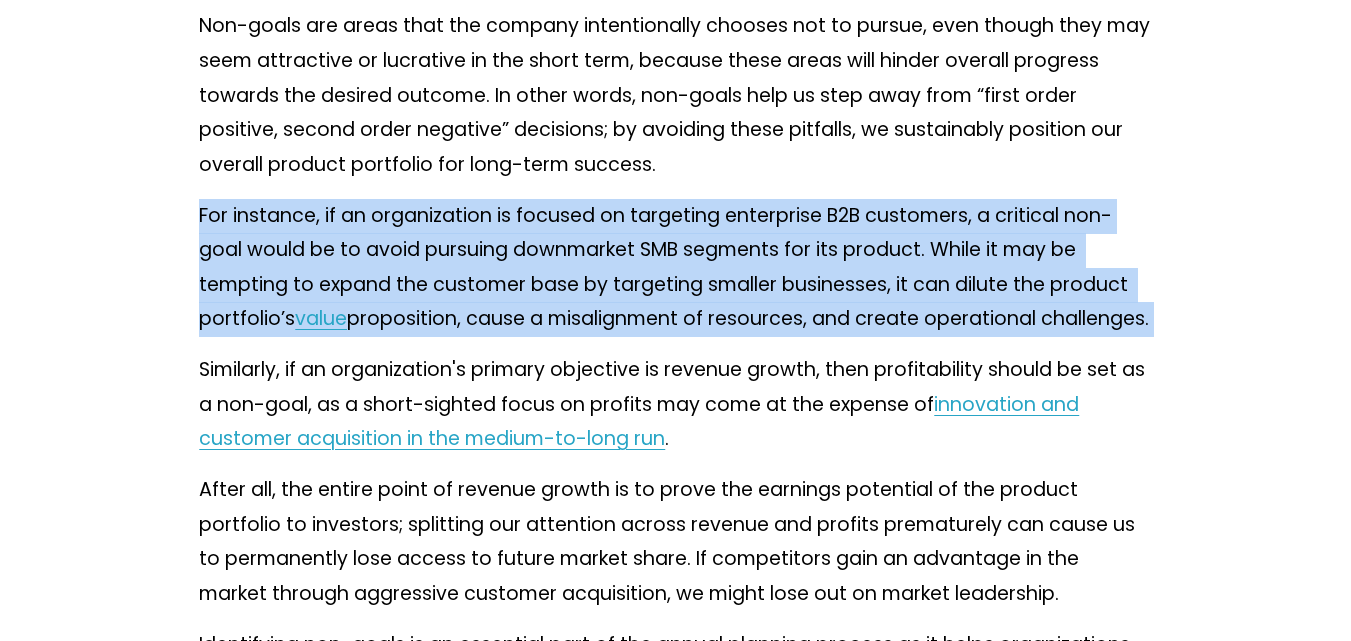click on "For instance, if an organization is focused on targeting enterprise B2B customers, a critical non-goal would be to avoid pursuing downmarket SMB segments for its product. While it may be tempting to expand the customer base by targeting smaller businesses, it can dilute the product portfolio’s  value  proposition, cause a misalignment of resources, and create operational challenges." at bounding box center [675, 268] 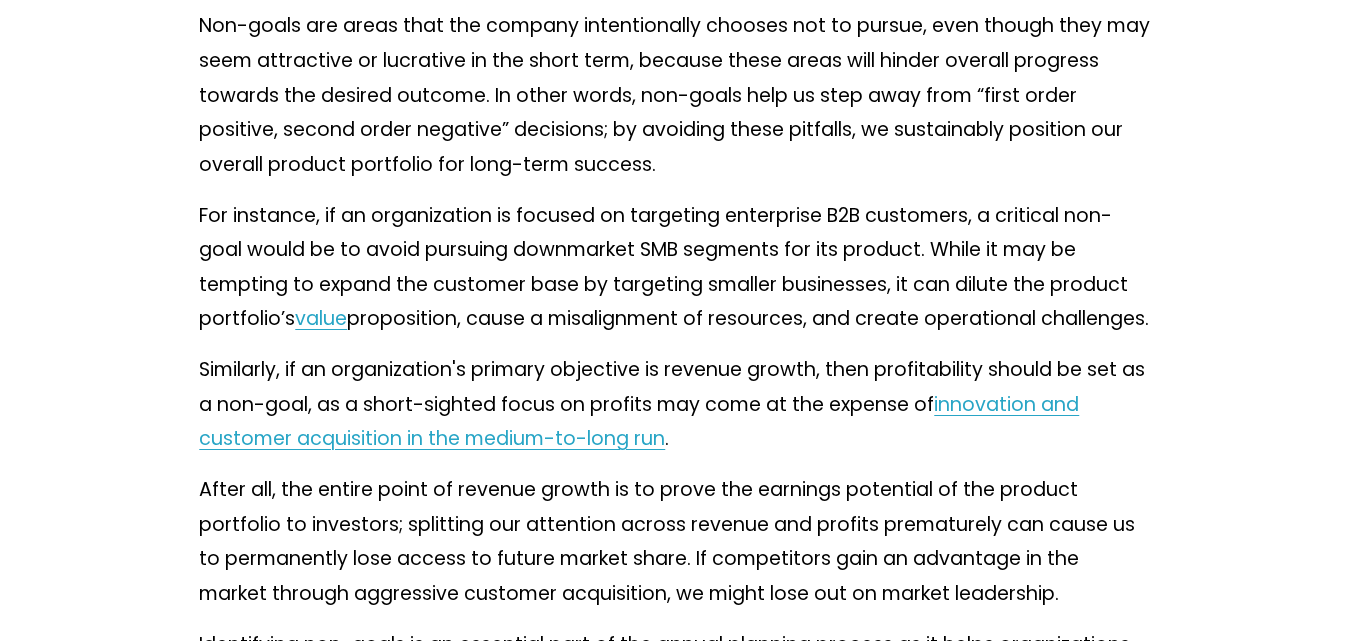 click on "For instance, if an organization is focused on targeting enterprise B2B customers, a critical non-goal would be to avoid pursuing downmarket SMB segments for its product. While it may be tempting to expand the customer base by targeting smaller businesses, it can dilute the product portfolio’s  value  proposition, cause a misalignment of resources, and create operational challenges." at bounding box center (675, 268) 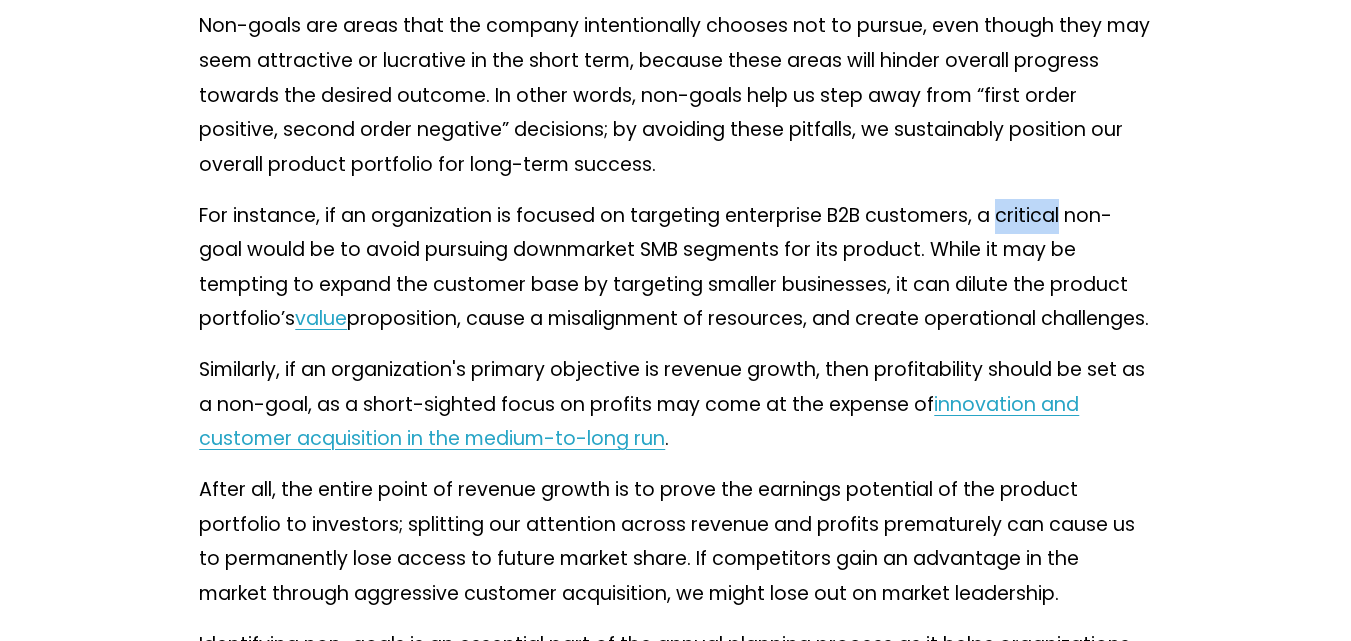 click on "For instance, if an organization is focused on targeting enterprise B2B customers, a critical non-goal would be to avoid pursuing downmarket SMB segments for its product. While it may be tempting to expand the customer base by targeting smaller businesses, it can dilute the product portfolio’s  value  proposition, cause a misalignment of resources, and create operational challenges." at bounding box center (675, 268) 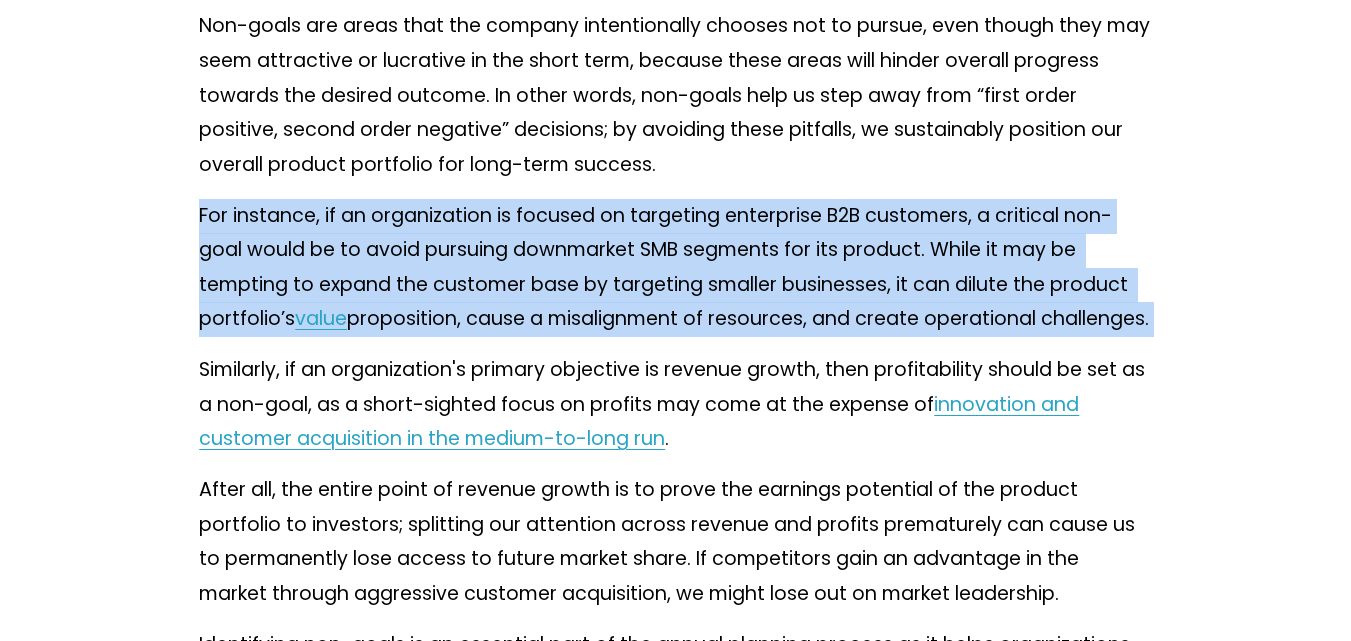 click on "For instance, if an organization is focused on targeting enterprise B2B customers, a critical non-goal would be to avoid pursuing downmarket SMB segments for its product. While it may be tempting to expand the customer base by targeting smaller businesses, it can dilute the product portfolio’s  value  proposition, cause a misalignment of resources, and create operational challenges." at bounding box center (675, 268) 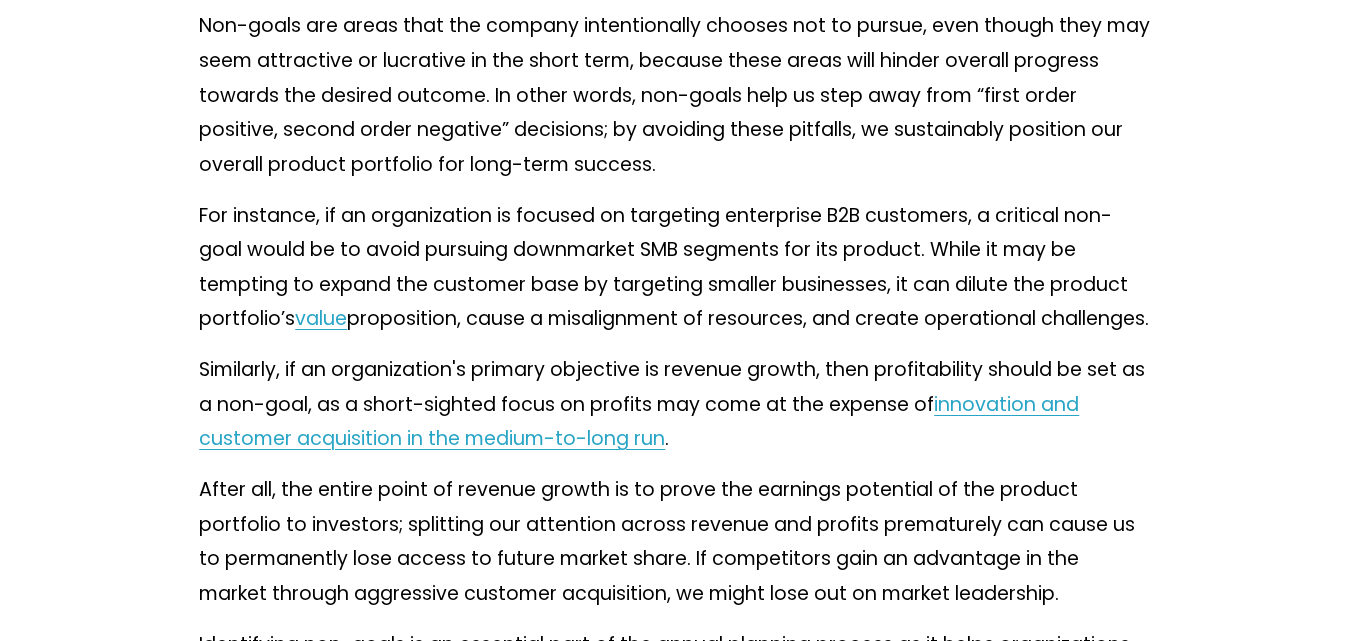 click on "For instance, if an organization is focused on targeting enterprise B2B customers, a critical non-goal would be to avoid pursuing downmarket SMB segments for its product. While it may be tempting to expand the customer base by targeting smaller businesses, it can dilute the product portfolio’s  value  proposition, cause a misalignment of resources, and create operational challenges." at bounding box center (675, 268) 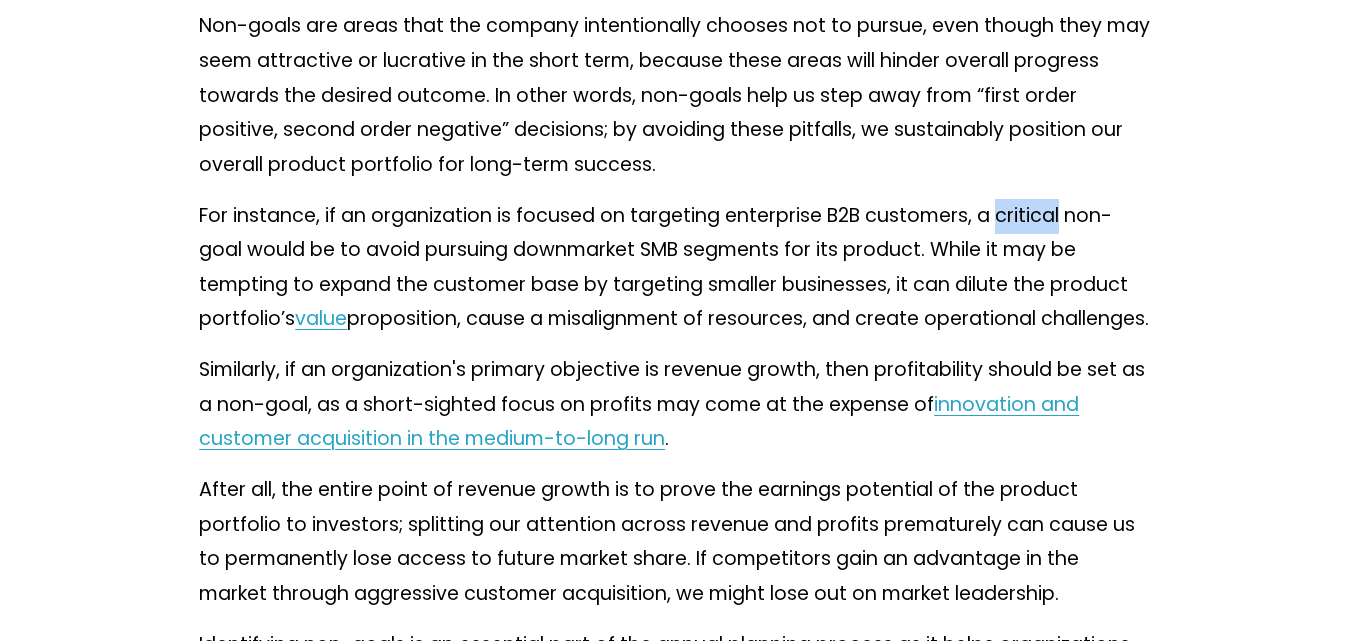 click on "For instance, if an organization is focused on targeting enterprise B2B customers, a critical non-goal would be to avoid pursuing downmarket SMB segments for its product. While it may be tempting to expand the customer base by targeting smaller businesses, it can dilute the product portfolio’s  value  proposition, cause a misalignment of resources, and create operational challenges." at bounding box center (675, 268) 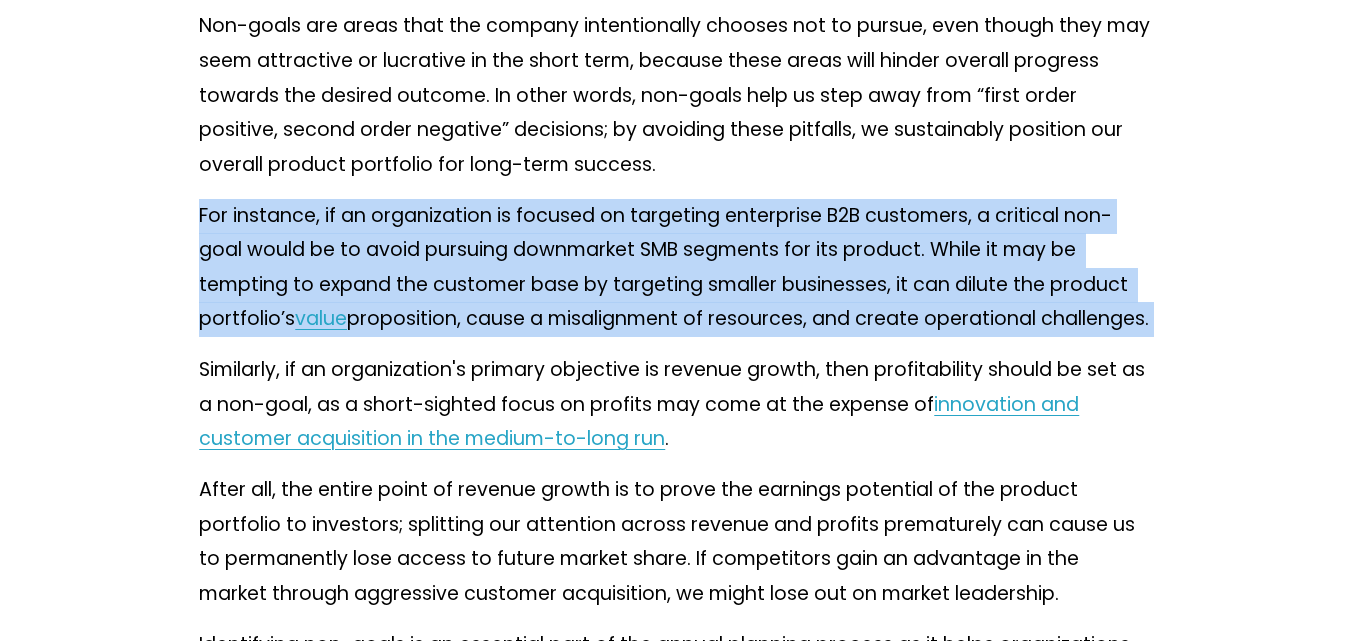 click on "For instance, if an organization is focused on targeting enterprise B2B customers, a critical non-goal would be to avoid pursuing downmarket SMB segments for its product. While it may be tempting to expand the customer base by targeting smaller businesses, it can dilute the product portfolio’s  value  proposition, cause a misalignment of resources, and create operational challenges." at bounding box center [675, 268] 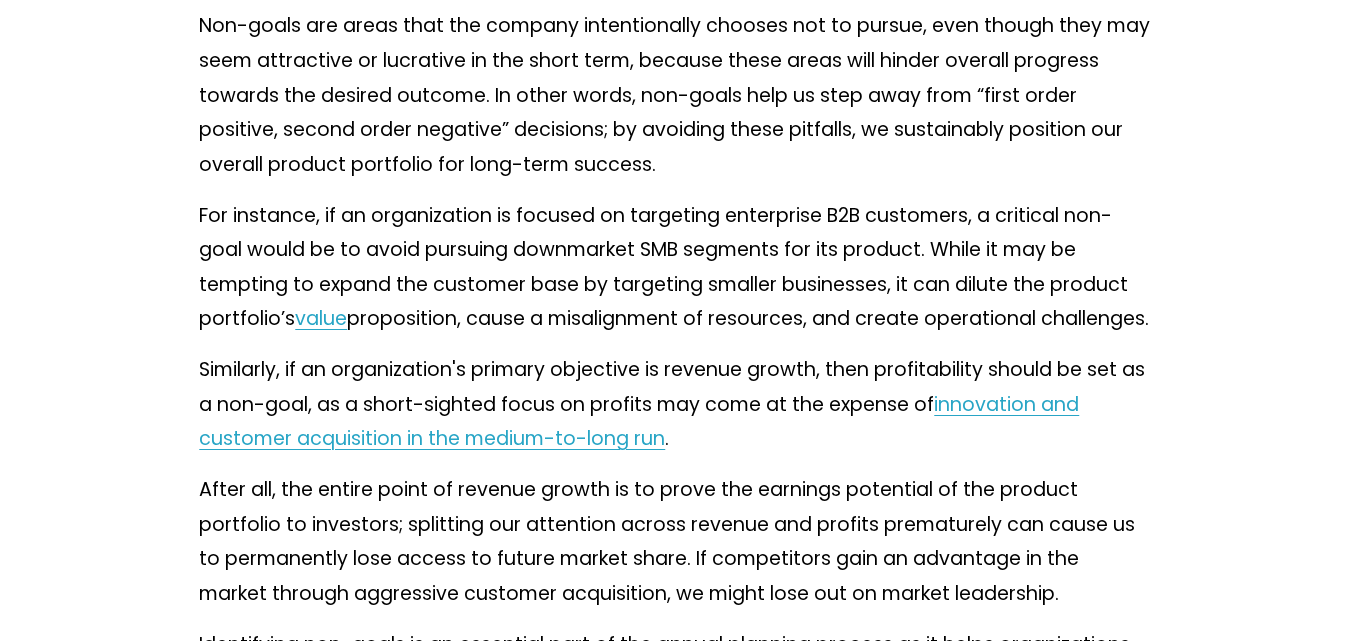 click on "For instance, if an organization is focused on targeting enterprise B2B customers, a critical non-goal would be to avoid pursuing downmarket SMB segments for its product. While it may be tempting to expand the customer base by targeting smaller businesses, it can dilute the product portfolio’s  value  proposition, cause a misalignment of resources, and create operational challenges." at bounding box center [675, 268] 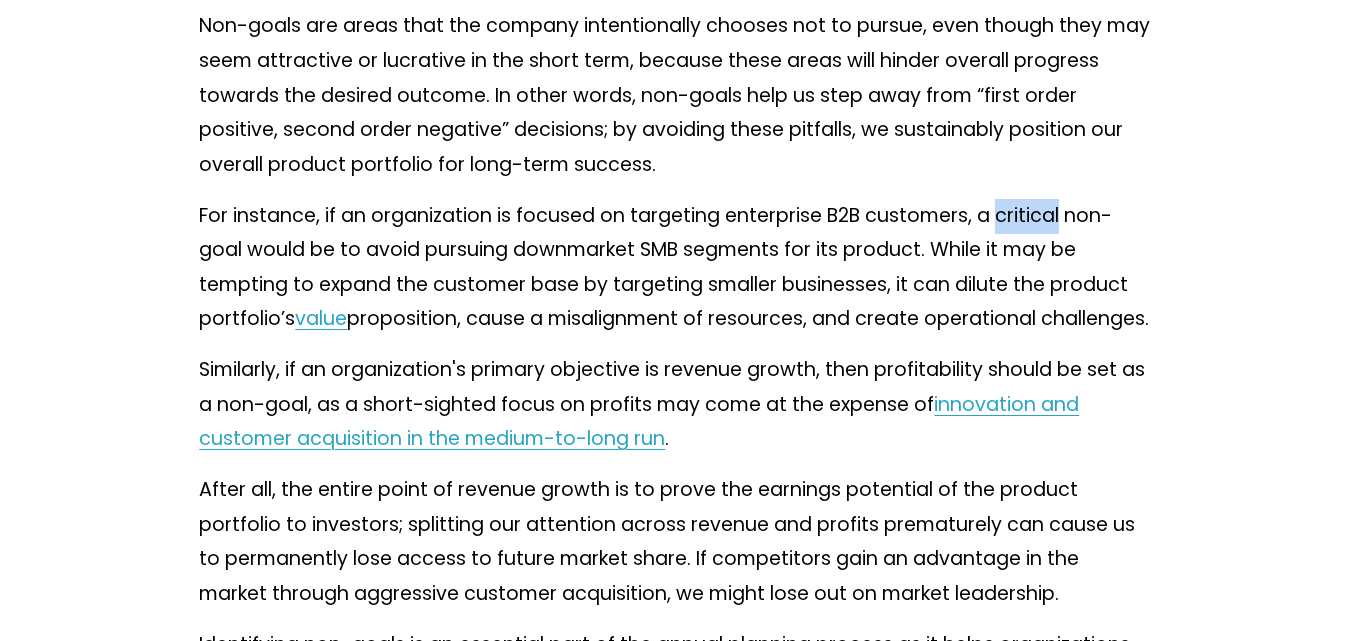 click on "For instance, if an organization is focused on targeting enterprise B2B customers, a critical non-goal would be to avoid pursuing downmarket SMB segments for its product. While it may be tempting to expand the customer base by targeting smaller businesses, it can dilute the product portfolio’s  value  proposition, cause a misalignment of resources, and create operational challenges." at bounding box center (675, 268) 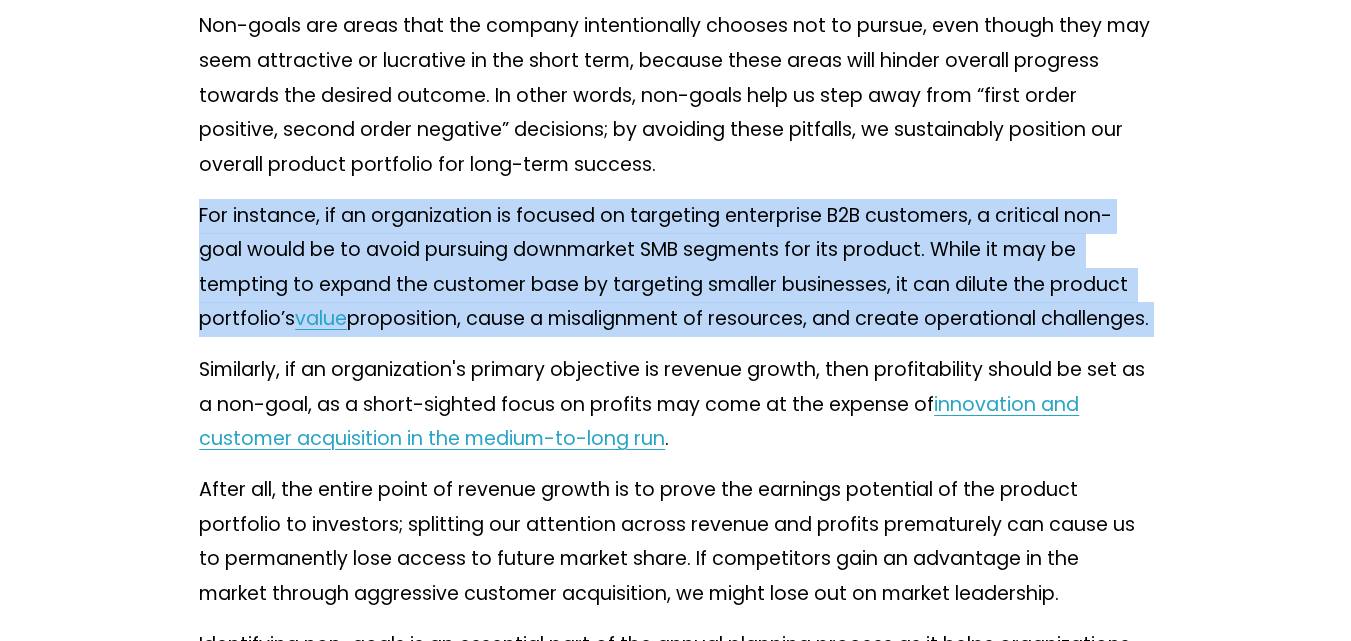click on "For instance, if an organization is focused on targeting enterprise B2B customers, a critical non-goal would be to avoid pursuing downmarket SMB segments for its product. While it may be tempting to expand the customer base by targeting smaller businesses, it can dilute the product portfolio’s  value  proposition, cause a misalignment of resources, and create operational challenges." at bounding box center (675, 268) 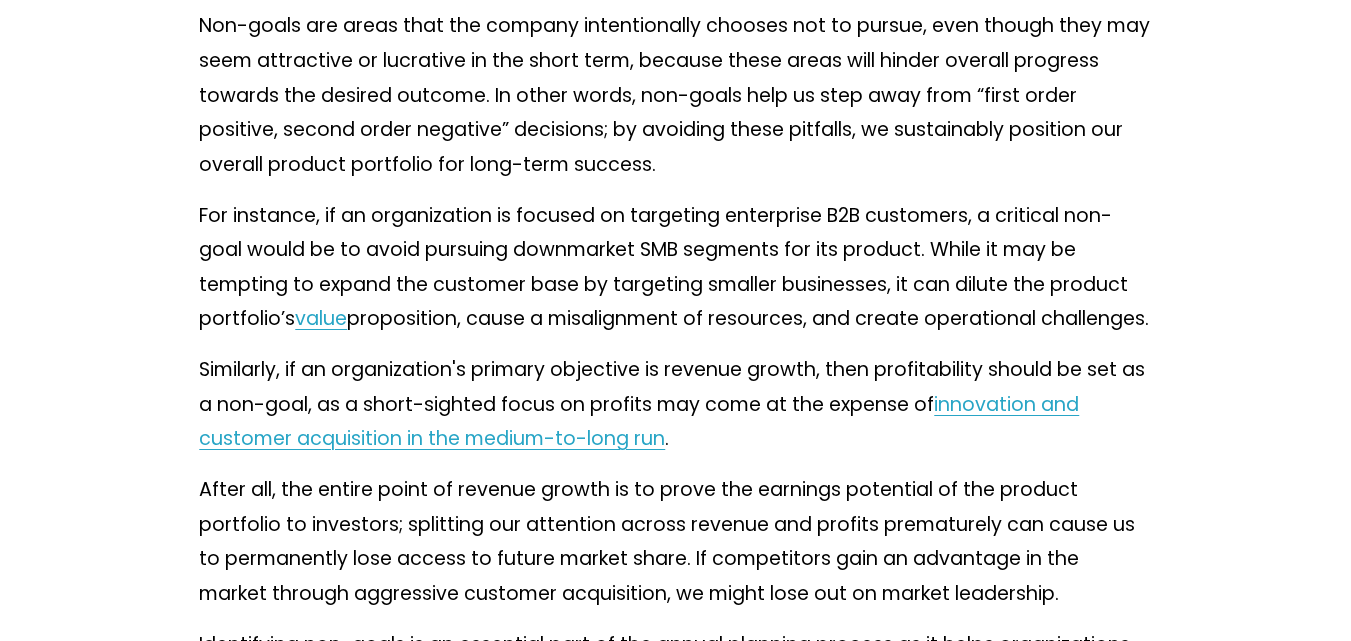click on "For instance, if an organization is focused on targeting enterprise B2B customers, a critical non-goal would be to avoid pursuing downmarket SMB segments for its product. While it may be tempting to expand the customer base by targeting smaller businesses, it can dilute the product portfolio’s  value  proposition, cause a misalignment of resources, and create operational challenges." at bounding box center (675, 268) 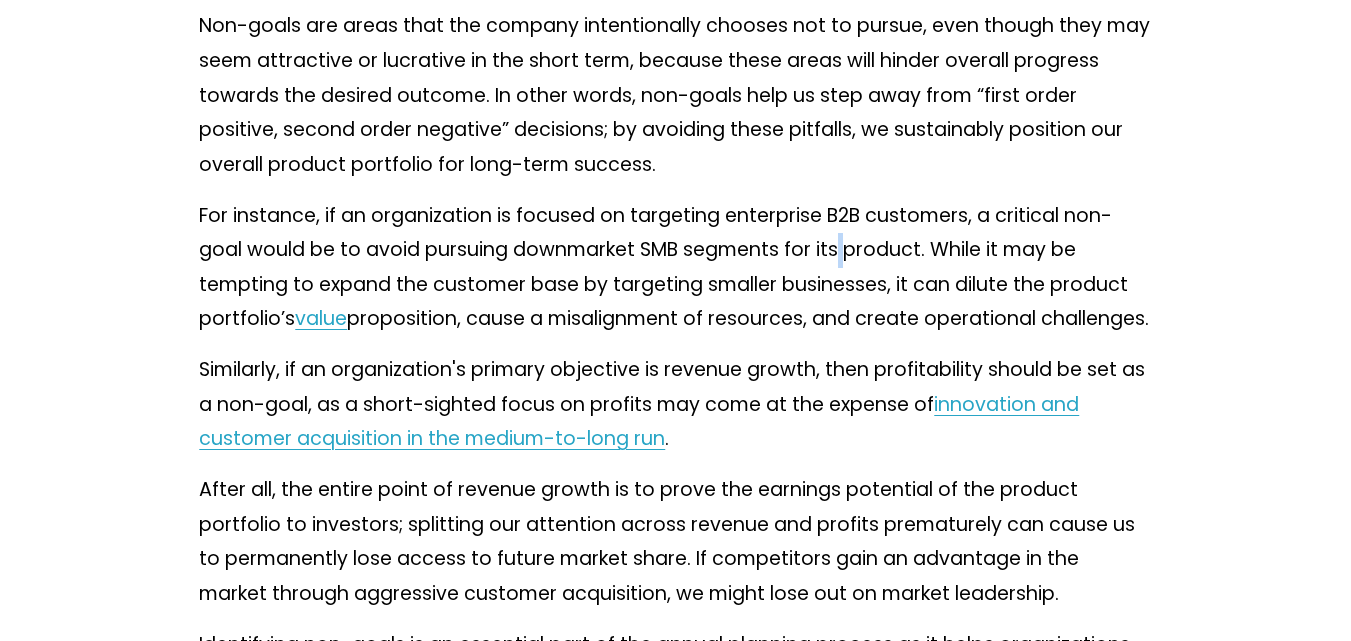 click on "For instance, if an organization is focused on targeting enterprise B2B customers, a critical non-goal would be to avoid pursuing downmarket SMB segments for its product. While it may be tempting to expand the customer base by targeting smaller businesses, it can dilute the product portfolio’s  value  proposition, cause a misalignment of resources, and create operational challenges." at bounding box center (675, 268) 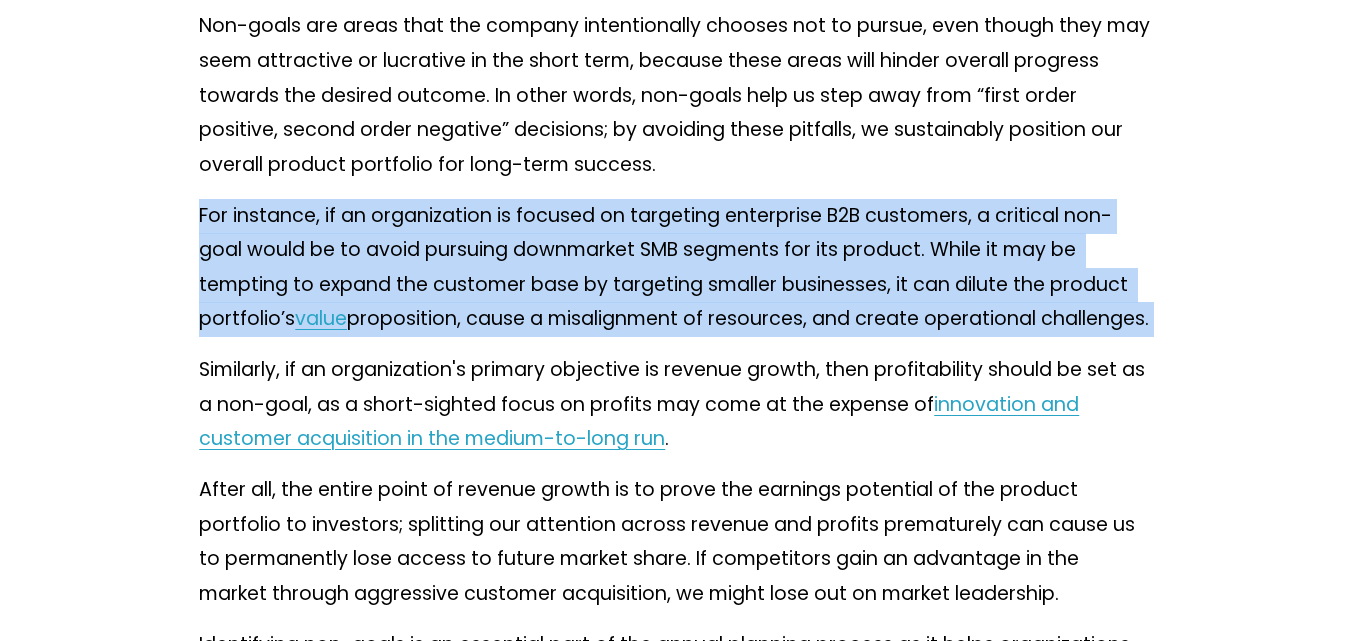 click on "For instance, if an organization is focused on targeting enterprise B2B customers, a critical non-goal would be to avoid pursuing downmarket SMB segments for its product. While it may be tempting to expand the customer base by targeting smaller businesses, it can dilute the product portfolio’s  value  proposition, cause a misalignment of resources, and create operational challenges." at bounding box center (675, 268) 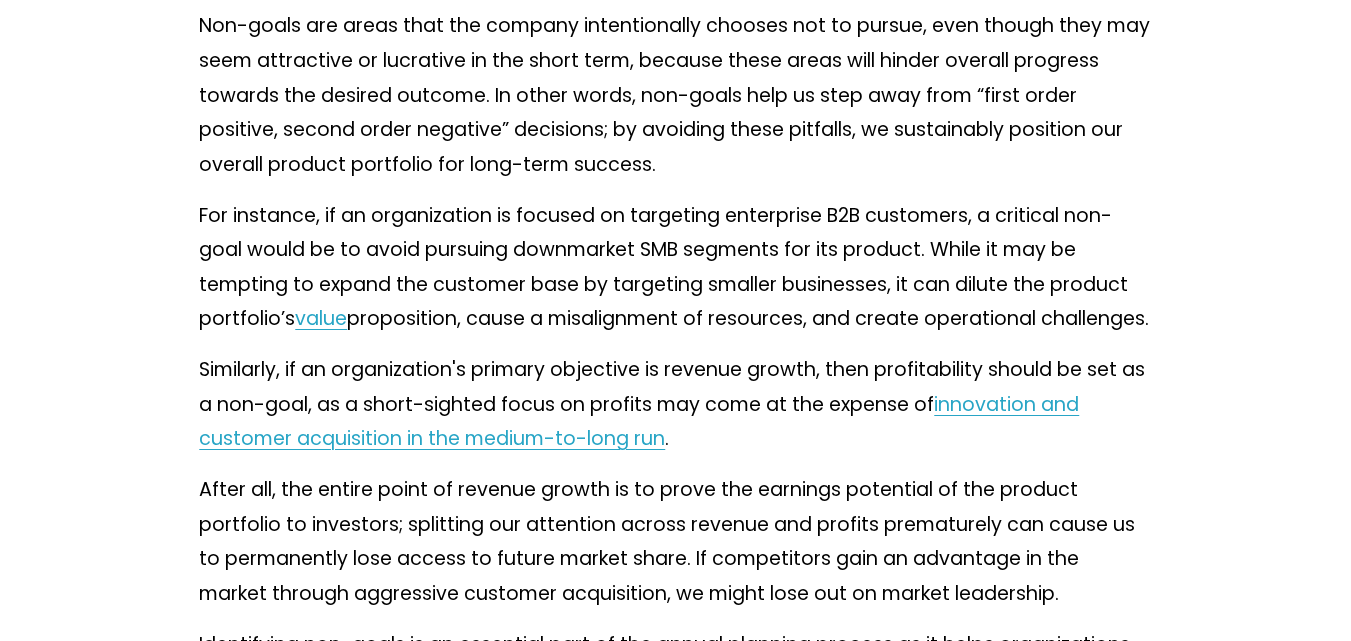 click on "For instance, if an organization is focused on targeting enterprise B2B customers, a critical non-goal would be to avoid pursuing downmarket SMB segments for its product. While it may be tempting to expand the customer base by targeting smaller businesses, it can dilute the product portfolio’s  value  proposition, cause a misalignment of resources, and create operational challenges." at bounding box center [675, 268] 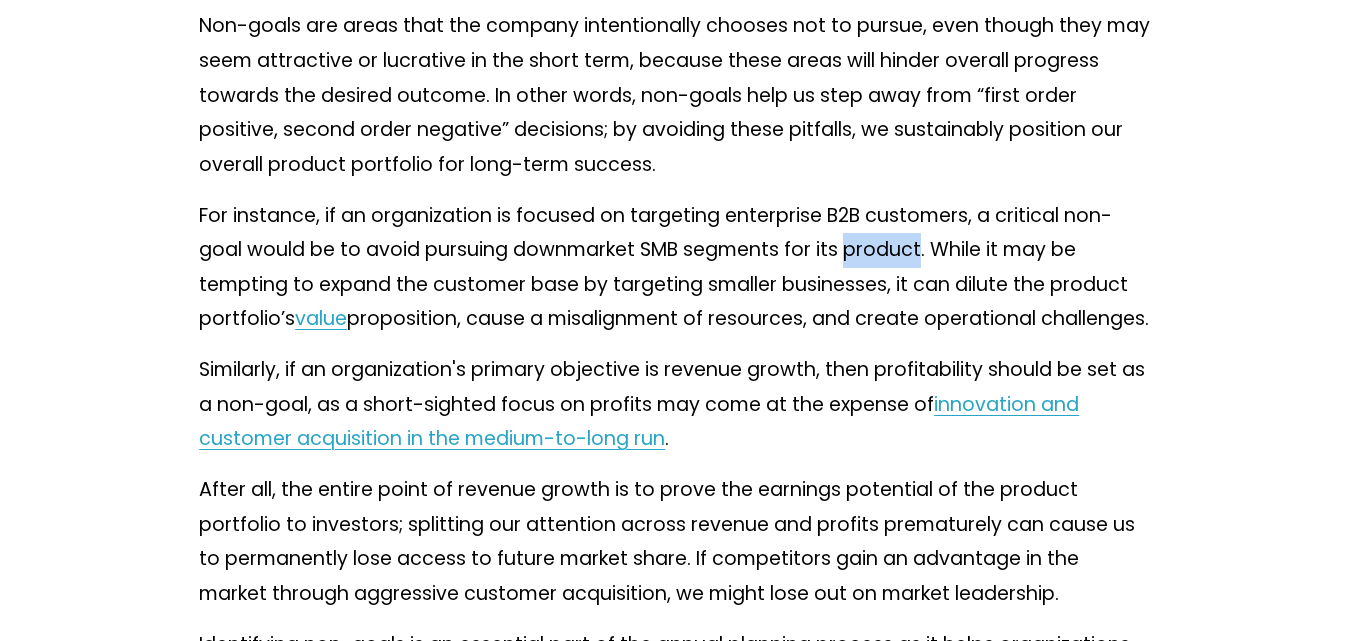 click on "For instance, if an organization is focused on targeting enterprise B2B customers, a critical non-goal would be to avoid pursuing downmarket SMB segments for its product. While it may be tempting to expand the customer base by targeting smaller businesses, it can dilute the product portfolio’s  value  proposition, cause a misalignment of resources, and create operational challenges." at bounding box center [675, 268] 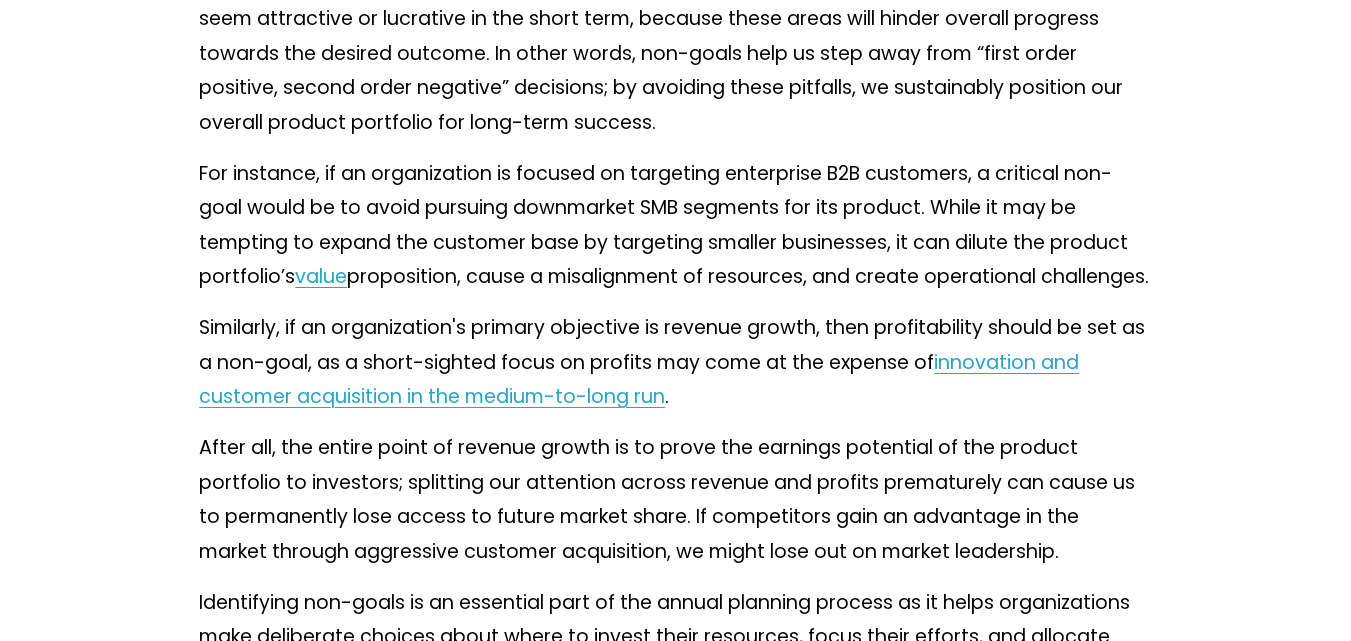 scroll, scrollTop: 1909, scrollLeft: 0, axis: vertical 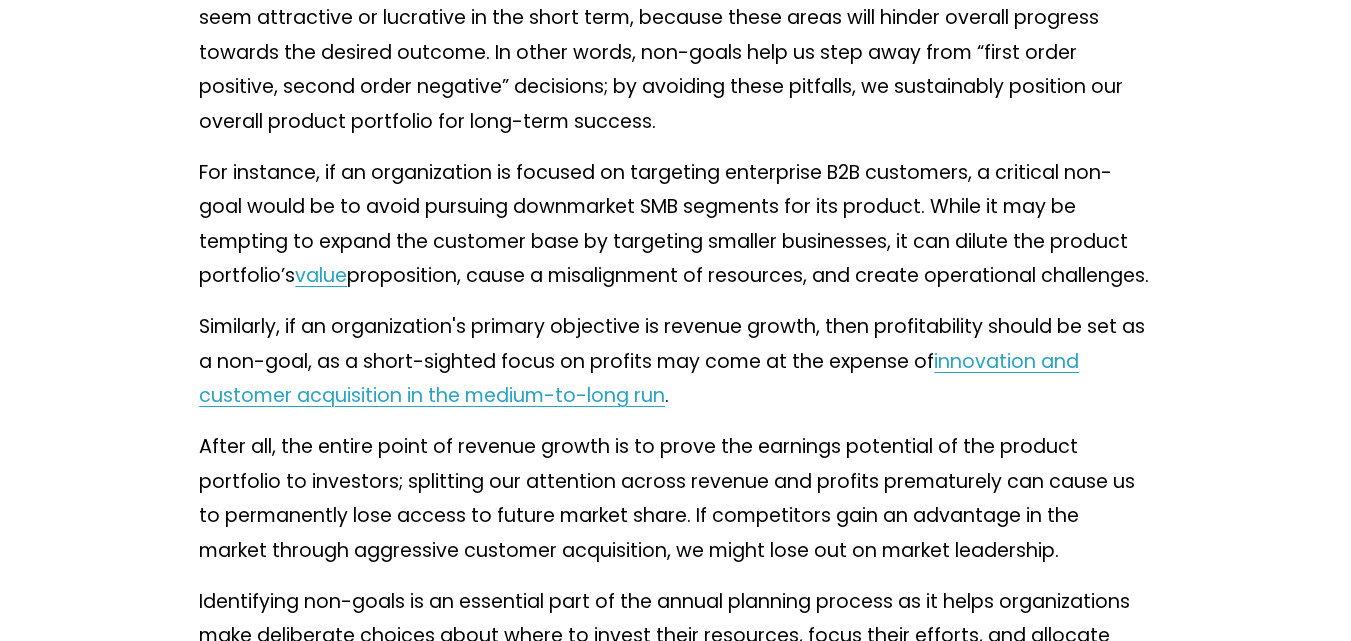 click on "For instance, if an organization is focused on targeting enterprise B2B customers, a critical non-goal would be to avoid pursuing downmarket SMB segments for its product. While it may be tempting to expand the customer base by targeting smaller businesses, it can dilute the product portfolio’s  value  proposition, cause a misalignment of resources, and create operational challenges." at bounding box center [675, 225] 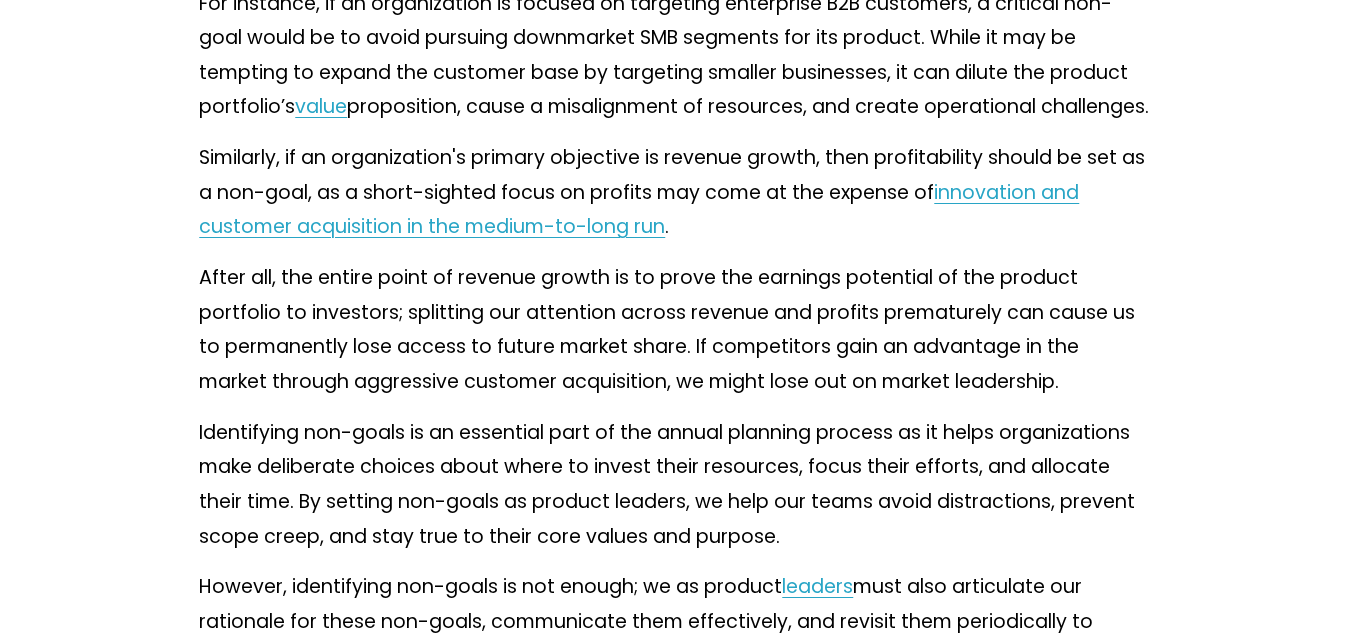 scroll, scrollTop: 2079, scrollLeft: 0, axis: vertical 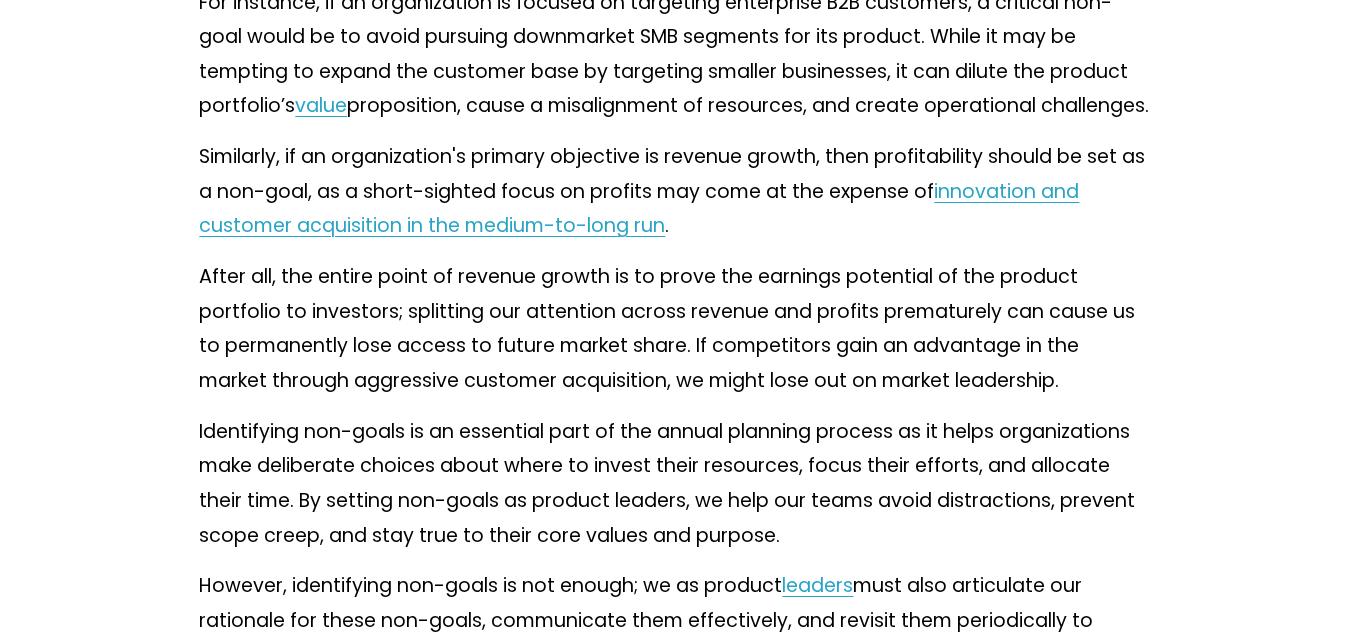 click on "Similarly, if an organization's primary objective is revenue growth, then profitability should be set as a non-goal, as a short-sighted focus on profits may come at the expense of  innovation and customer acquisition in the medium-to-long run ." at bounding box center (675, 192) 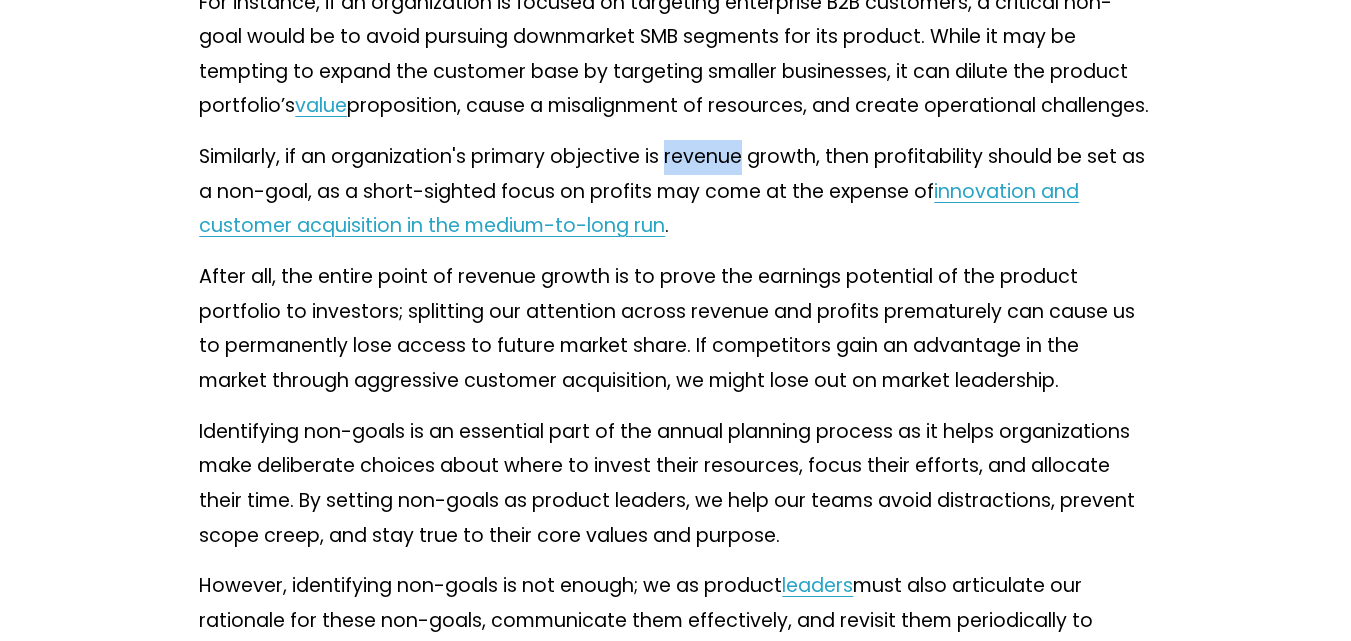 click on "Similarly, if an organization's primary objective is revenue growth, then profitability should be set as a non-goal, as a short-sighted focus on profits may come at the expense of  innovation and customer acquisition in the medium-to-long run ." at bounding box center [675, 192] 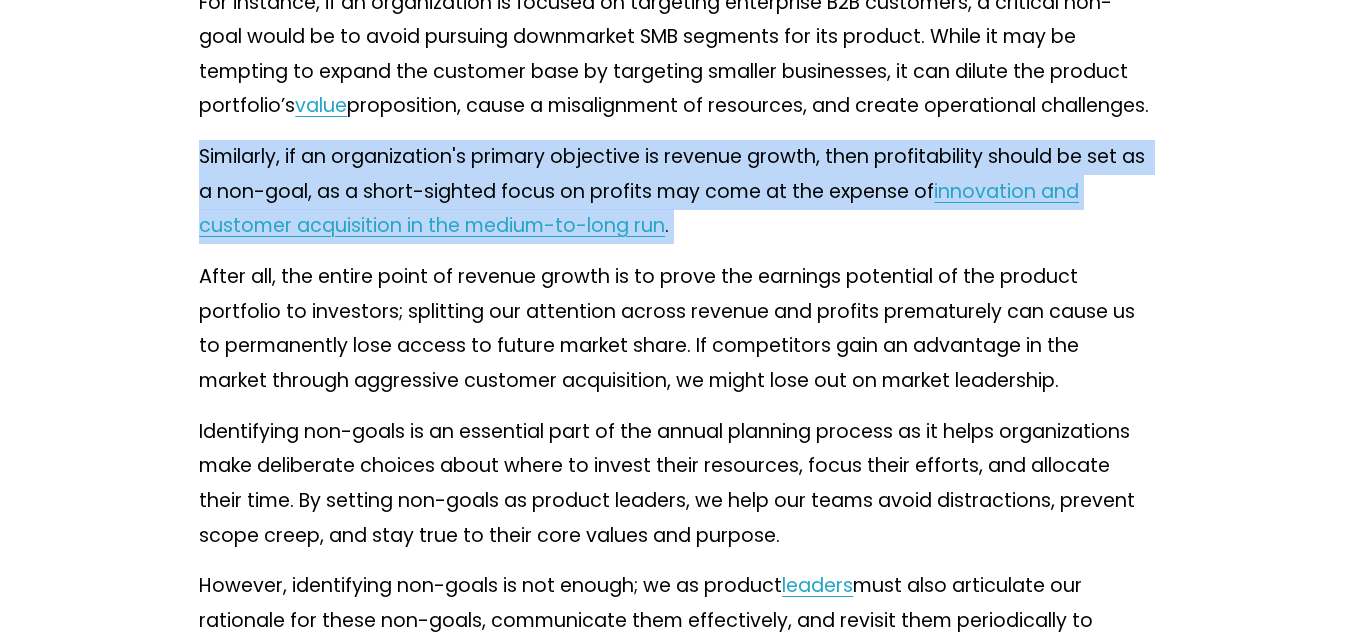 click on "Similarly, if an organization's primary objective is revenue growth, then profitability should be set as a non-goal, as a short-sighted focus on profits may come at the expense of  innovation and customer acquisition in the medium-to-long run ." at bounding box center [675, 192] 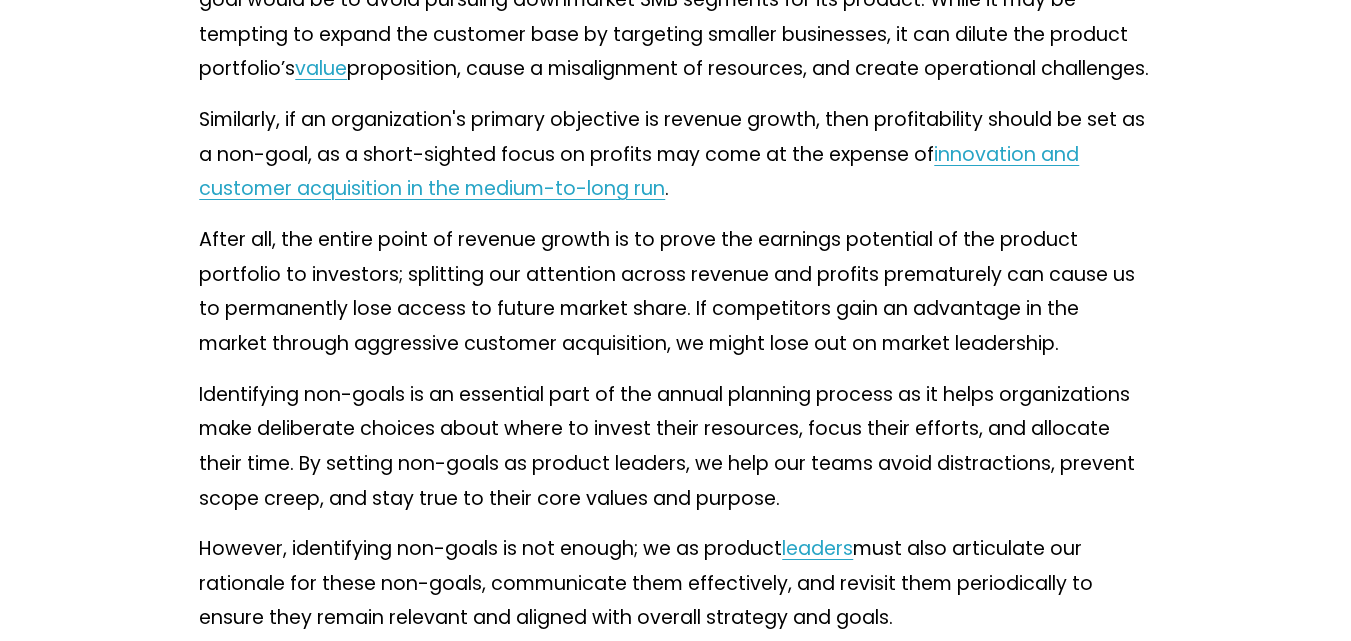 scroll, scrollTop: 2117, scrollLeft: 0, axis: vertical 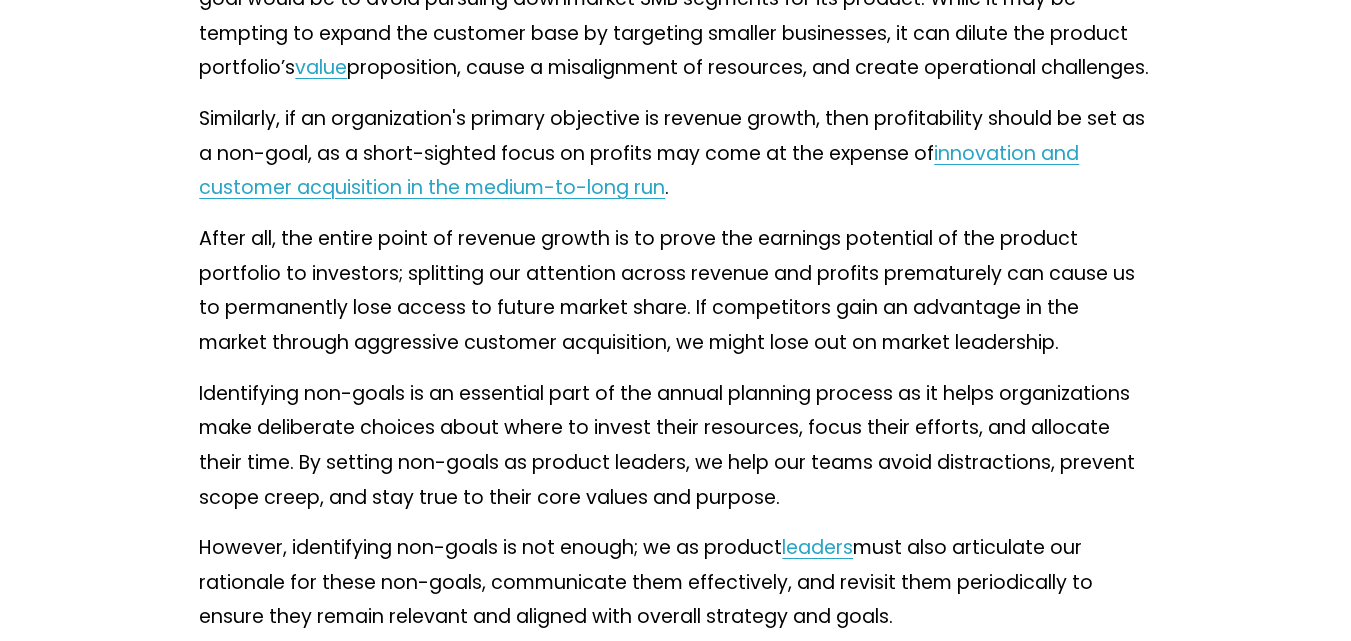 click on "Similarly, if an organization's primary objective is revenue growth, then profitability should be set as a non-goal, as a short-sighted focus on profits may come at the expense of  innovation and customer acquisition in the medium-to-long run ." at bounding box center [675, 154] 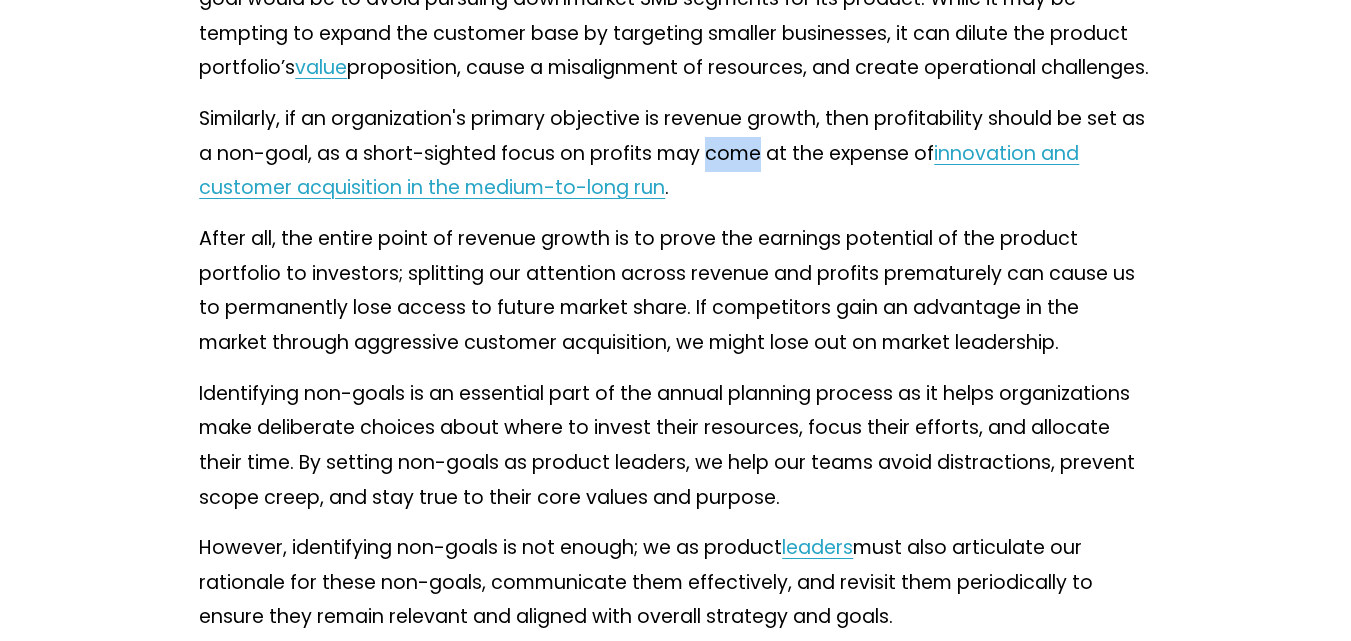 click on "Similarly, if an organization's primary objective is revenue growth, then profitability should be set as a non-goal, as a short-sighted focus on profits may come at the expense of  innovation and customer acquisition in the medium-to-long run ." at bounding box center [675, 154] 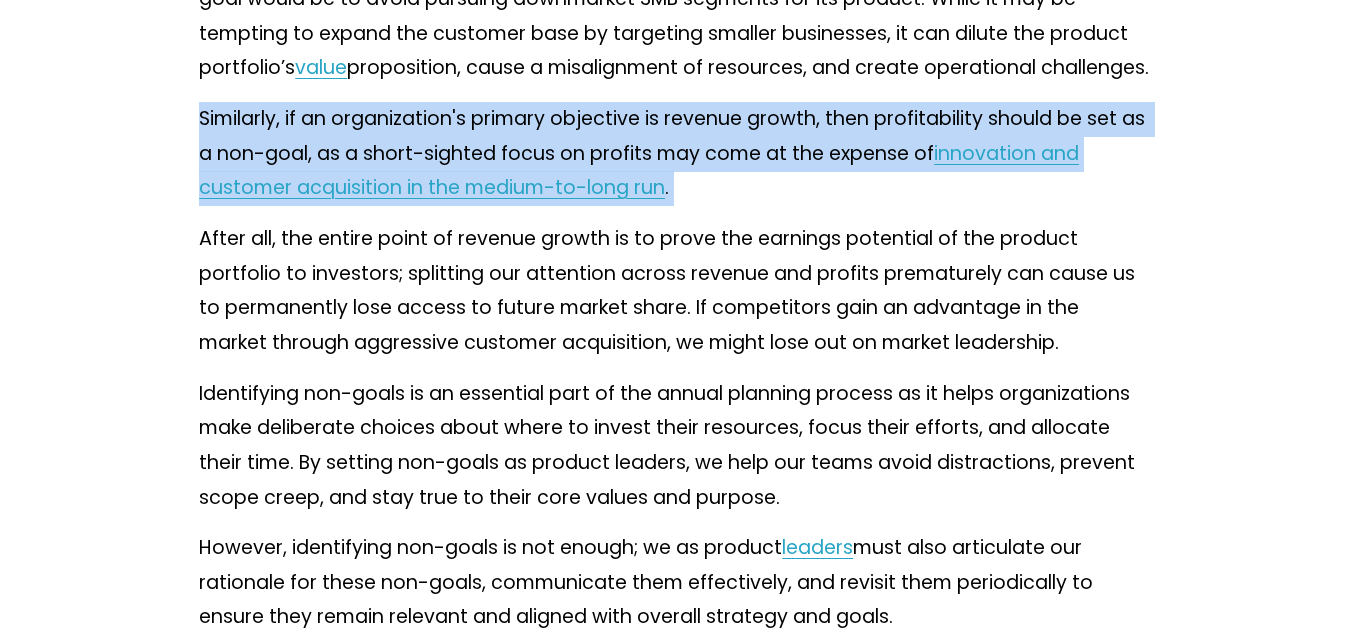 click on "Similarly, if an organization's primary objective is revenue growth, then profitability should be set as a non-goal, as a short-sighted focus on profits may come at the expense of  innovation and customer acquisition in the medium-to-long run ." at bounding box center (675, 154) 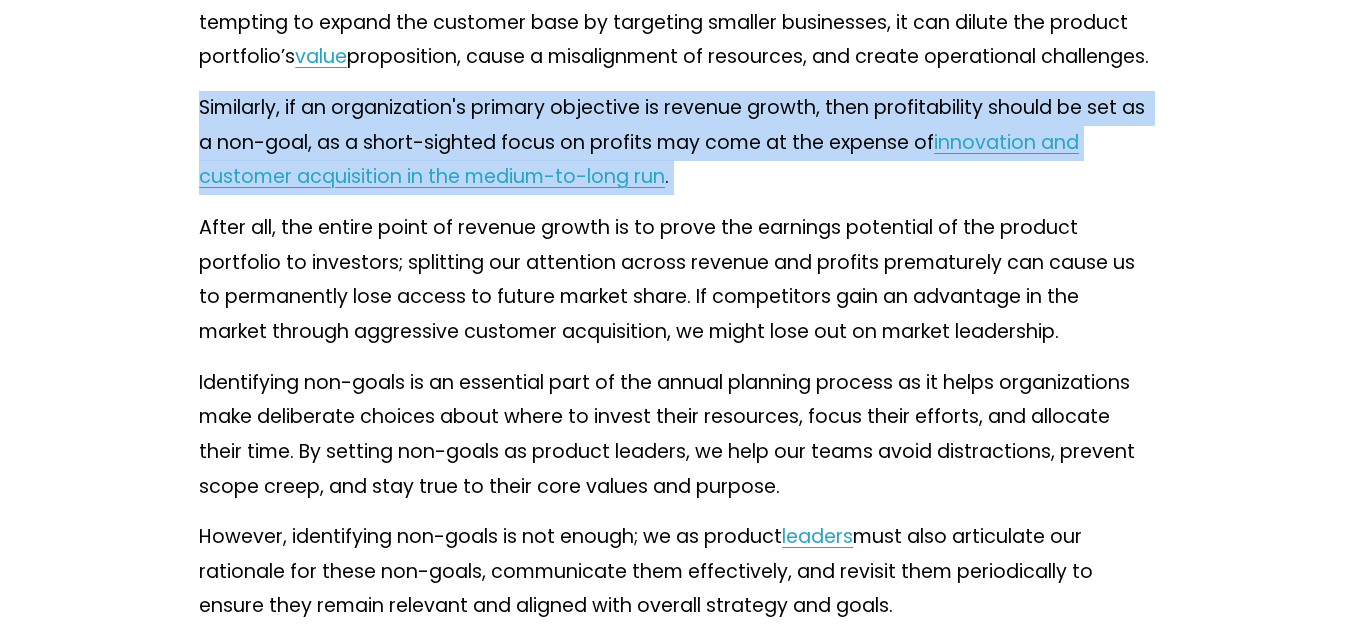 scroll, scrollTop: 2130, scrollLeft: 0, axis: vertical 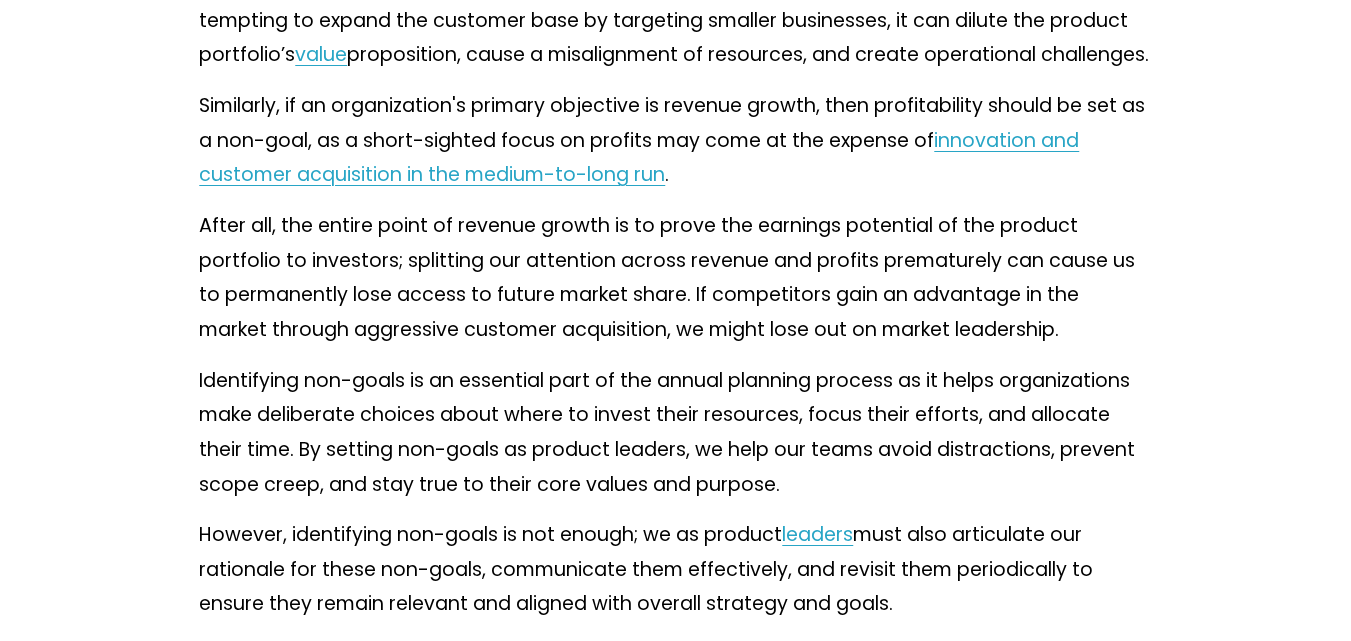 click on "After all, the entire point of revenue growth is to prove the earnings potential of the product portfolio to investors; splitting our attention across revenue and profits prematurely can cause us to permanently lose access to future market share. If competitors gain an advantage in the market through aggressive customer acquisition, we might lose out on market leadership." at bounding box center [675, 278] 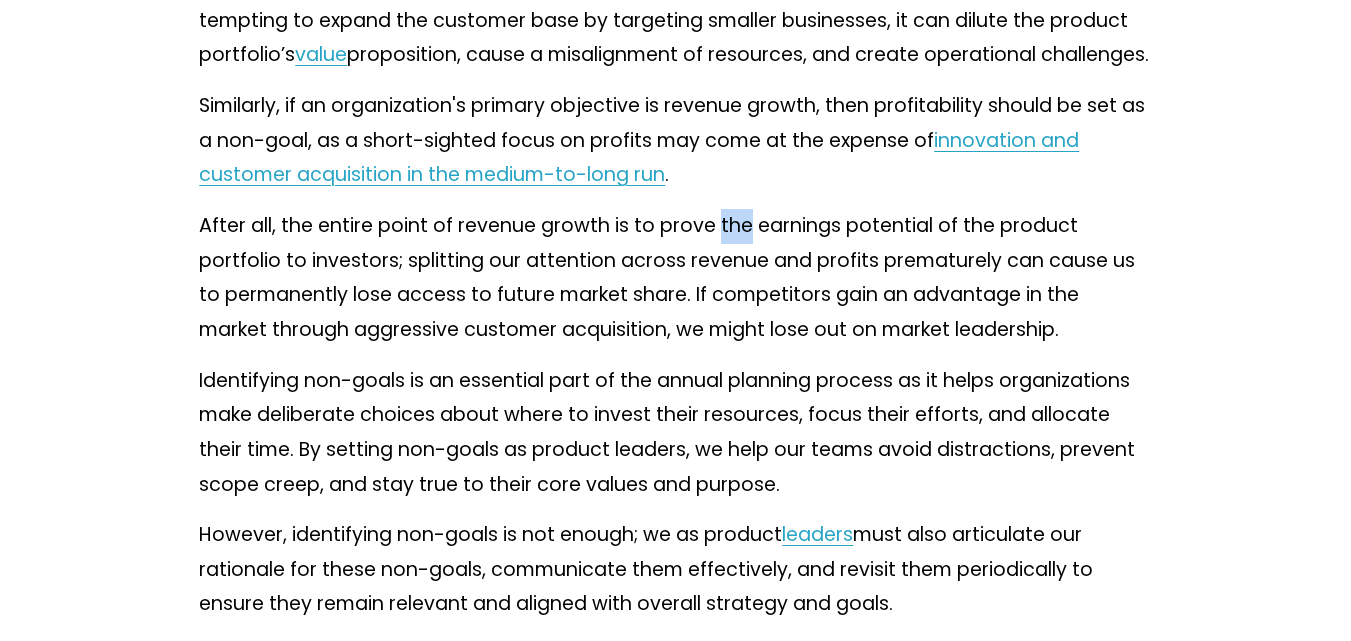 click on "After all, the entire point of revenue growth is to prove the earnings potential of the product portfolio to investors; splitting our attention across revenue and profits prematurely can cause us to permanently lose access to future market share. If competitors gain an advantage in the market through aggressive customer acquisition, we might lose out on market leadership." at bounding box center (675, 278) 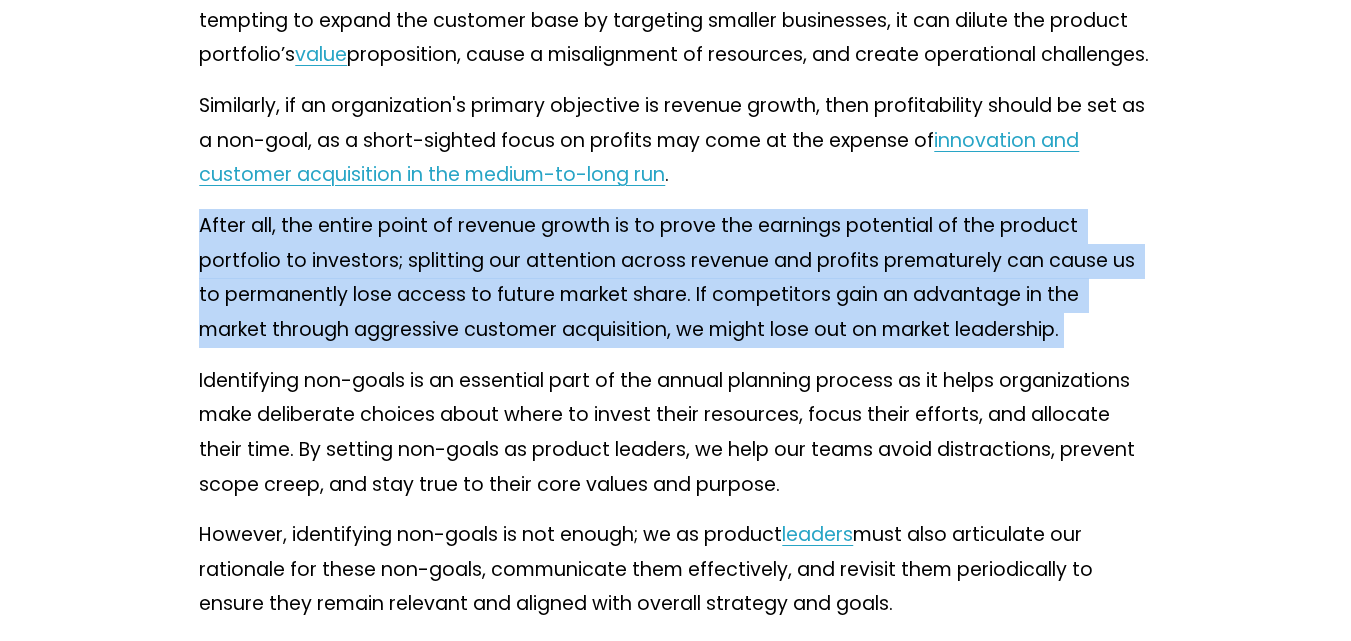 click on "After all, the entire point of revenue growth is to prove the earnings potential of the product portfolio to investors; splitting our attention across revenue and profits prematurely can cause us to permanently lose access to future market share. If competitors gain an advantage in the market through aggressive customer acquisition, we might lose out on market leadership." at bounding box center [675, 278] 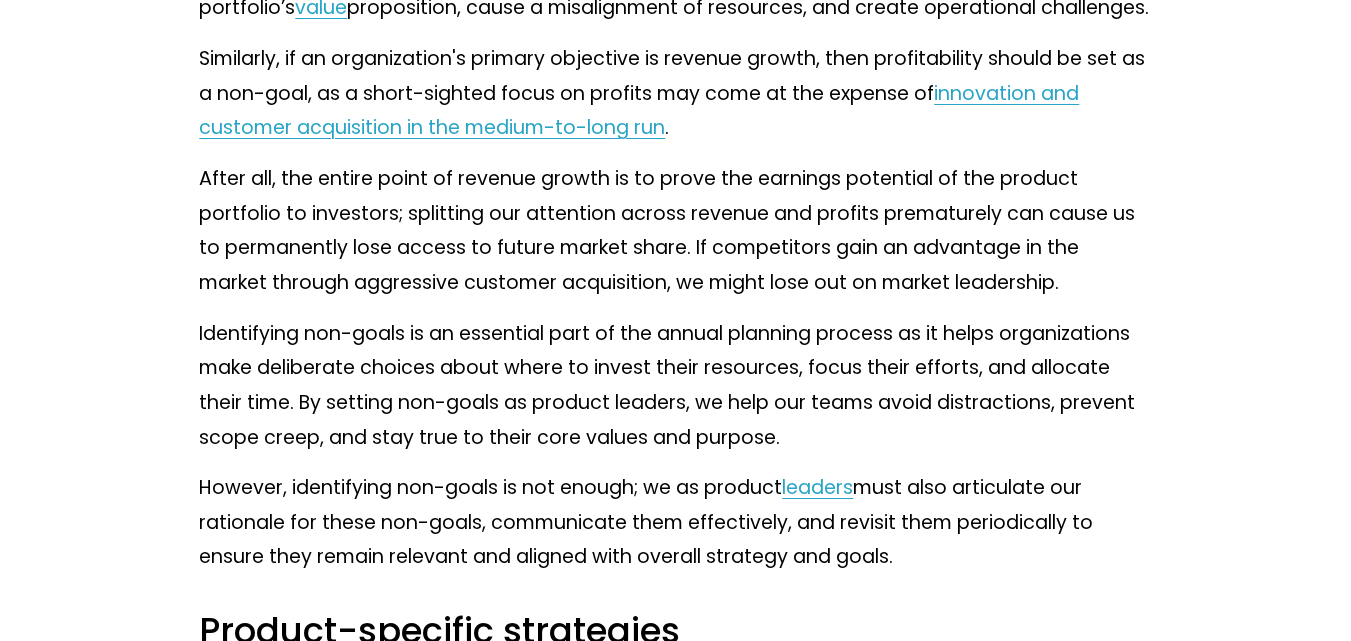 scroll, scrollTop: 2179, scrollLeft: 0, axis: vertical 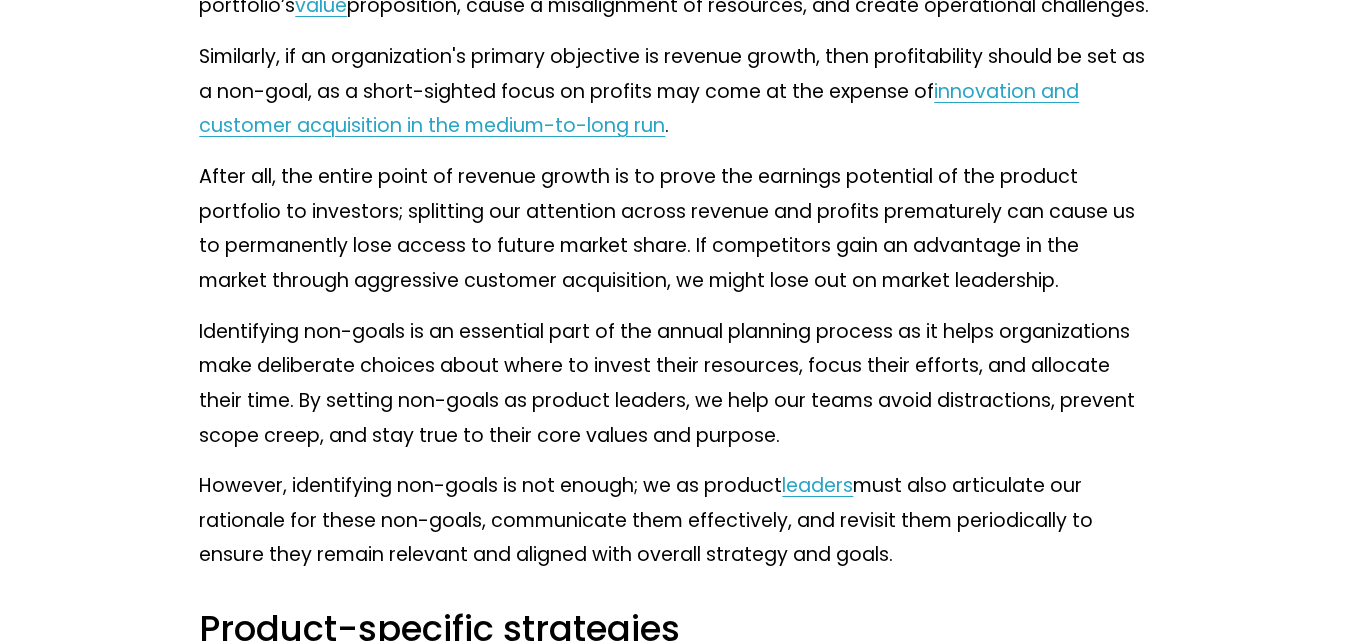 click on "After all, the entire point of revenue growth is to prove the earnings potential of the product portfolio to investors; splitting our attention across revenue and profits prematurely can cause us to permanently lose access to future market share. If competitors gain an advantage in the market through aggressive customer acquisition, we might lose out on market leadership." at bounding box center (675, 229) 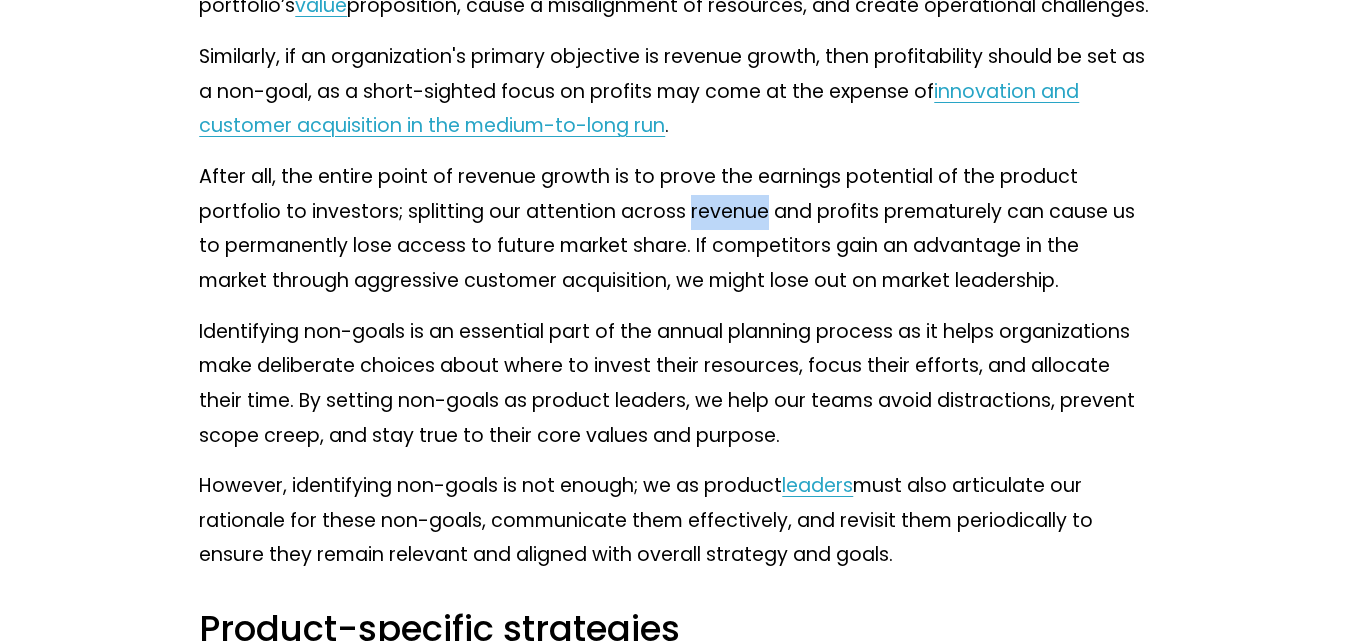 click on "After all, the entire point of revenue growth is to prove the earnings potential of the product portfolio to investors; splitting our attention across revenue and profits prematurely can cause us to permanently lose access to future market share. If competitors gain an advantage in the market through aggressive customer acquisition, we might lose out on market leadership." at bounding box center (675, 229) 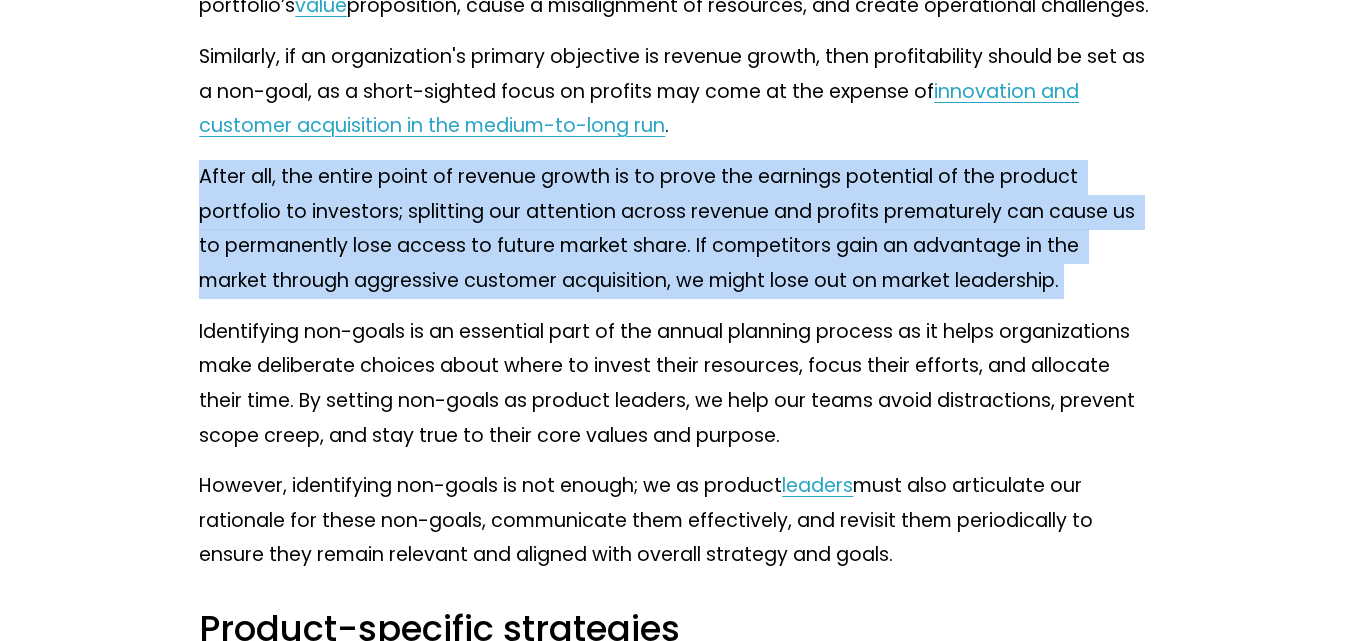 click on "After all, the entire point of revenue growth is to prove the earnings potential of the product portfolio to investors; splitting our attention across revenue and profits prematurely can cause us to permanently lose access to future market share. If competitors gain an advantage in the market through aggressive customer acquisition, we might lose out on market leadership." at bounding box center (675, 229) 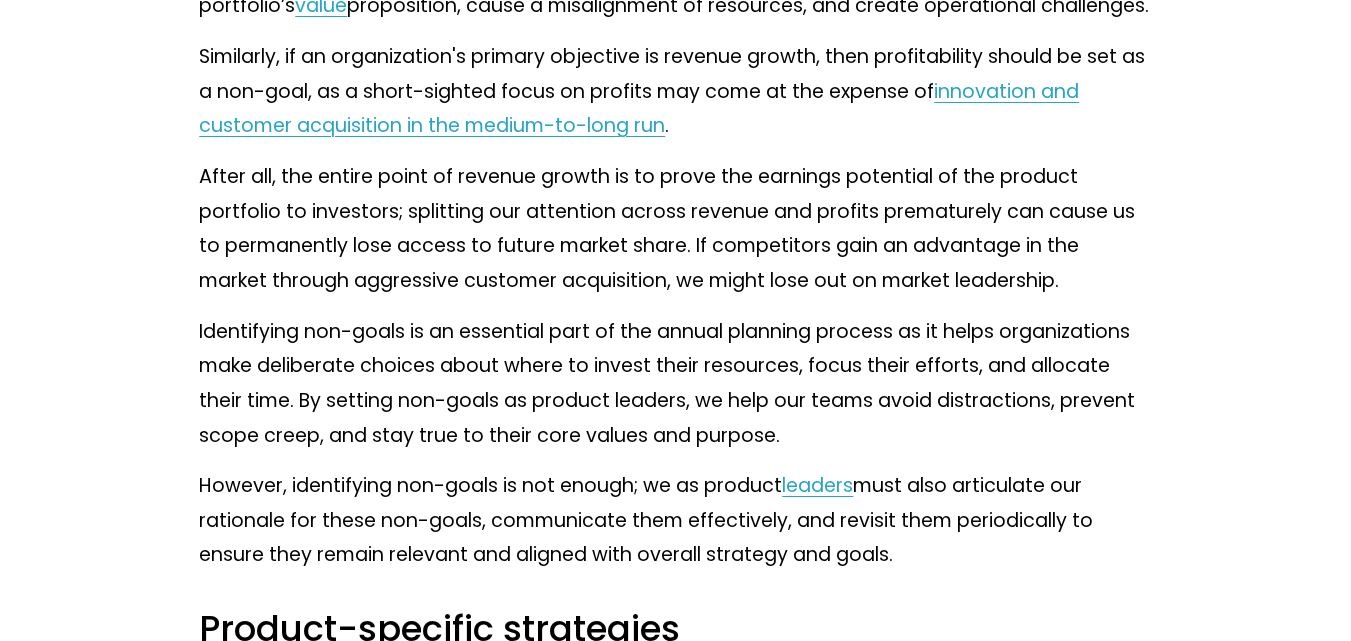 click on "After all, the entire point of revenue growth is to prove the earnings potential of the product portfolio to investors; splitting our attention across revenue and profits prematurely can cause us to permanently lose access to future market share. If competitors gain an advantage in the market through aggressive customer acquisition, we might lose out on market leadership." at bounding box center [675, 229] 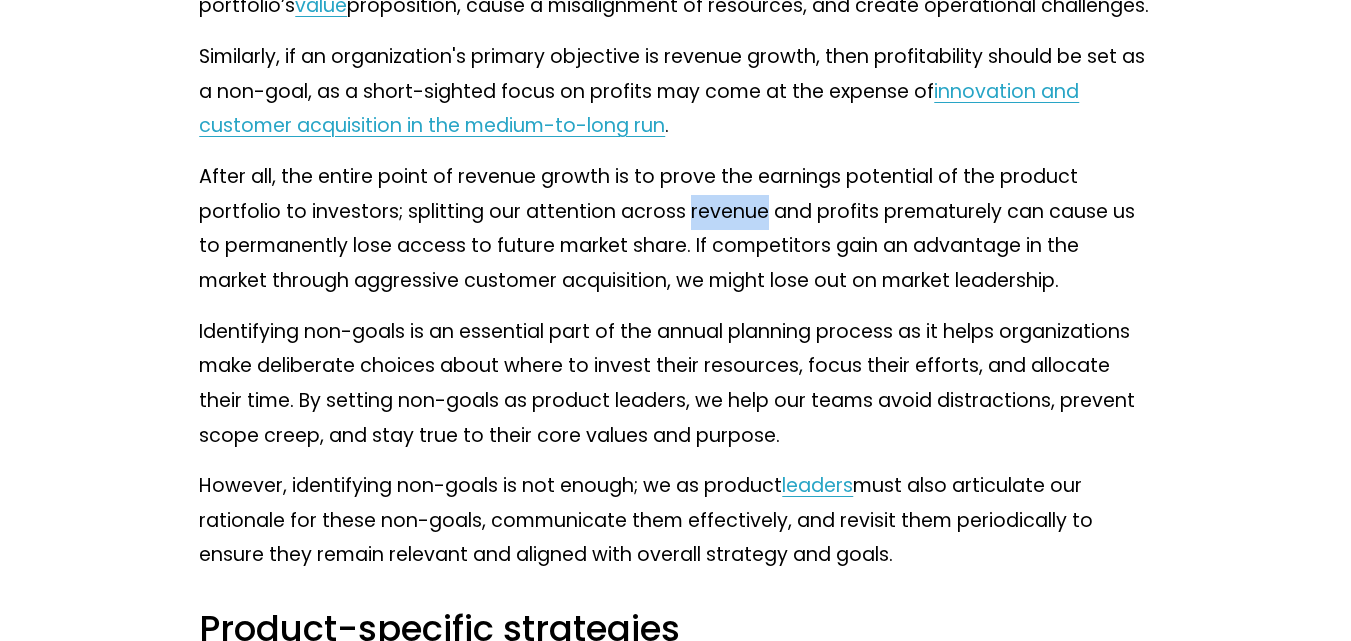 click on "After all, the entire point of revenue growth is to prove the earnings potential of the product portfolio to investors; splitting our attention across revenue and profits prematurely can cause us to permanently lose access to future market share. If competitors gain an advantage in the market through aggressive customer acquisition, we might lose out on market leadership." at bounding box center (675, 229) 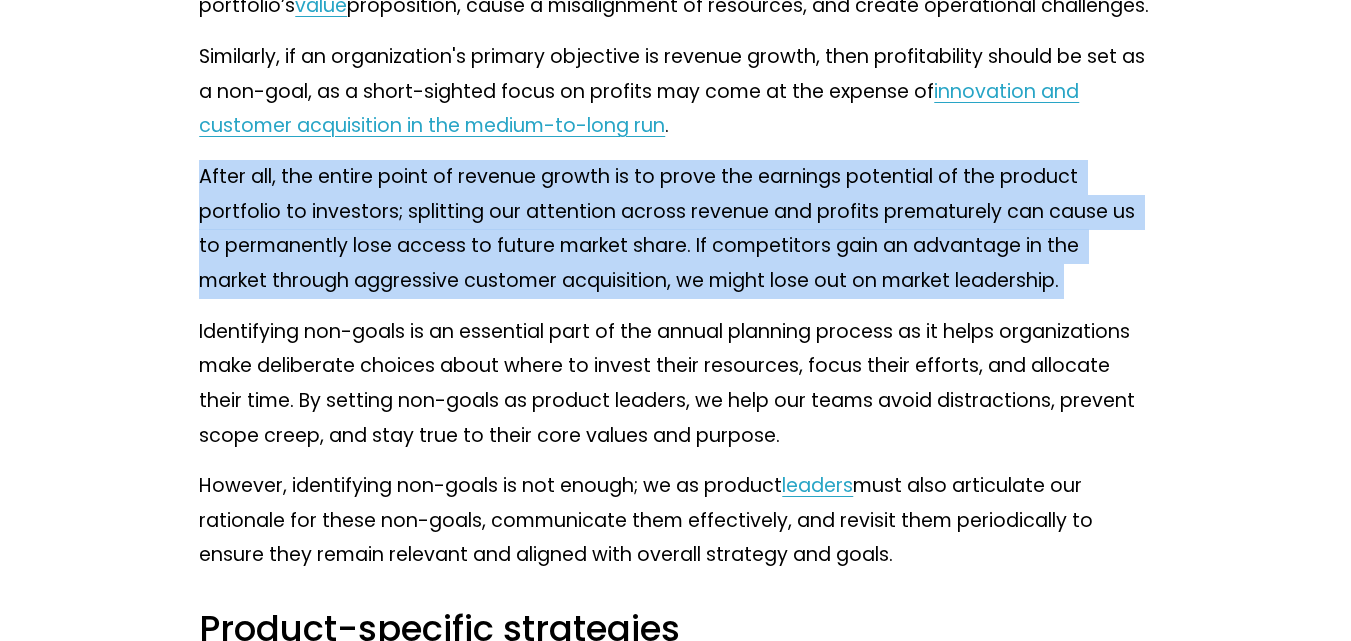click on "After all, the entire point of revenue growth is to prove the earnings potential of the product portfolio to investors; splitting our attention across revenue and profits prematurely can cause us to permanently lose access to future market share. If competitors gain an advantage in the market through aggressive customer acquisition, we might lose out on market leadership." at bounding box center [675, 229] 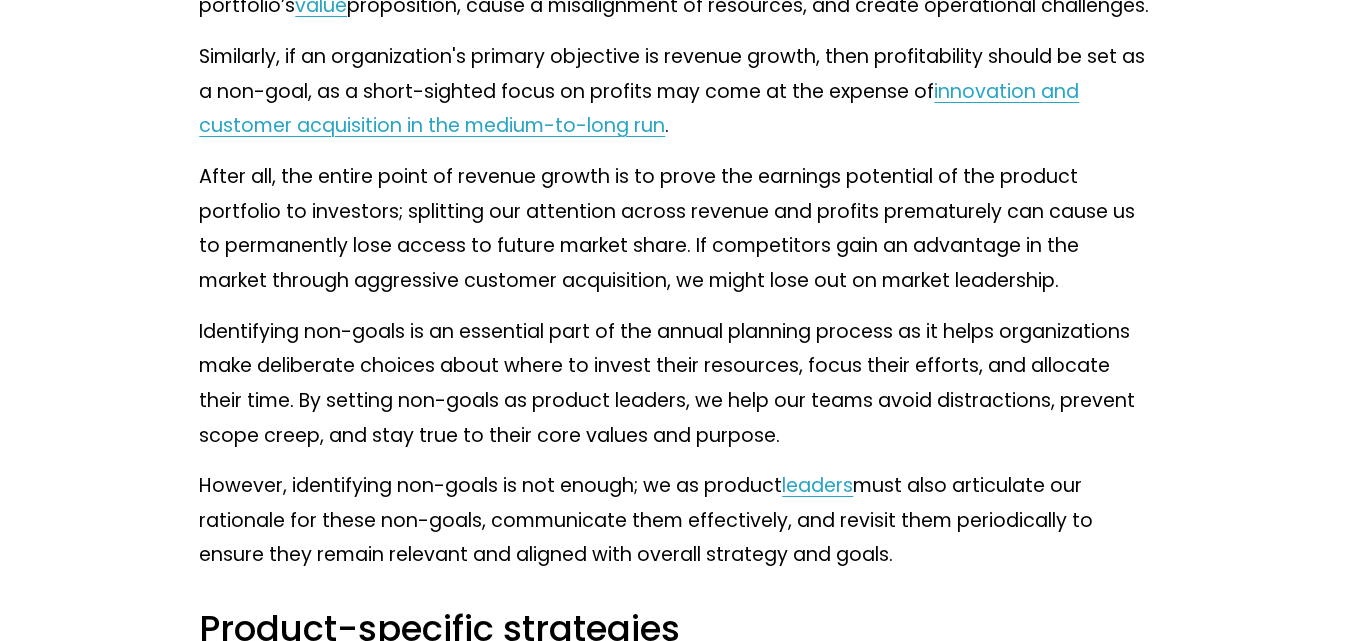 click on "After all, the entire point of revenue growth is to prove the earnings potential of the product portfolio to investors; splitting our attention across revenue and profits prematurely can cause us to permanently lose access to future market share. If competitors gain an advantage in the market through aggressive customer acquisition, we might lose out on market leadership." at bounding box center [675, 229] 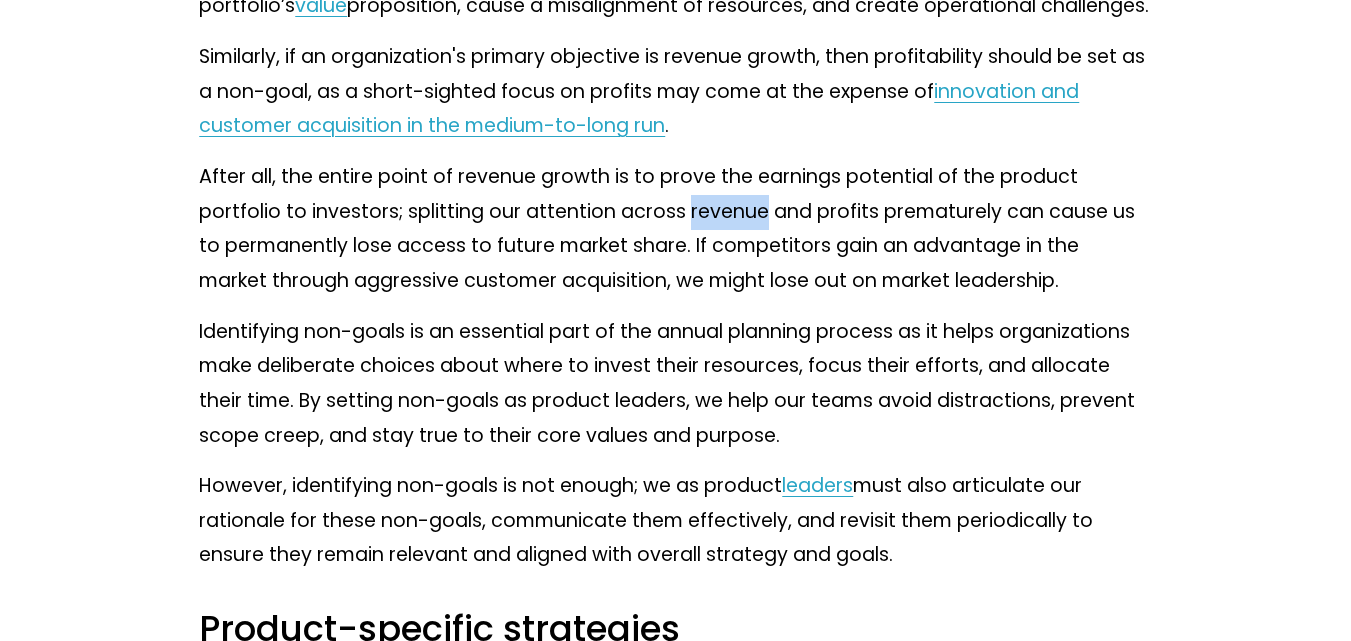 click on "After all, the entire point of revenue growth is to prove the earnings potential of the product portfolio to investors; splitting our attention across revenue and profits prematurely can cause us to permanently lose access to future market share. If competitors gain an advantage in the market through aggressive customer acquisition, we might lose out on market leadership." at bounding box center [675, 229] 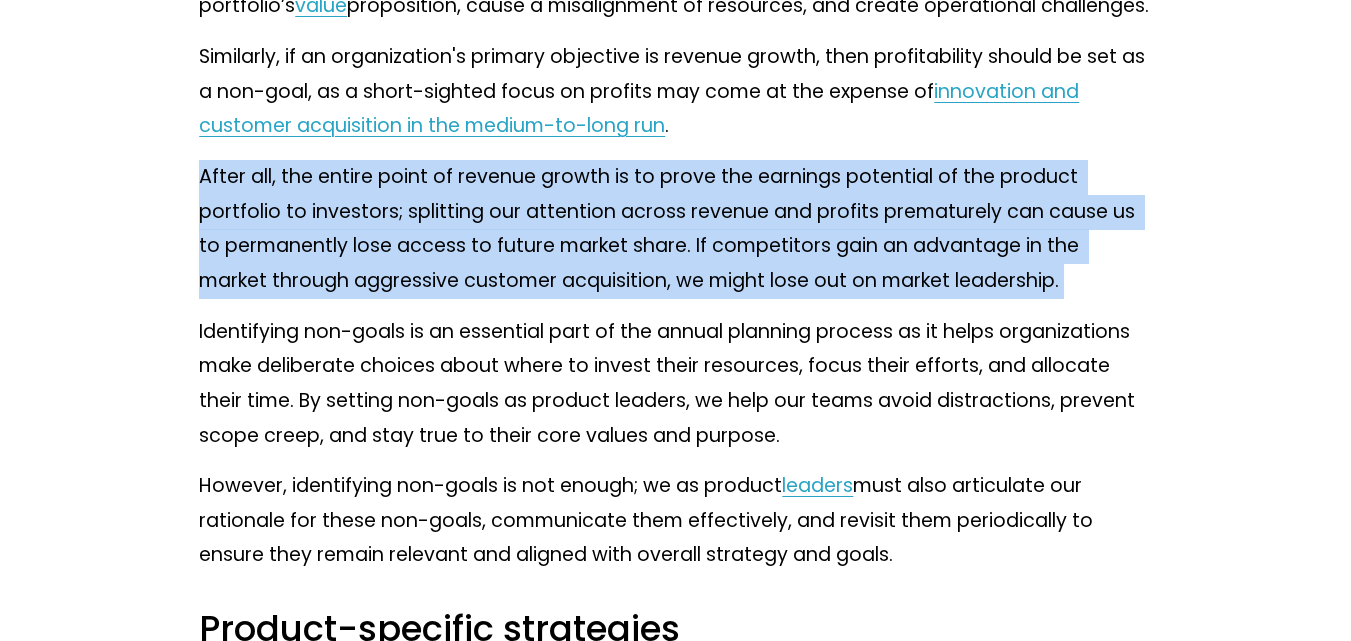 click on "After all, the entire point of revenue growth is to prove the earnings potential of the product portfolio to investors; splitting our attention across revenue and profits prematurely can cause us to permanently lose access to future market share. If competitors gain an advantage in the market through aggressive customer acquisition, we might lose out on market leadership." at bounding box center (675, 229) 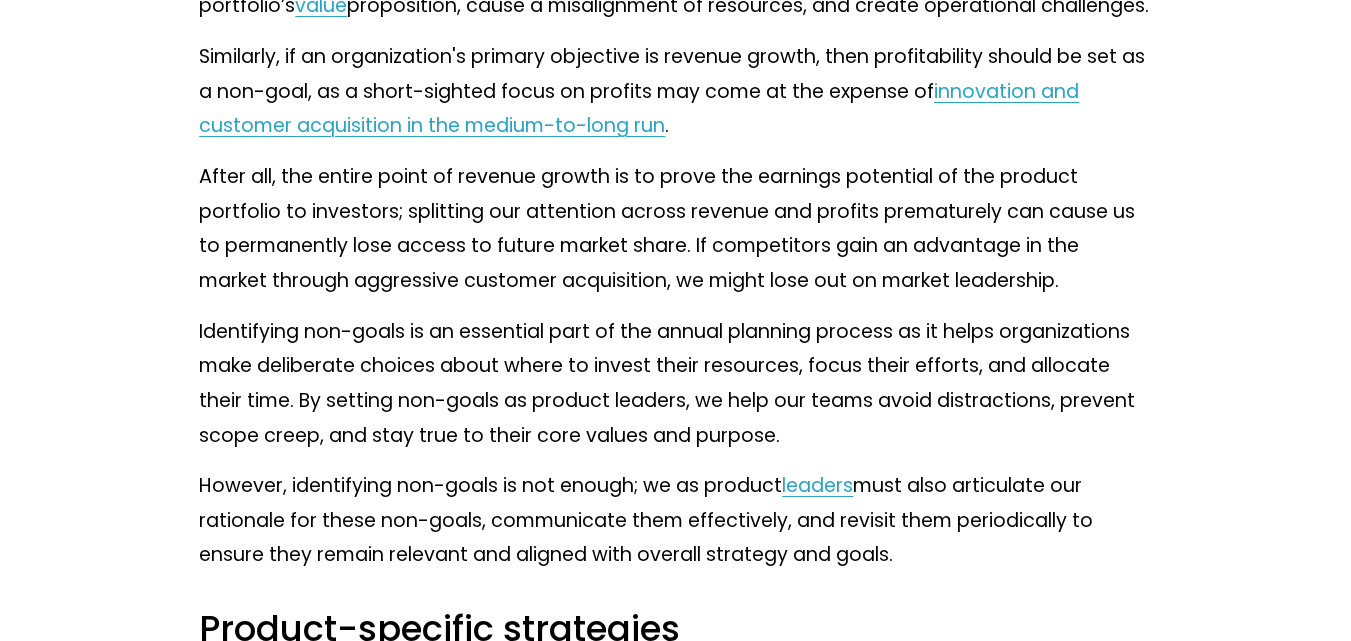 click on "After all, the entire point of revenue growth is to prove the earnings potential of the product portfolio to investors; splitting our attention across revenue and profits prematurely can cause us to permanently lose access to future market share. If competitors gain an advantage in the market through aggressive customer acquisition, we might lose out on market leadership." at bounding box center [675, 229] 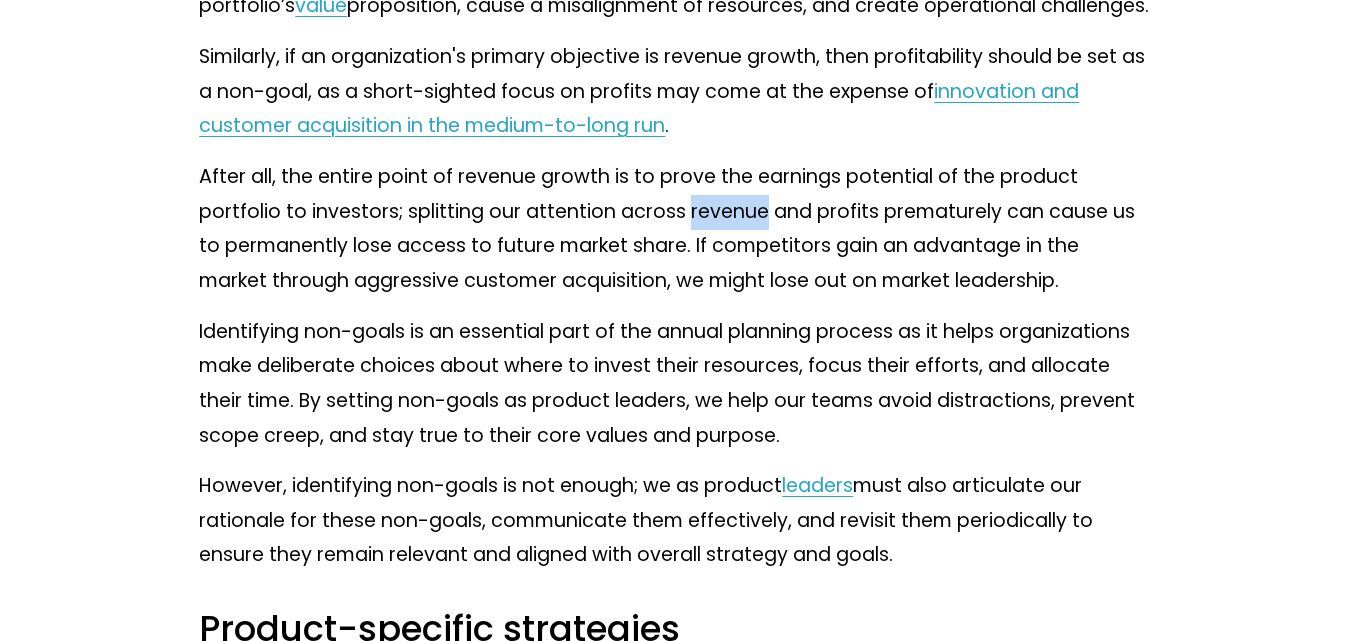 click on "After all, the entire point of revenue growth is to prove the earnings potential of the product portfolio to investors; splitting our attention across revenue and profits prematurely can cause us to permanently lose access to future market share. If competitors gain an advantage in the market through aggressive customer acquisition, we might lose out on market leadership." at bounding box center (675, 229) 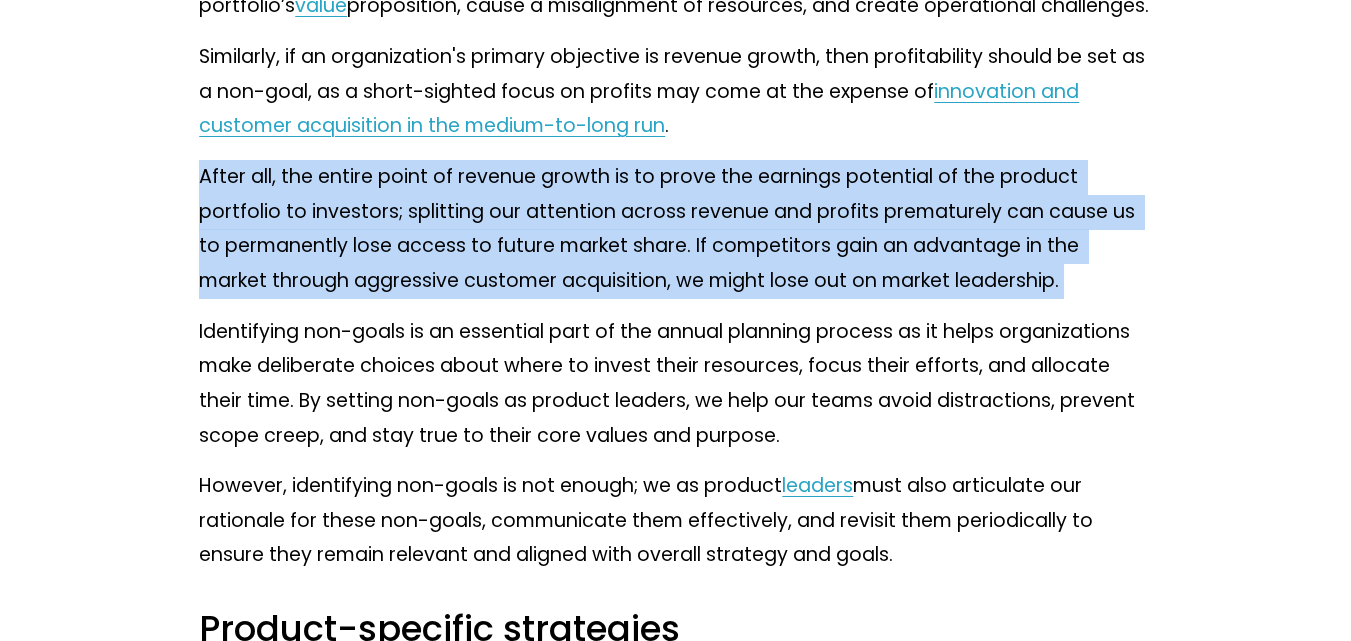 click on "After all, the entire point of revenue growth is to prove the earnings potential of the product portfolio to investors; splitting our attention across revenue and profits prematurely can cause us to permanently lose access to future market share. If competitors gain an advantage in the market through aggressive customer acquisition, we might lose out on market leadership." at bounding box center [675, 229] 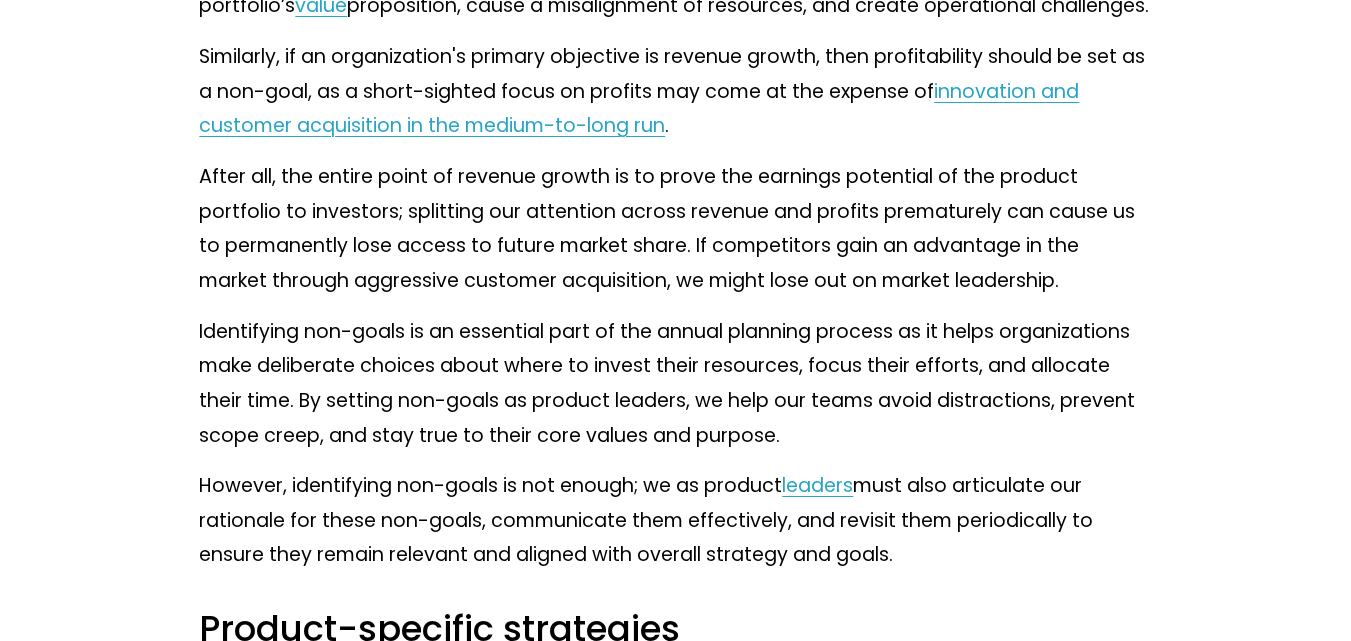 click on "After all, the entire point of revenue growth is to prove the earnings potential of the product portfolio to investors; splitting our attention across revenue and profits prematurely can cause us to permanently lose access to future market share. If competitors gain an advantage in the market through aggressive customer acquisition, we might lose out on market leadership." at bounding box center [675, 229] 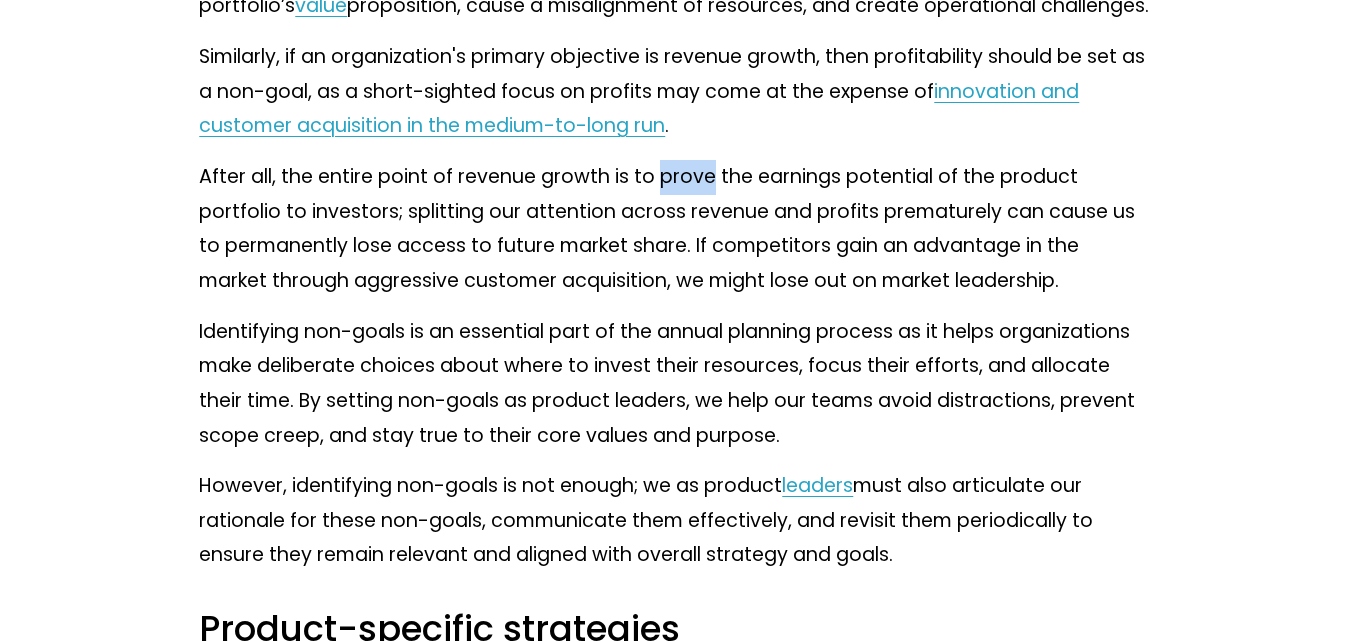 click on "After all, the entire point of revenue growth is to prove the earnings potential of the product portfolio to investors; splitting our attention across revenue and profits prematurely can cause us to permanently lose access to future market share. If competitors gain an advantage in the market through aggressive customer acquisition, we might lose out on market leadership." at bounding box center [675, 229] 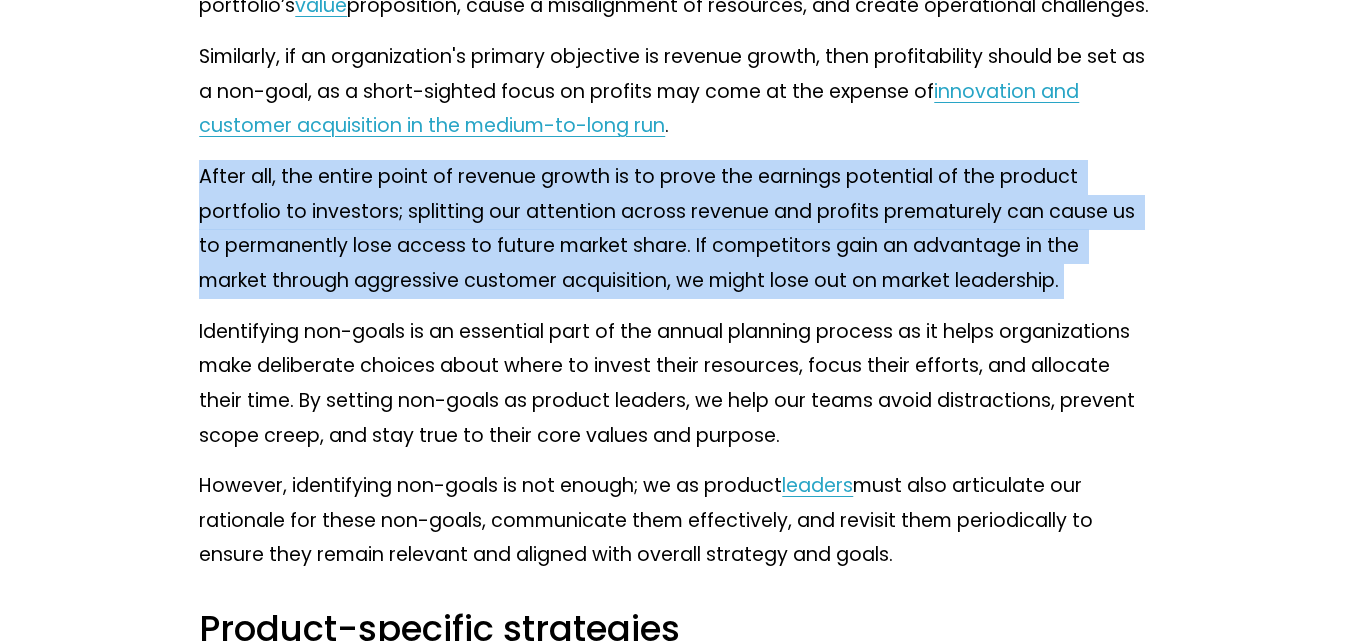 click on "After all, the entire point of revenue growth is to prove the earnings potential of the product portfolio to investors; splitting our attention across revenue and profits prematurely can cause us to permanently lose access to future market share. If competitors gain an advantage in the market through aggressive customer acquisition, we might lose out on market leadership." at bounding box center (675, 229) 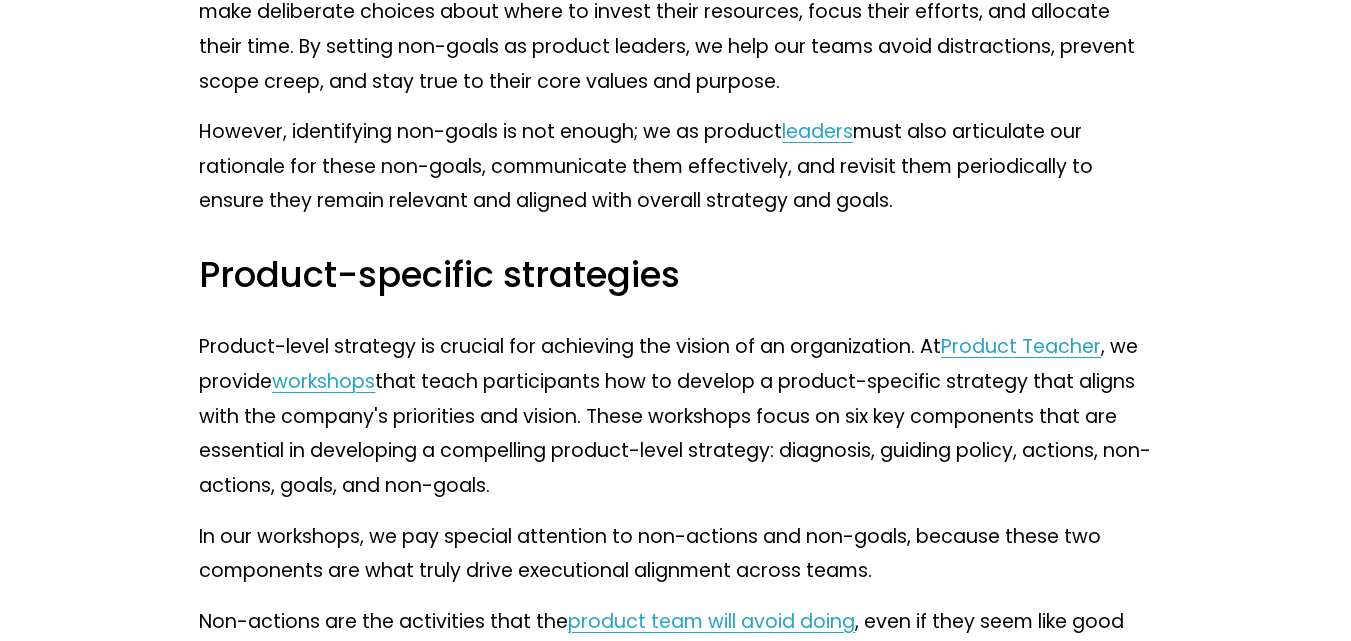 scroll, scrollTop: 2540, scrollLeft: 0, axis: vertical 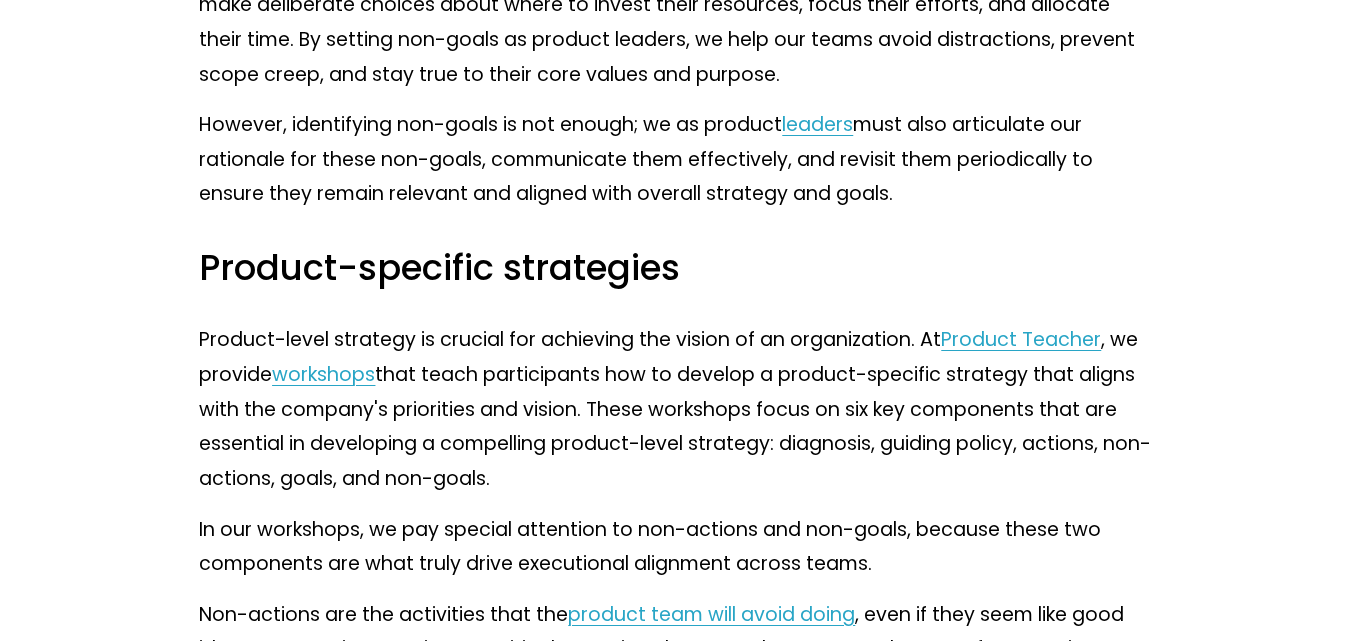 click on "Product-specific strategies" at bounding box center [675, 267] 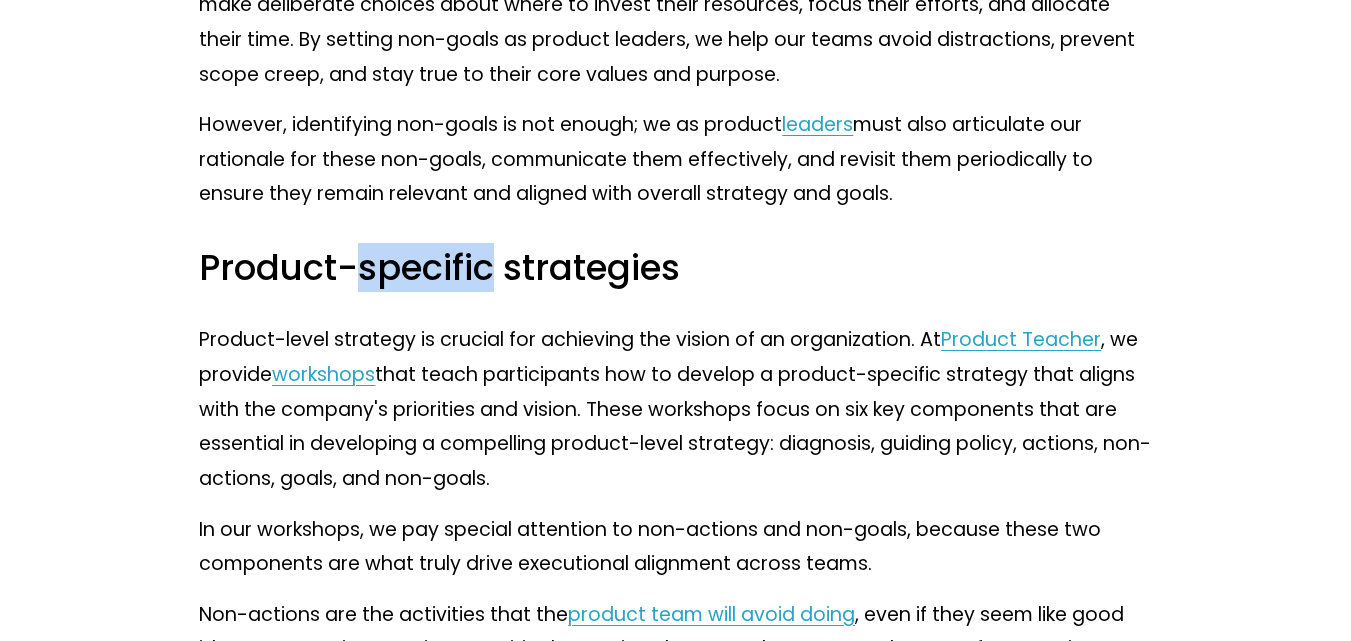 click on "Product-specific strategies" at bounding box center (675, 267) 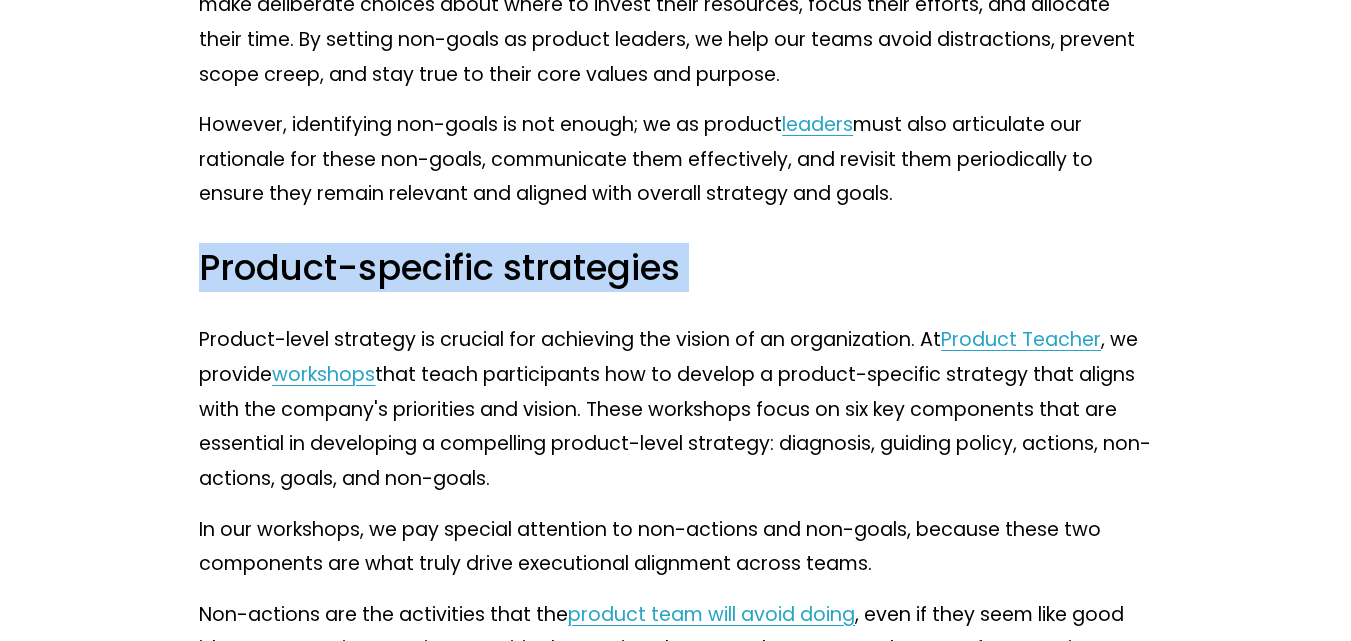 click on "Product-specific strategies" at bounding box center [675, 267] 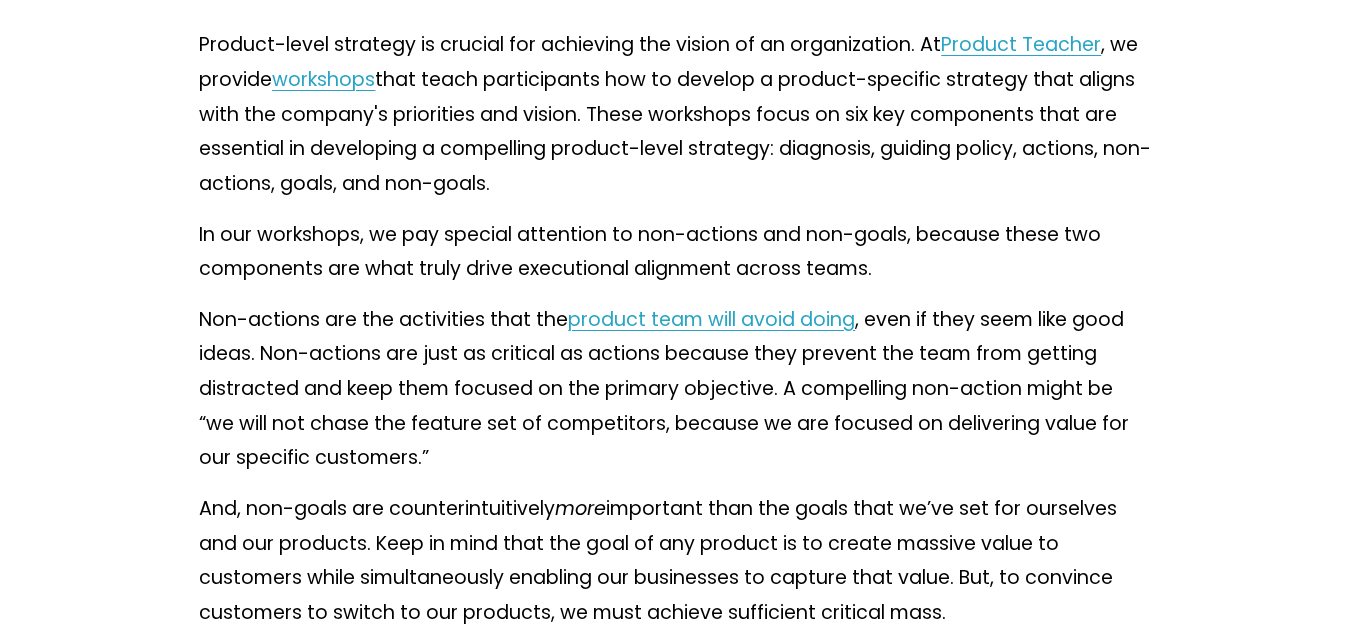 scroll, scrollTop: 2836, scrollLeft: 0, axis: vertical 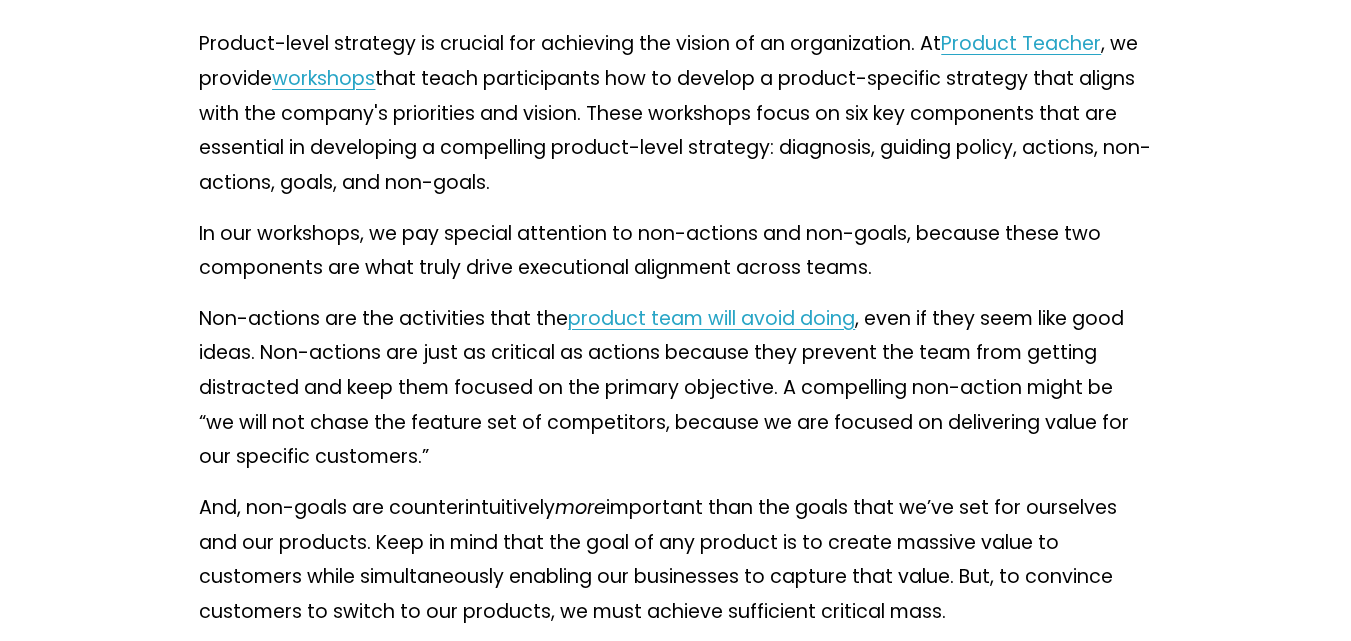 click on "In our workshops, we pay special attention to non-actions and non-goals, because these two components are what truly drive executional alignment across teams." at bounding box center (675, 251) 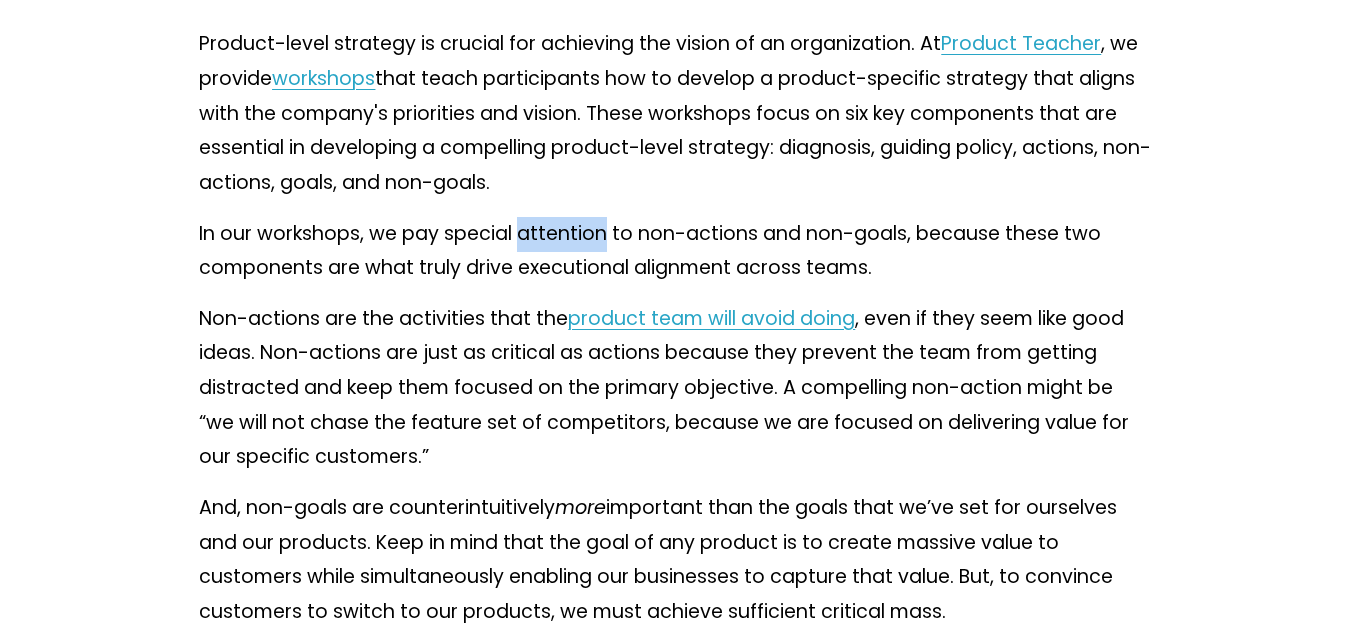 click on "In our workshops, we pay special attention to non-actions and non-goals, because these two components are what truly drive executional alignment across teams." at bounding box center (675, 251) 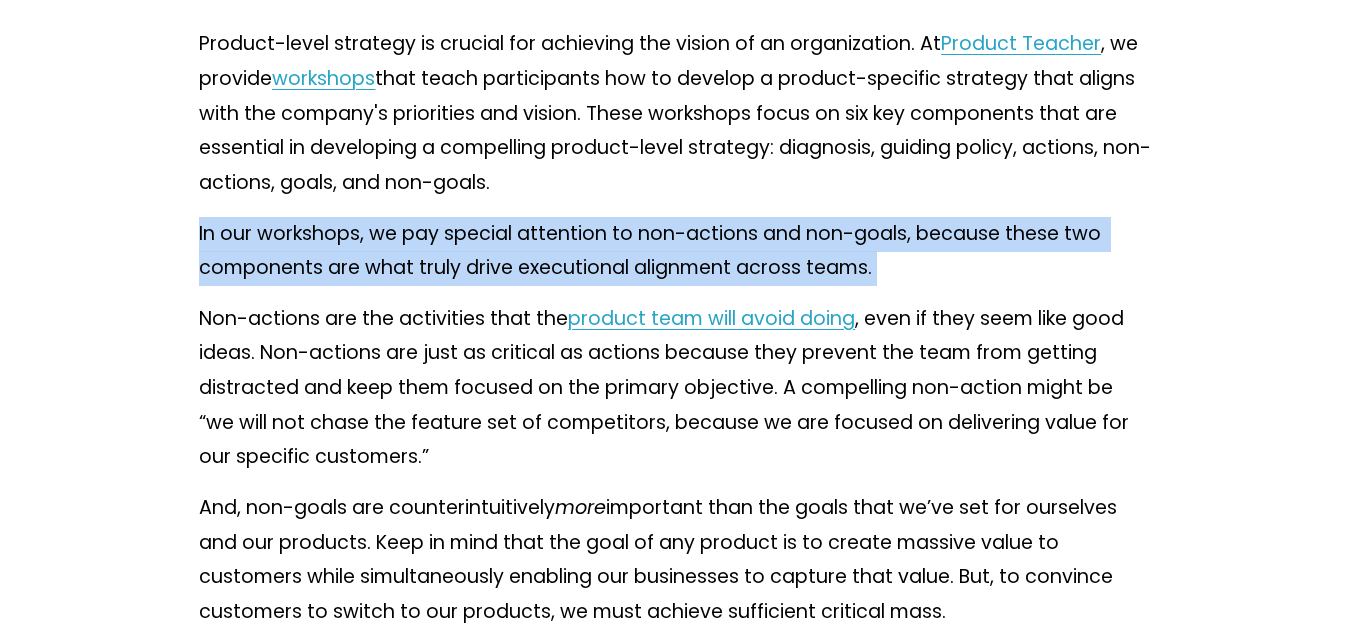click on "In our workshops, we pay special attention to non-actions and non-goals, because these two components are what truly drive executional alignment across teams." at bounding box center (675, 251) 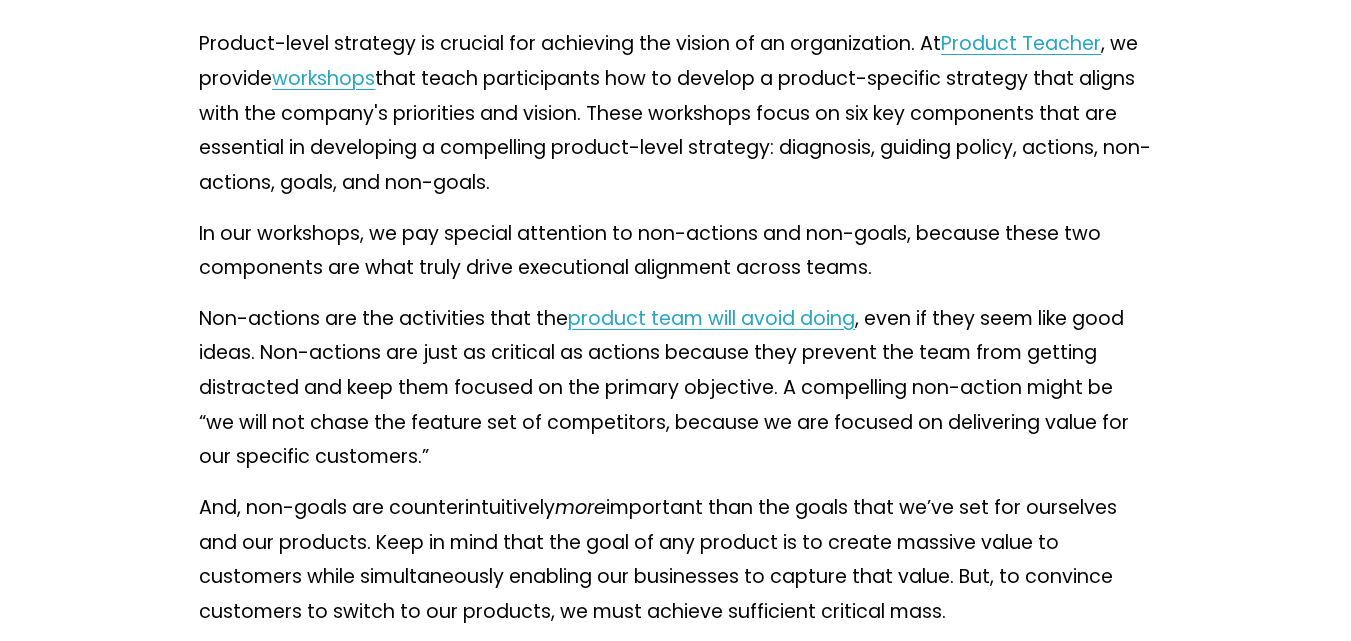 click on "Non-actions are the activities that the  product team will avoid doing , even if they seem like good ideas. Non-actions are just as critical as actions because they prevent the team from getting distracted and keep them focused on the primary objective. A compelling non-action might be “we will not chase the feature set of competitors, because we are focused on delivering value for our specific customers.”" at bounding box center (675, 388) 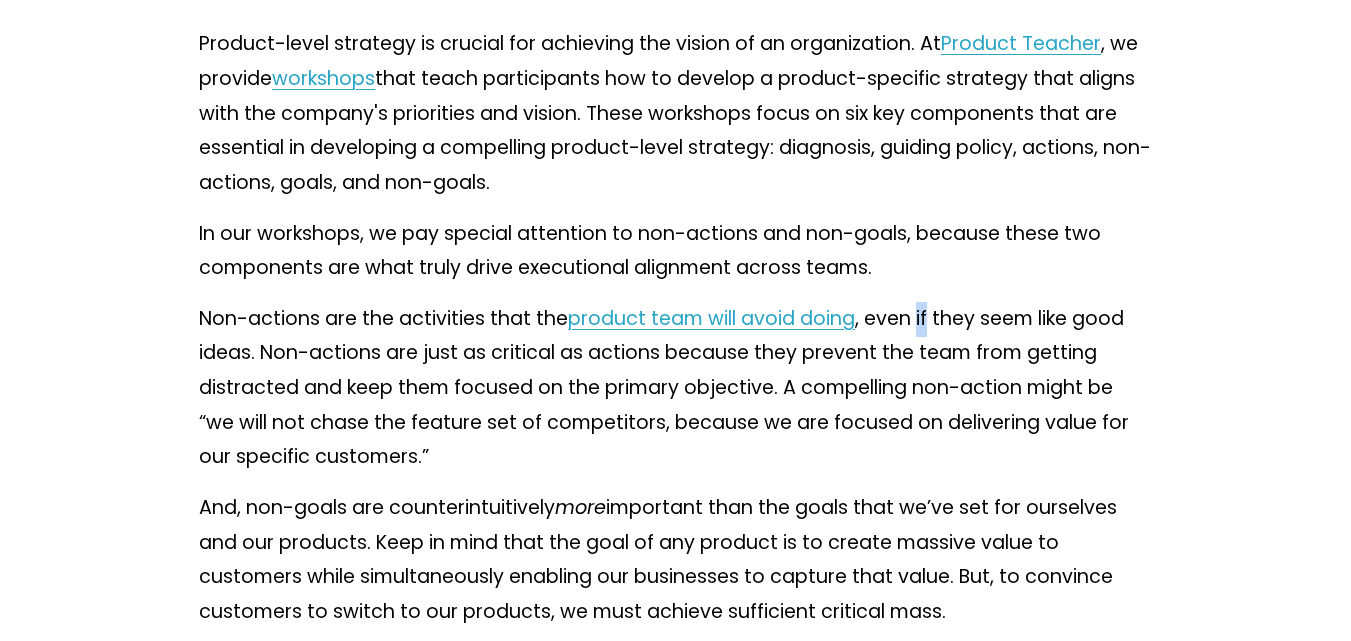 click on "Non-actions are the activities that the  product team will avoid doing , even if they seem like good ideas. Non-actions are just as critical as actions because they prevent the team from getting distracted and keep them focused on the primary objective. A compelling non-action might be “we will not chase the feature set of competitors, because we are focused on delivering value for our specific customers.”" at bounding box center [675, 388] 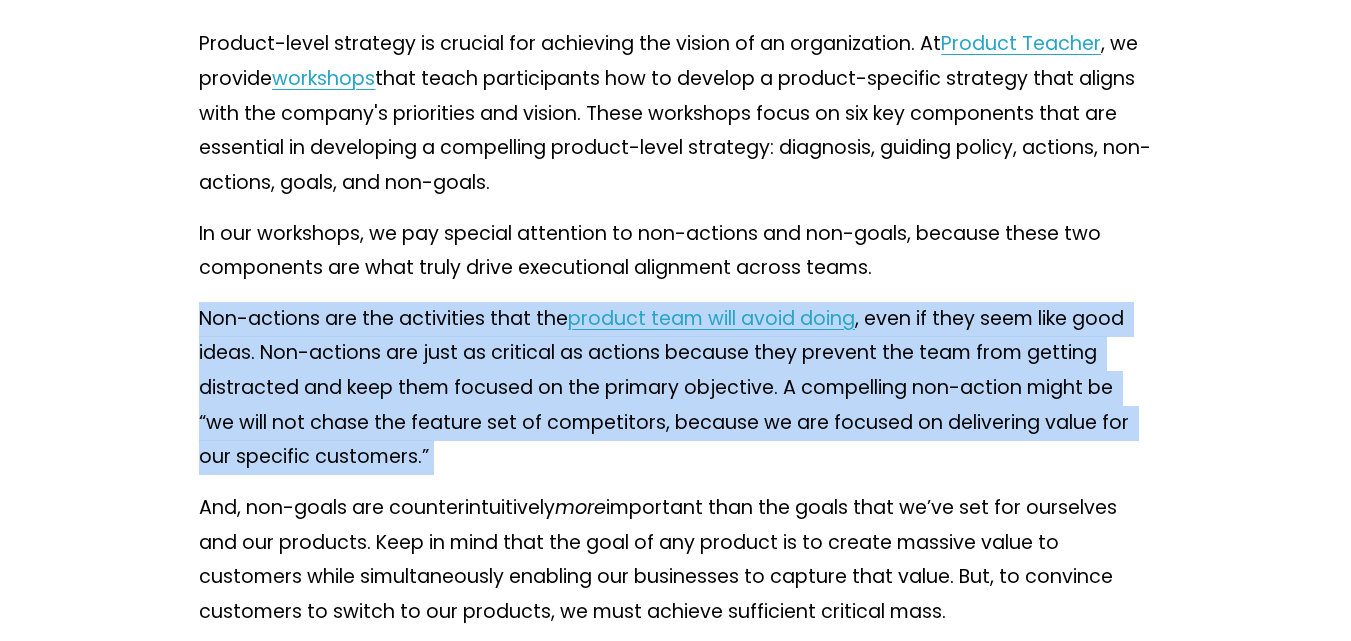 click on "Non-actions are the activities that the  product team will avoid doing , even if they seem like good ideas. Non-actions are just as critical as actions because they prevent the team from getting distracted and keep them focused on the primary objective. A compelling non-action might be “we will not chase the feature set of competitors, because we are focused on delivering value for our specific customers.”" at bounding box center (675, 388) 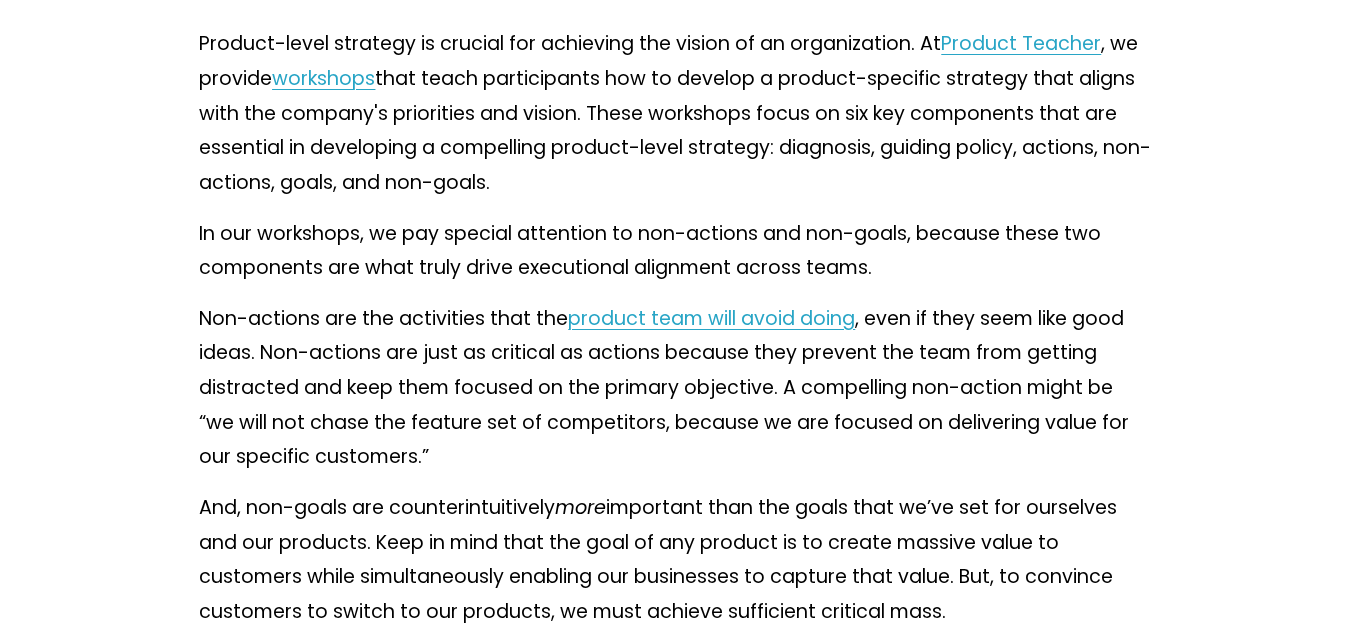 click on "Non-actions are the activities that the  product team will avoid doing , even if they seem like good ideas. Non-actions are just as critical as actions because they prevent the team from getting distracted and keep them focused on the primary objective. A compelling non-action might be “we will not chase the feature set of competitors, because we are focused on delivering value for our specific customers.”" at bounding box center [675, 388] 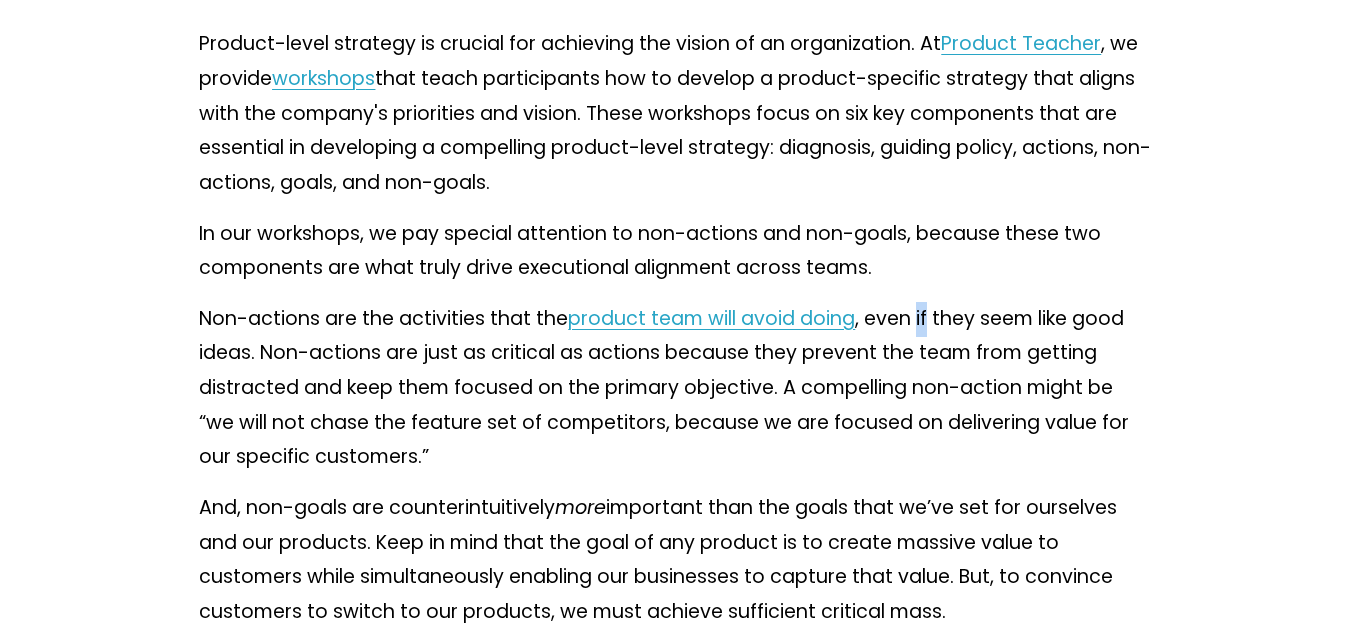 click on "Non-actions are the activities that the  product team will avoid doing , even if they seem like good ideas. Non-actions are just as critical as actions because they prevent the team from getting distracted and keep them focused on the primary objective. A compelling non-action might be “we will not chase the feature set of competitors, because we are focused on delivering value for our specific customers.”" at bounding box center [675, 388] 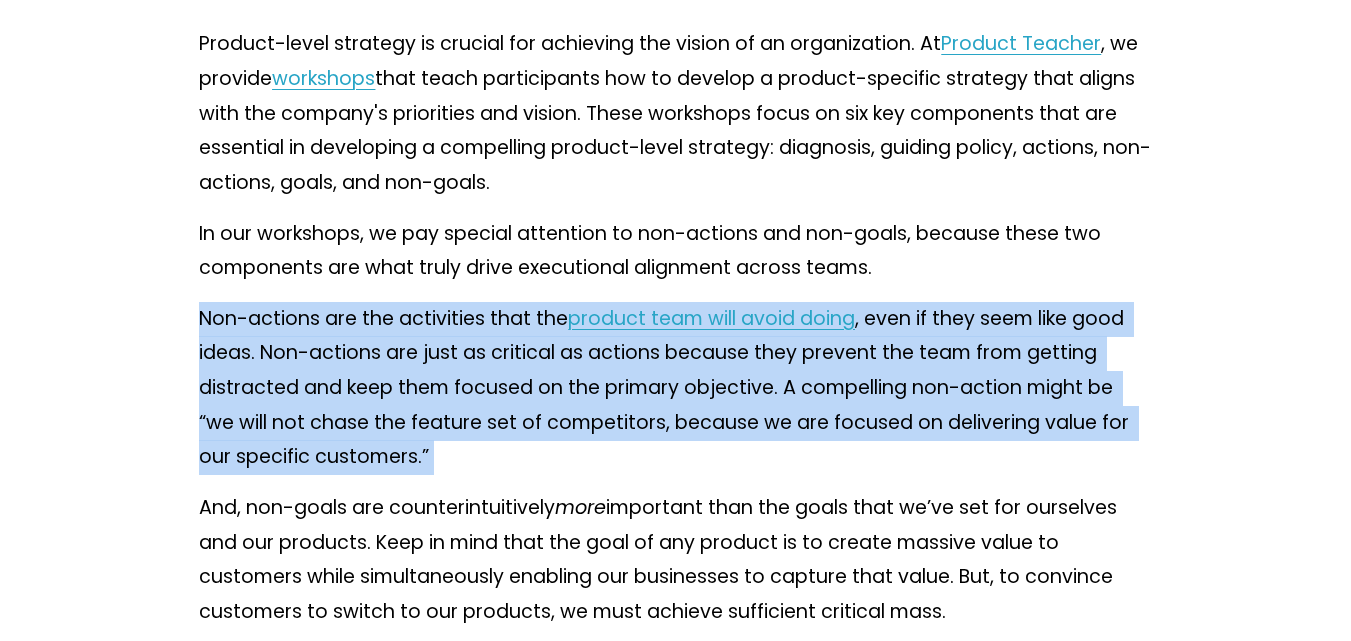 click on "Non-actions are the activities that the  product team will avoid doing , even if they seem like good ideas. Non-actions are just as critical as actions because they prevent the team from getting distracted and keep them focused on the primary objective. A compelling non-action might be “we will not chase the feature set of competitors, because we are focused on delivering value for our specific customers.”" at bounding box center [675, 388] 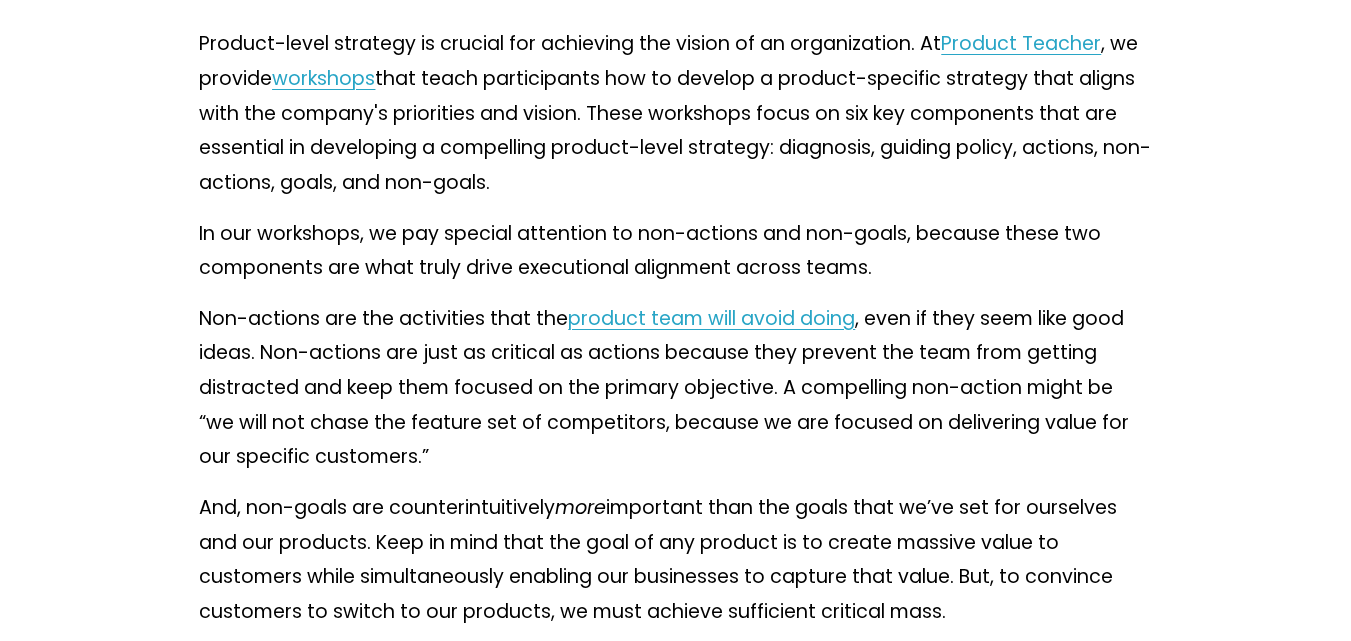 click on "Non-actions are the activities that the  product team will avoid doing , even if they seem like good ideas. Non-actions are just as critical as actions because they prevent the team from getting distracted and keep them focused on the primary objective. A compelling non-action might be “we will not chase the feature set of competitors, because we are focused on delivering value for our specific customers.”" at bounding box center (675, 388) 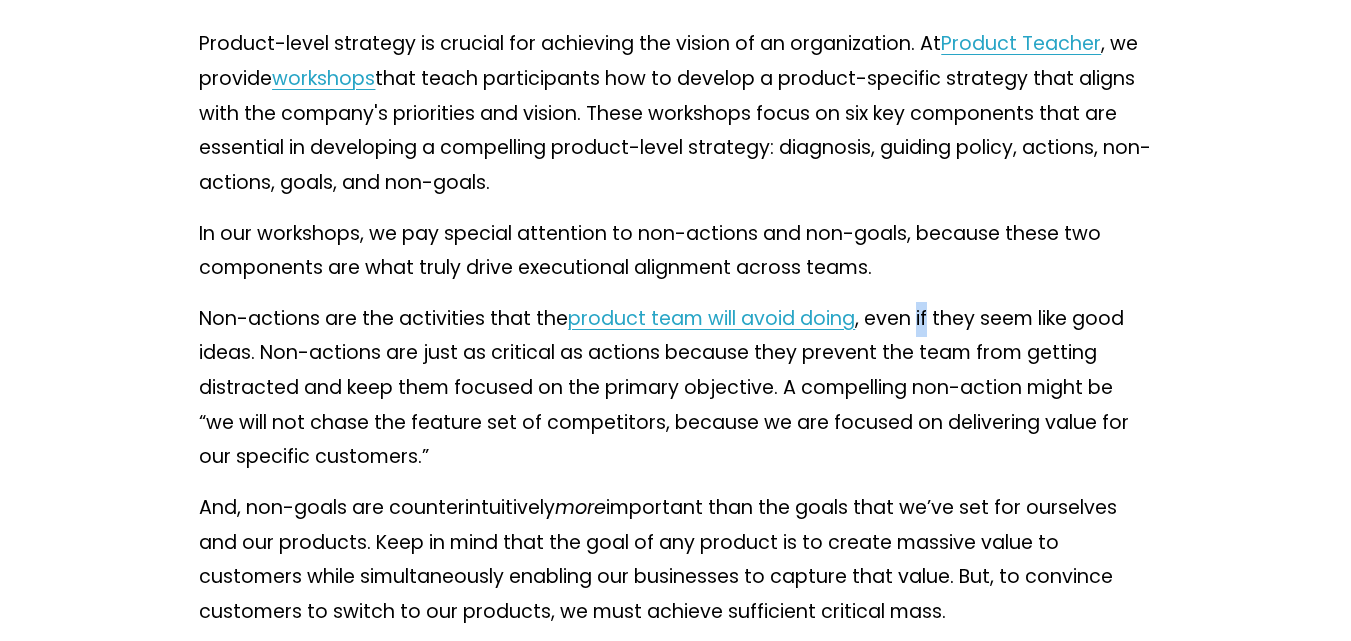 click on "Non-actions are the activities that the  product team will avoid doing , even if they seem like good ideas. Non-actions are just as critical as actions because they prevent the team from getting distracted and keep them focused on the primary objective. A compelling non-action might be “we will not chase the feature set of competitors, because we are focused on delivering value for our specific customers.”" at bounding box center (675, 388) 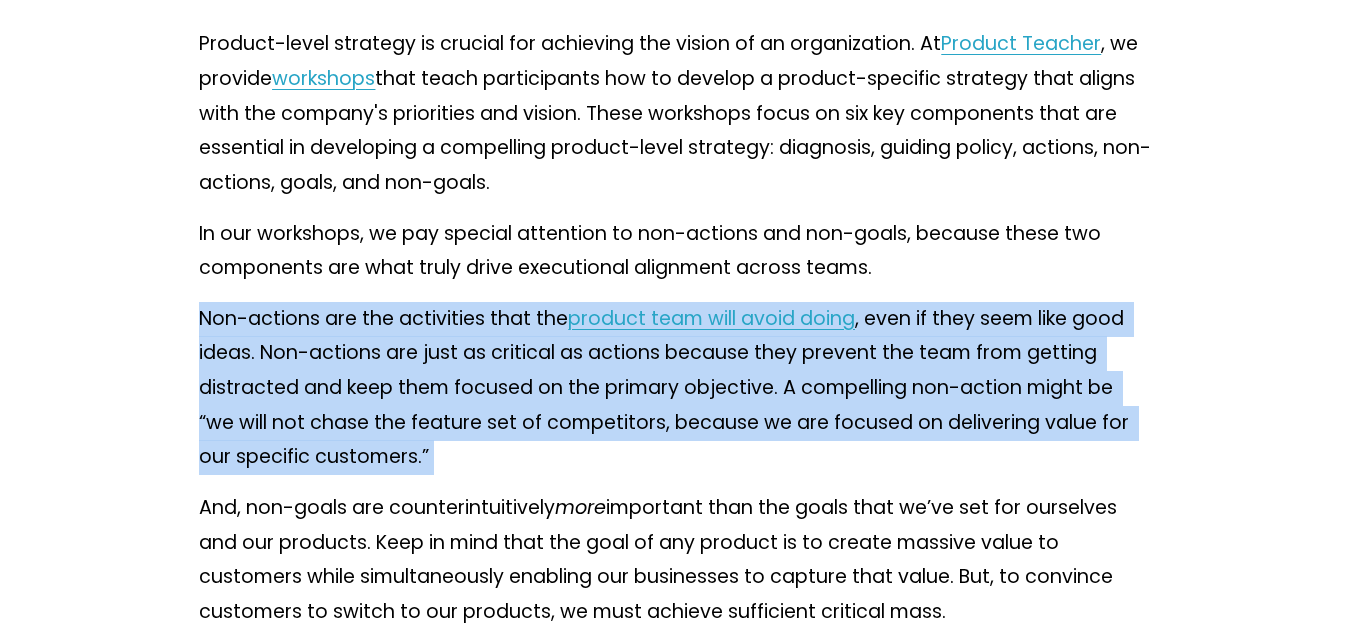 click on "Non-actions are the activities that the  product team will avoid doing , even if they seem like good ideas. Non-actions are just as critical as actions because they prevent the team from getting distracted and keep them focused on the primary objective. A compelling non-action might be “we will not chase the feature set of competitors, because we are focused on delivering value for our specific customers.”" at bounding box center [675, 388] 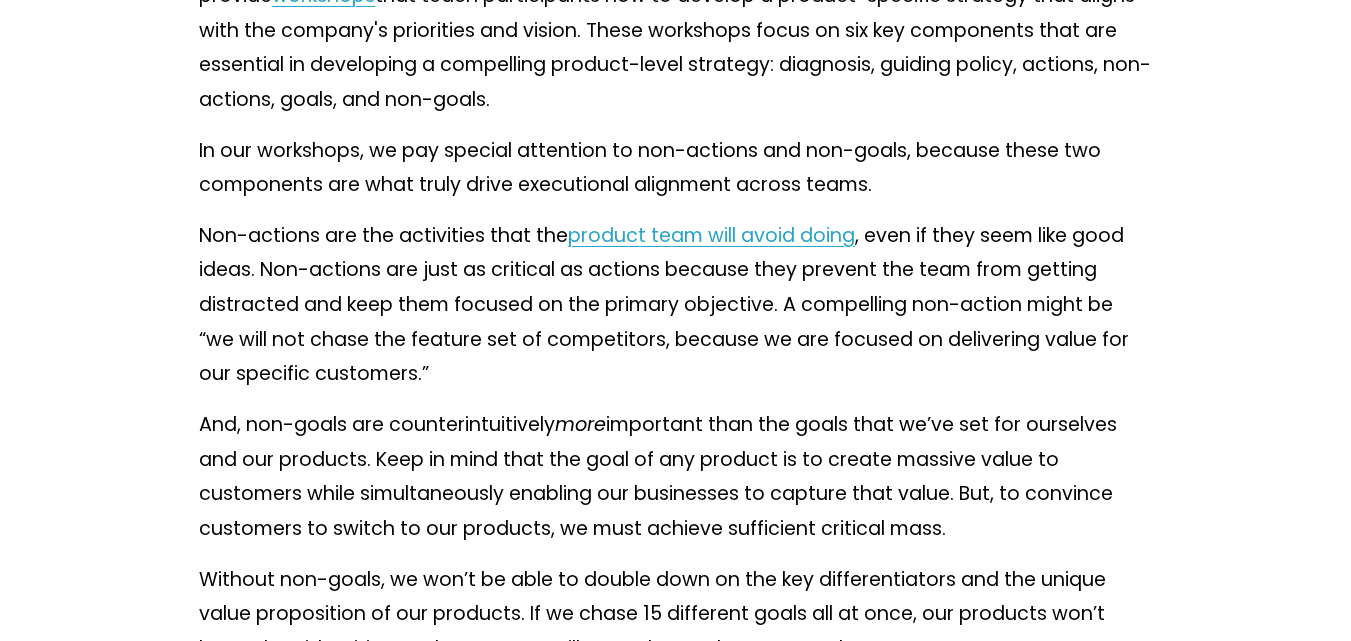 scroll, scrollTop: 2920, scrollLeft: 0, axis: vertical 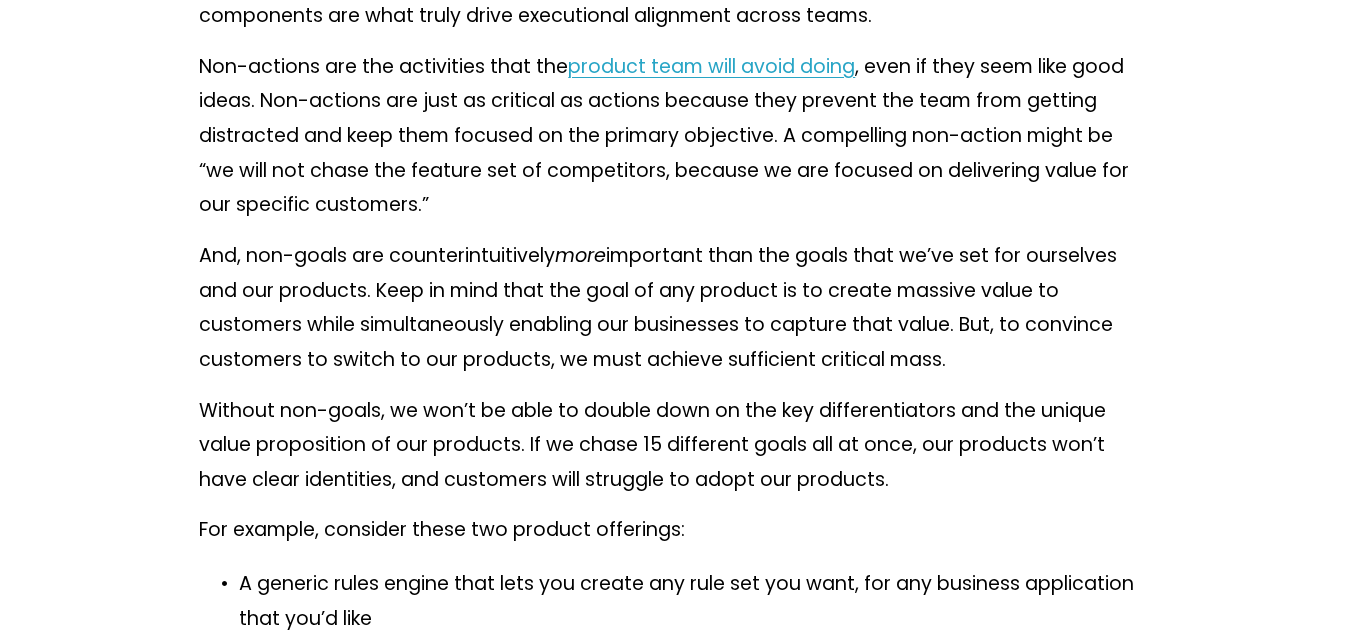click on "And, non-goals are counterintuitively  more  important than the goals that we’ve set for ourselves and our products. Keep in mind that the goal of any product is to create massive value to customers while simultaneously enabling our businesses to capture that value. But, to convince customers to switch to our products, we must achieve sufficient critical mass." at bounding box center [675, 308] 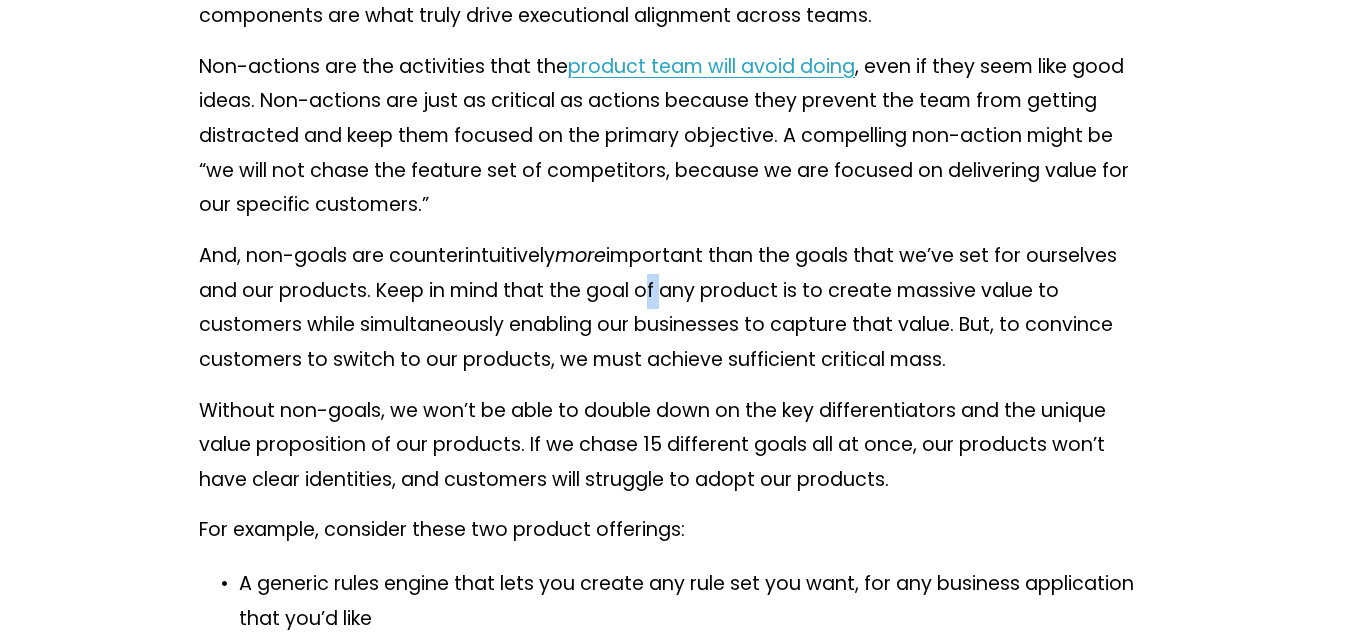 click on "And, non-goals are counterintuitively  more  important than the goals that we’ve set for ourselves and our products. Keep in mind that the goal of any product is to create massive value to customers while simultaneously enabling our businesses to capture that value. But, to convince customers to switch to our products, we must achieve sufficient critical mass." at bounding box center [675, 308] 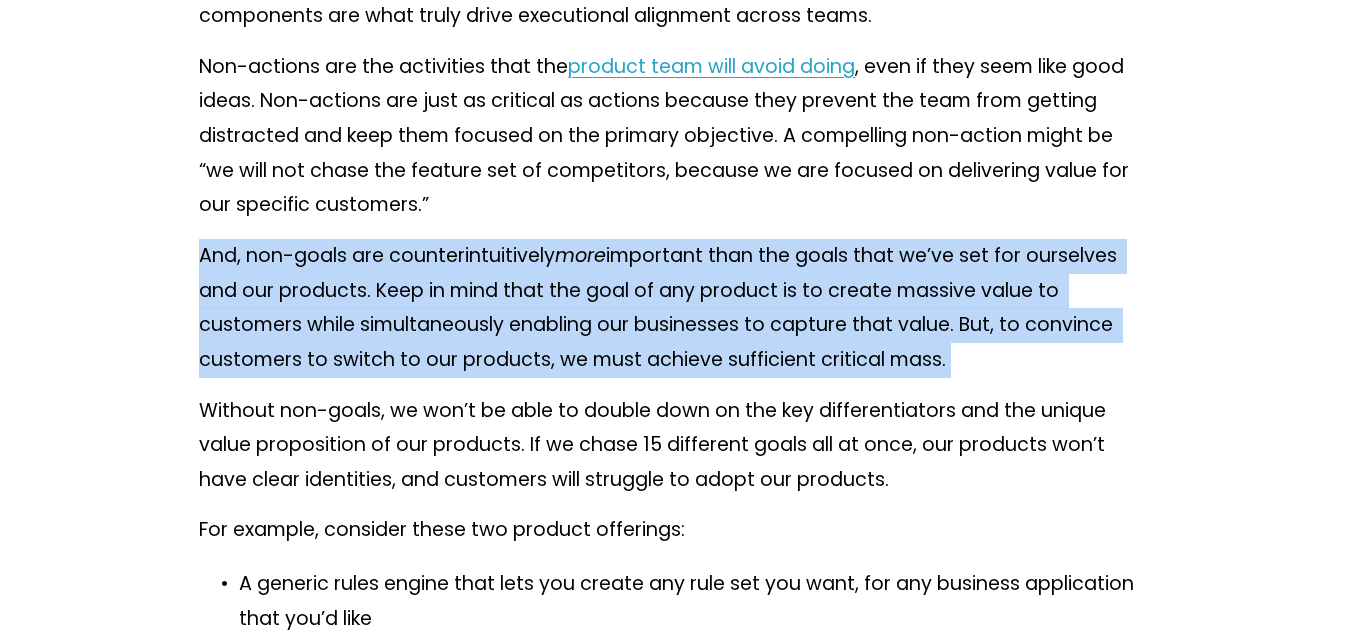 click on "And, non-goals are counterintuitively  more  important than the goals that we’ve set for ourselves and our products. Keep in mind that the goal of any product is to create massive value to customers while simultaneously enabling our businesses to capture that value. But, to convince customers to switch to our products, we must achieve sufficient critical mass." at bounding box center [675, 308] 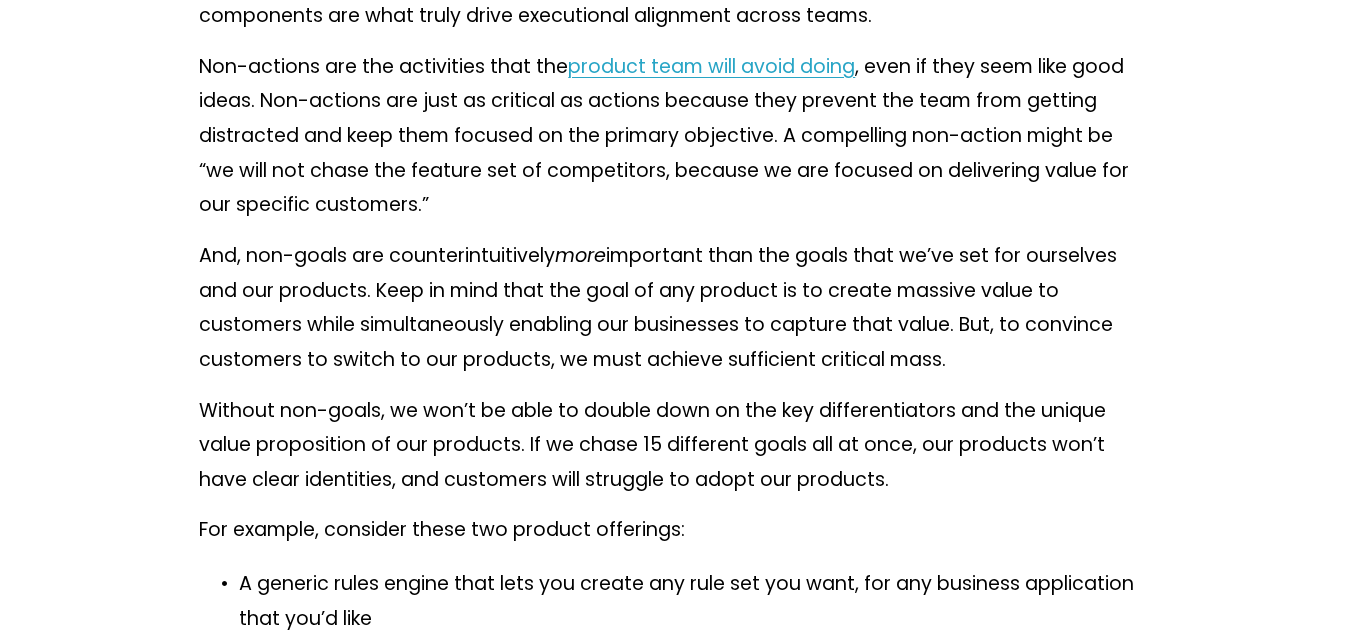 click on "And, non-goals are counterintuitively  more  important than the goals that we’ve set for ourselves and our products. Keep in mind that the goal of any product is to create massive value to customers while simultaneously enabling our businesses to capture that value. But, to convince customers to switch to our products, we must achieve sufficient critical mass." at bounding box center (675, 308) 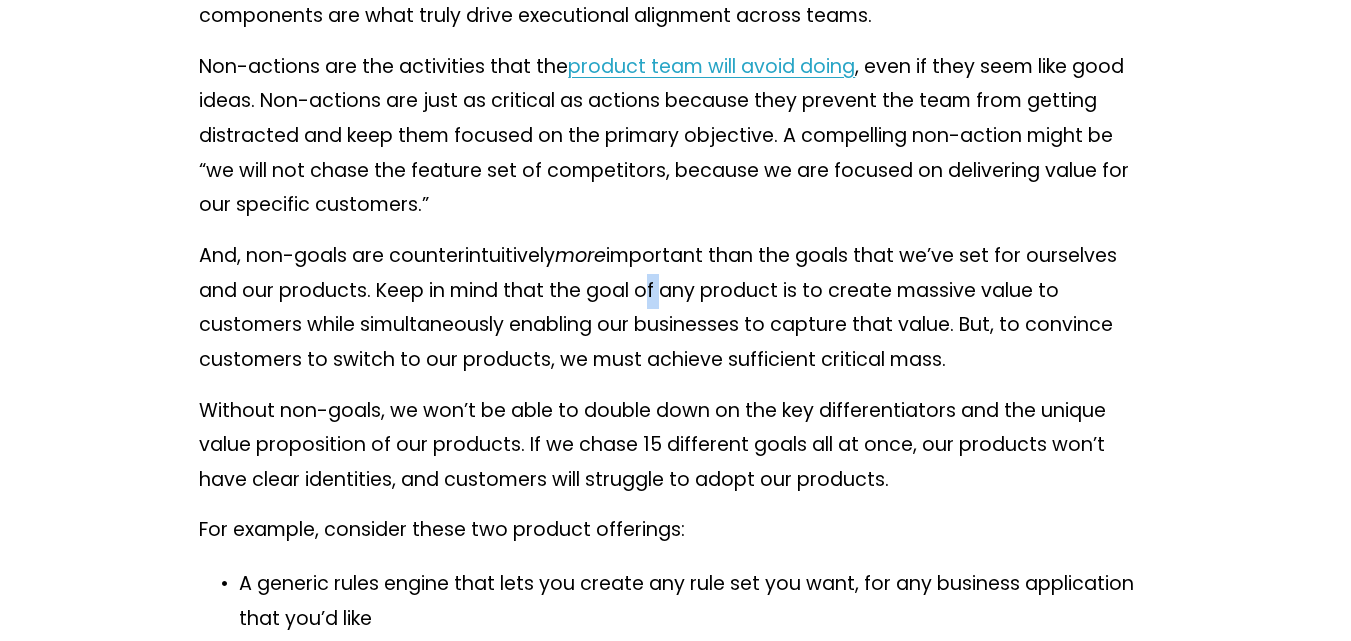 click on "And, non-goals are counterintuitively  more  important than the goals that we’ve set for ourselves and our products. Keep in mind that the goal of any product is to create massive value to customers while simultaneously enabling our businesses to capture that value. But, to convince customers to switch to our products, we must achieve sufficient critical mass." at bounding box center [675, 308] 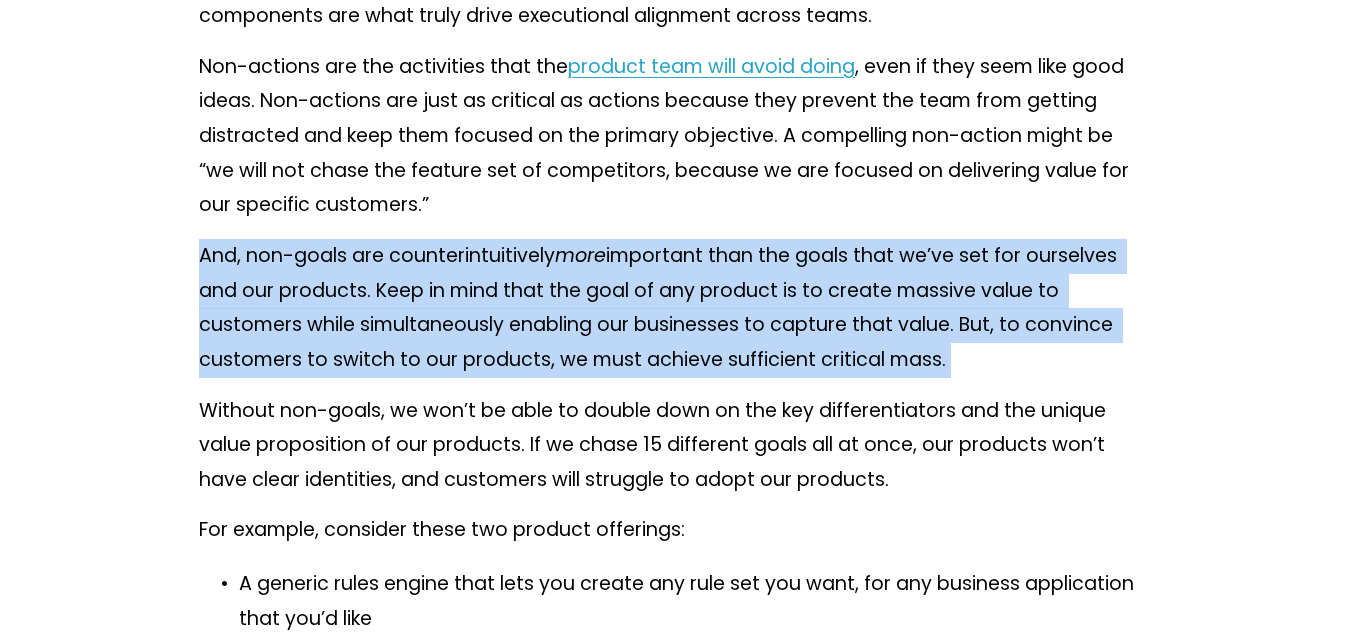 click on "And, non-goals are counterintuitively  more  important than the goals that we’ve set for ourselves and our products. Keep in mind that the goal of any product is to create massive value to customers while simultaneously enabling our businesses to capture that value. But, to convince customers to switch to our products, we must achieve sufficient critical mass." at bounding box center (675, 308) 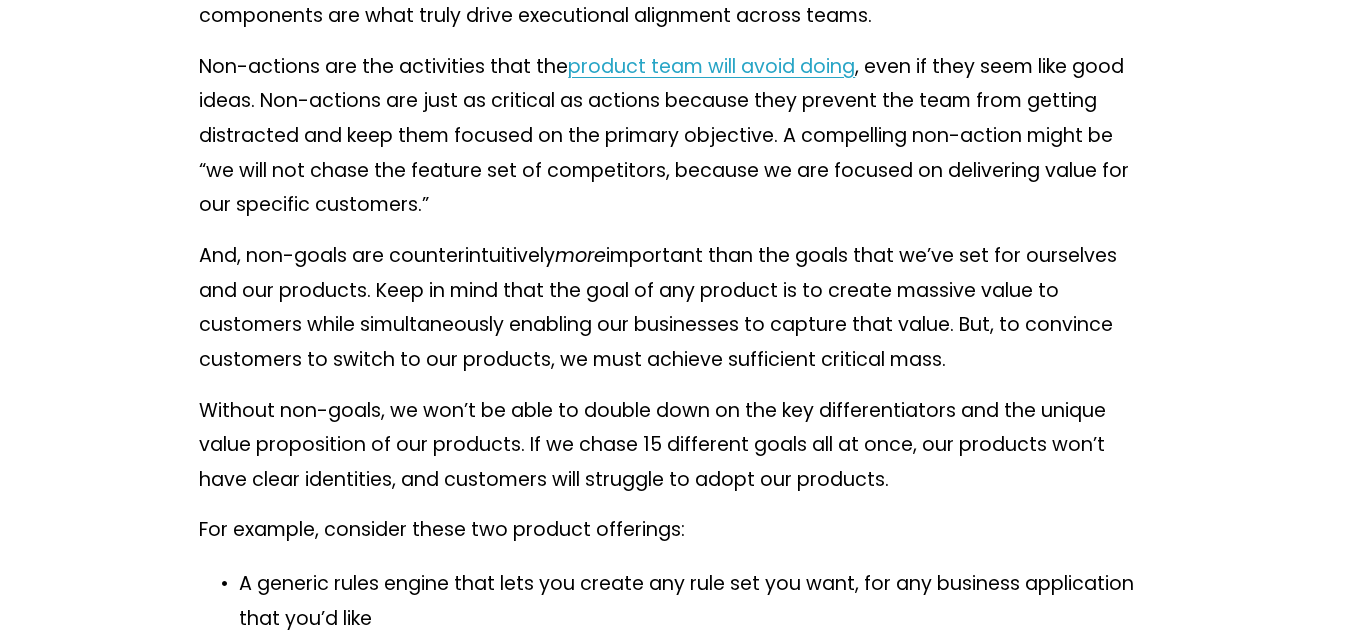 click on "And, non-goals are counterintuitively  more  important than the goals that we’ve set for ourselves and our products. Keep in mind that the goal of any product is to create massive value to customers while simultaneously enabling our businesses to capture that value. But, to convince customers to switch to our products, we must achieve sufficient critical mass." at bounding box center (675, 308) 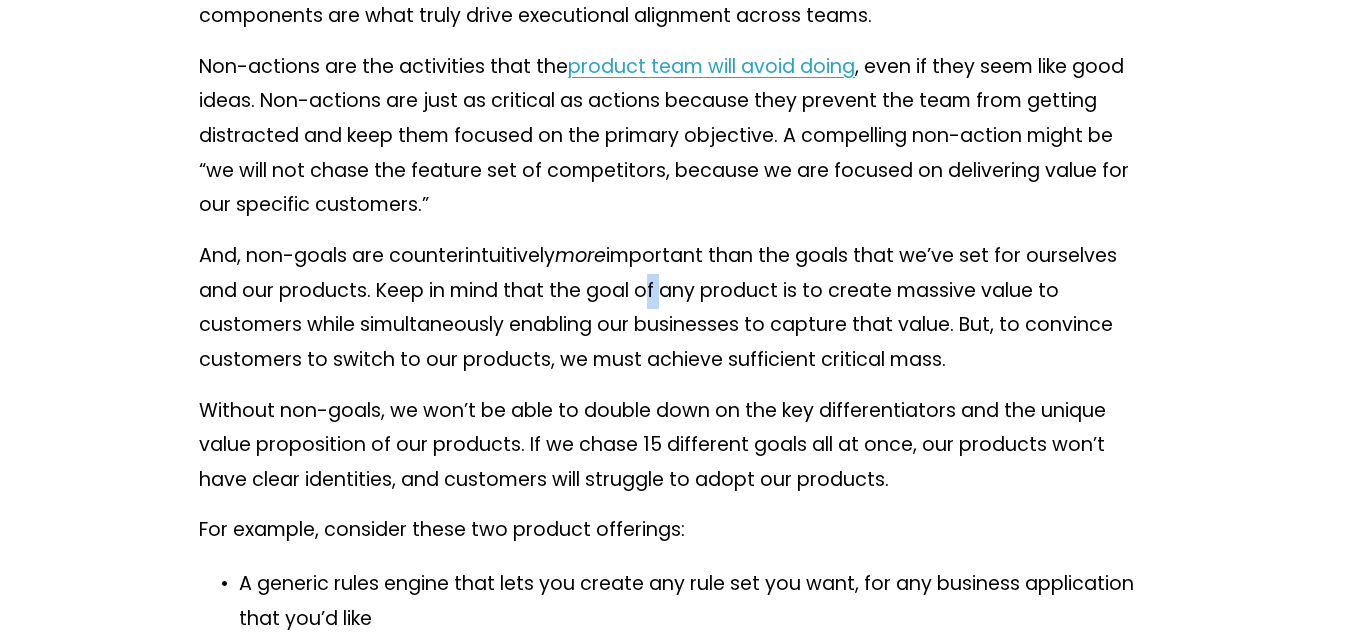 click on "And, non-goals are counterintuitively  more  important than the goals that we’ve set for ourselves and our products. Keep in mind that the goal of any product is to create massive value to customers while simultaneously enabling our businesses to capture that value. But, to convince customers to switch to our products, we must achieve sufficient critical mass." at bounding box center (675, 308) 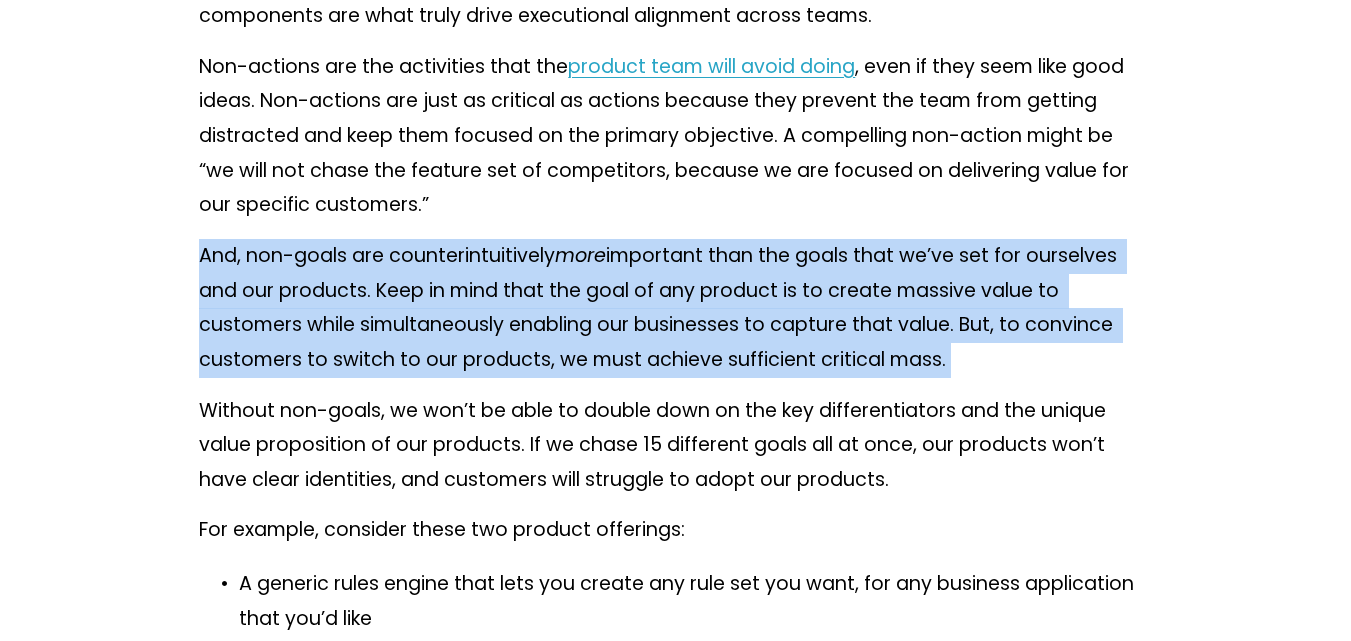 click on "And, non-goals are counterintuitively  more  important than the goals that we’ve set for ourselves and our products. Keep in mind that the goal of any product is to create massive value to customers while simultaneously enabling our businesses to capture that value. But, to convince customers to switch to our products, we must achieve sufficient critical mass." at bounding box center [675, 308] 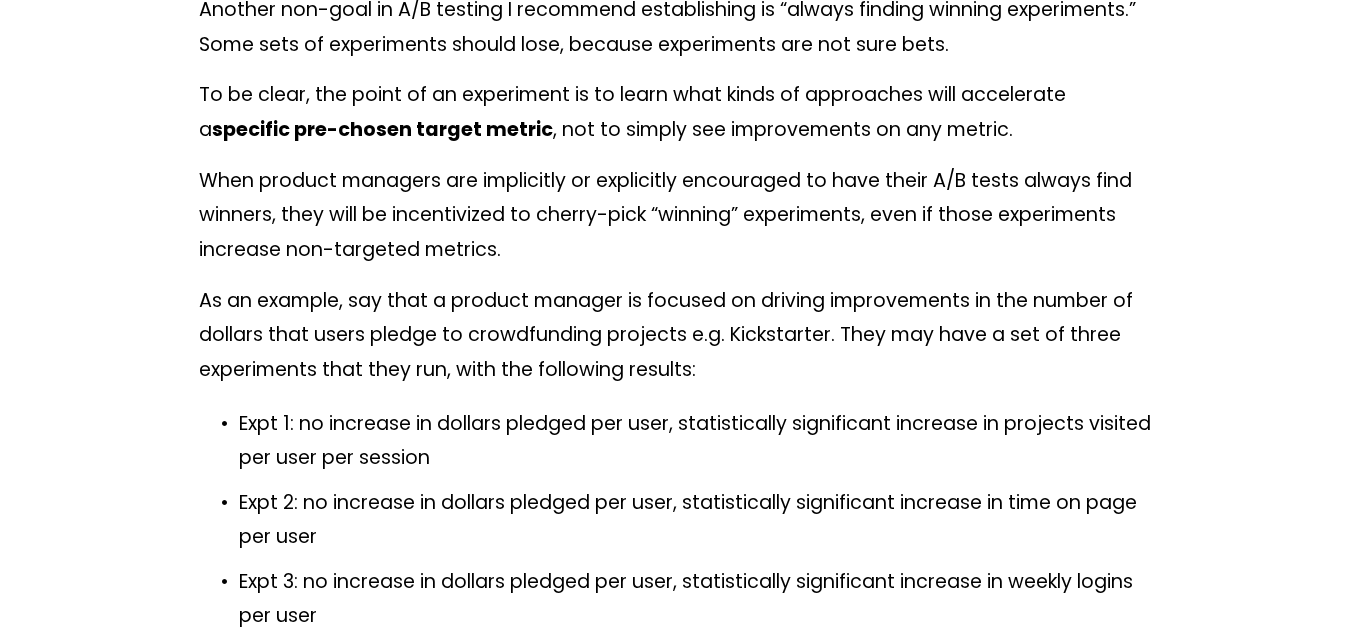 scroll, scrollTop: 8668, scrollLeft: 0, axis: vertical 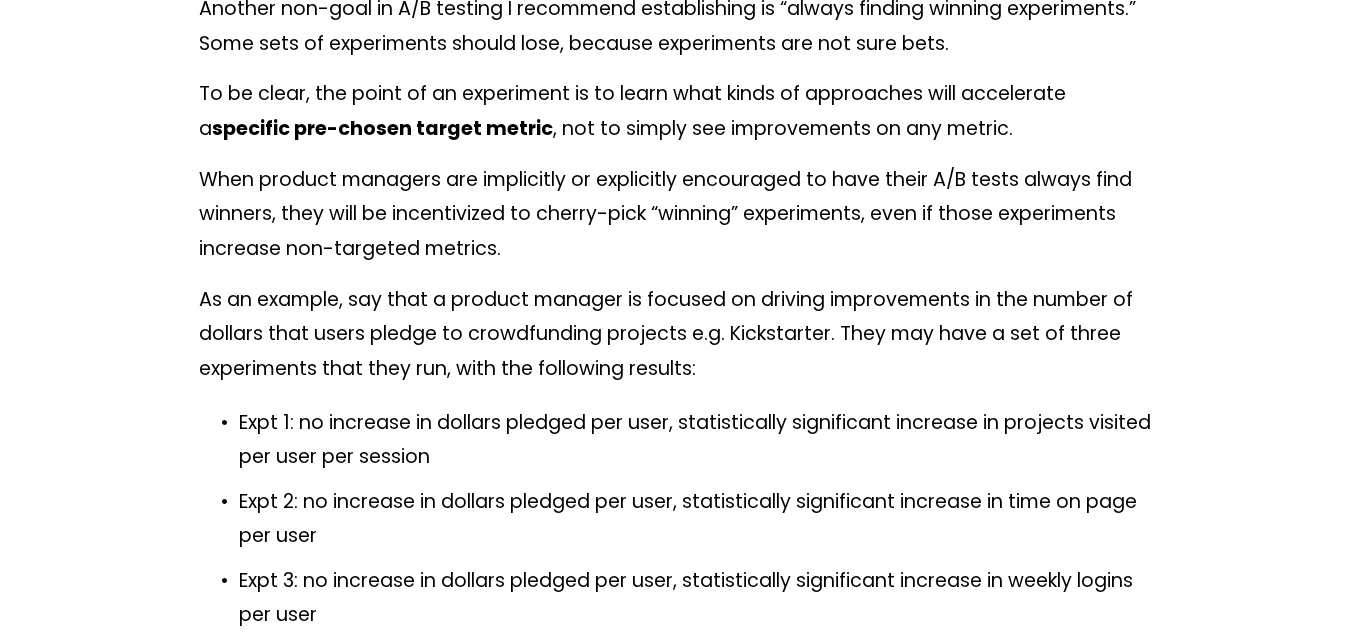 click on "To be clear, the point of an experiment is to learn what kinds of approaches will accelerate a  specific pre-chosen target metric , not to simply see improvements on any metric." at bounding box center [675, 111] 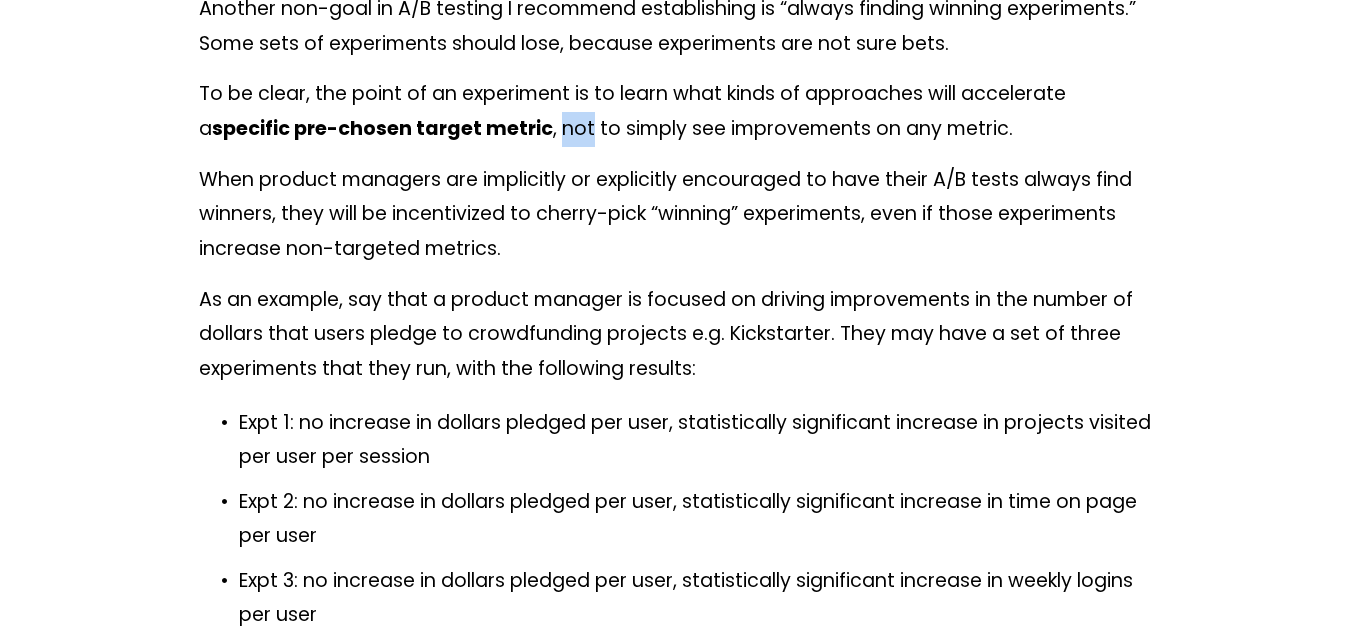 click on "To be clear, the point of an experiment is to learn what kinds of approaches will accelerate a  specific pre-chosen target metric , not to simply see improvements on any metric." at bounding box center [675, 111] 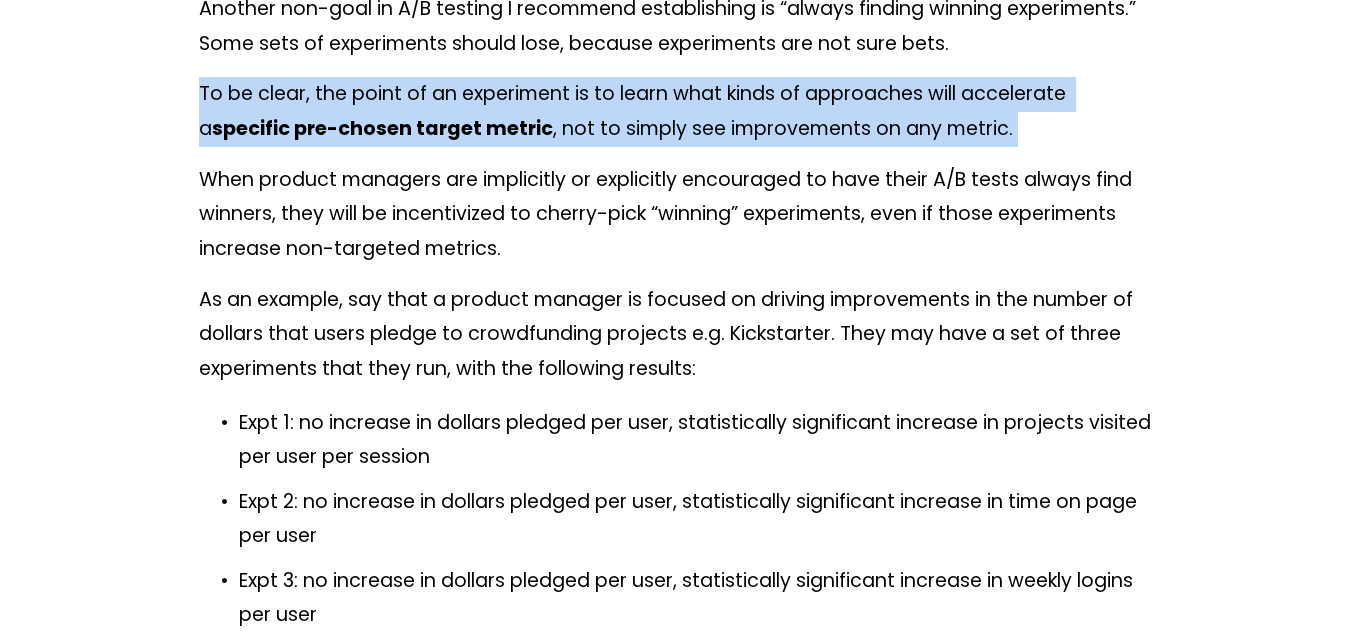 click on "To be clear, the point of an experiment is to learn what kinds of approaches will accelerate a  specific pre-chosen target metric , not to simply see improvements on any metric." at bounding box center (675, 111) 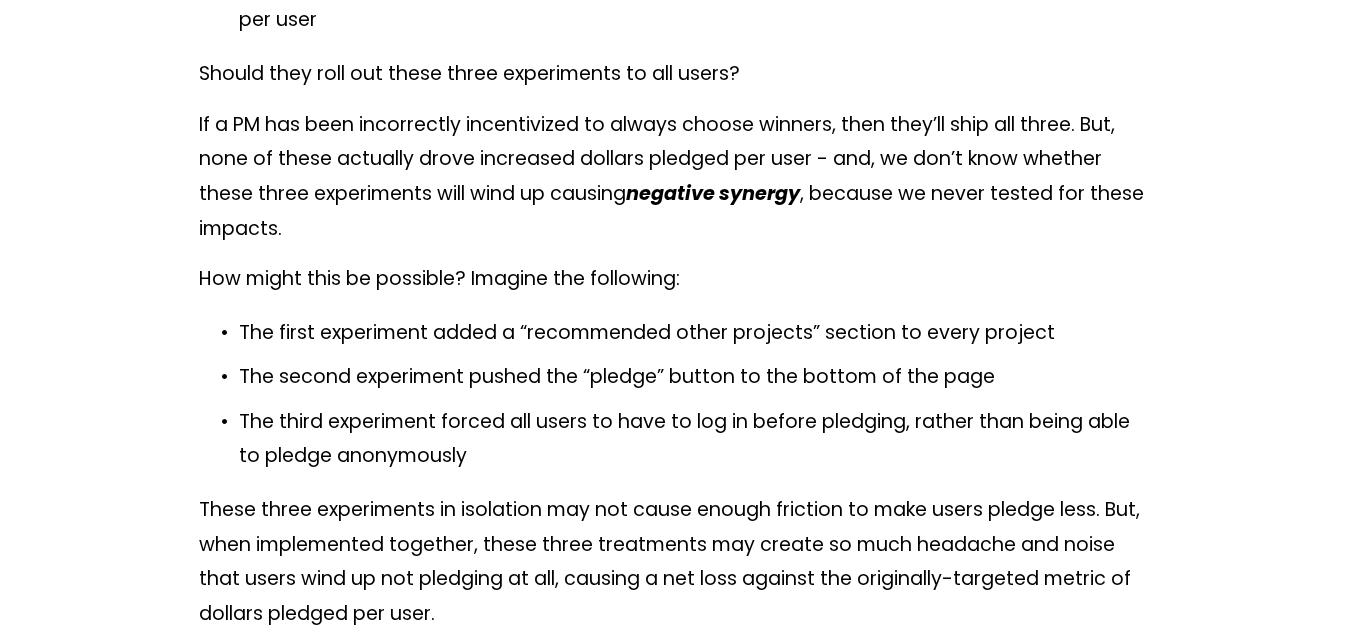 scroll, scrollTop: 9264, scrollLeft: 0, axis: vertical 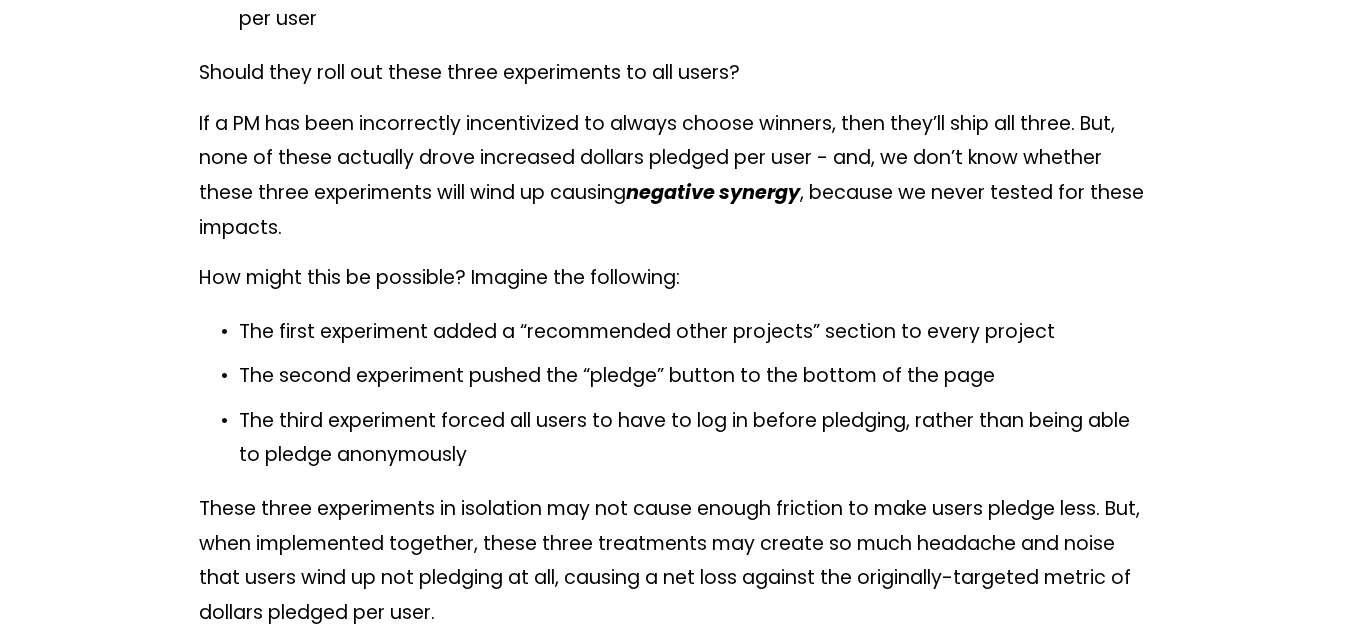 click on "If a PM has been incorrectly incentivized to always choose winners, then they’ll ship all three. But, none of these actually drove increased dollars pledged per user - and, we don’t know whether these three experiments will wind up causing negative synergy , because we never tested for these impacts." at bounding box center (675, 176) 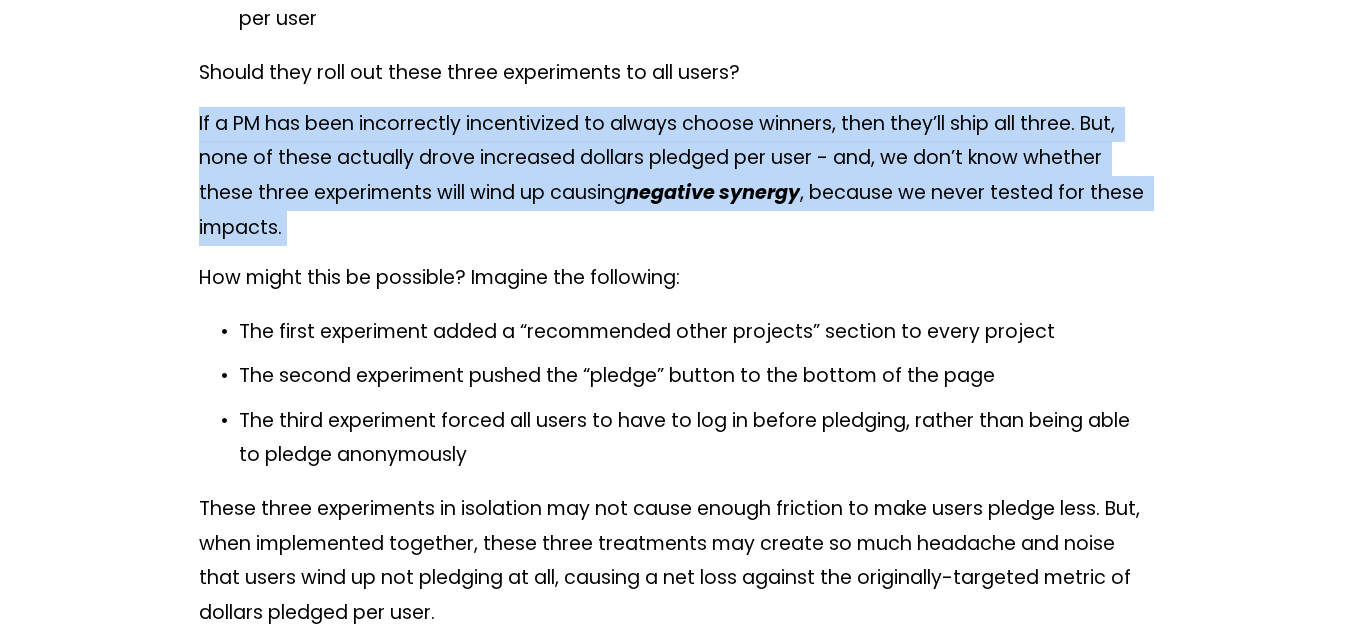 click on "If a PM has been incorrectly incentivized to always choose winners, then they’ll ship all three. But, none of these actually drove increased dollars pledged per user - and, we don’t know whether these three experiments will wind up causing negative synergy , because we never tested for these impacts." at bounding box center [675, 176] 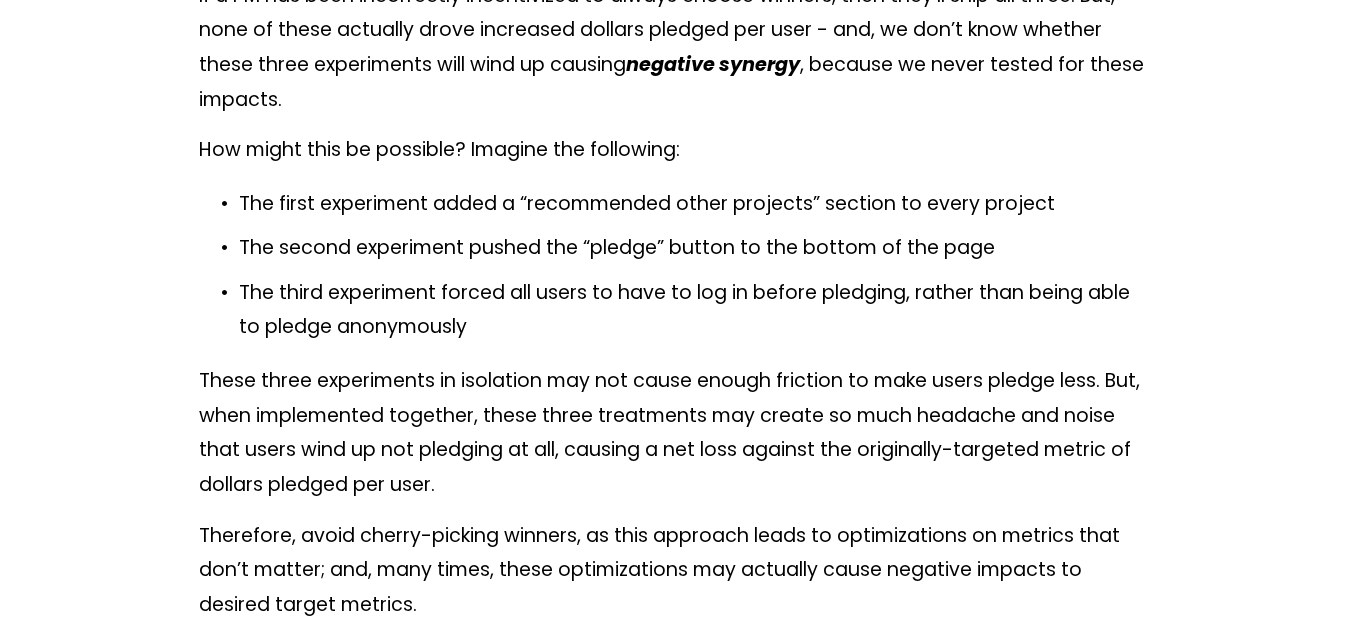 scroll, scrollTop: 9393, scrollLeft: 0, axis: vertical 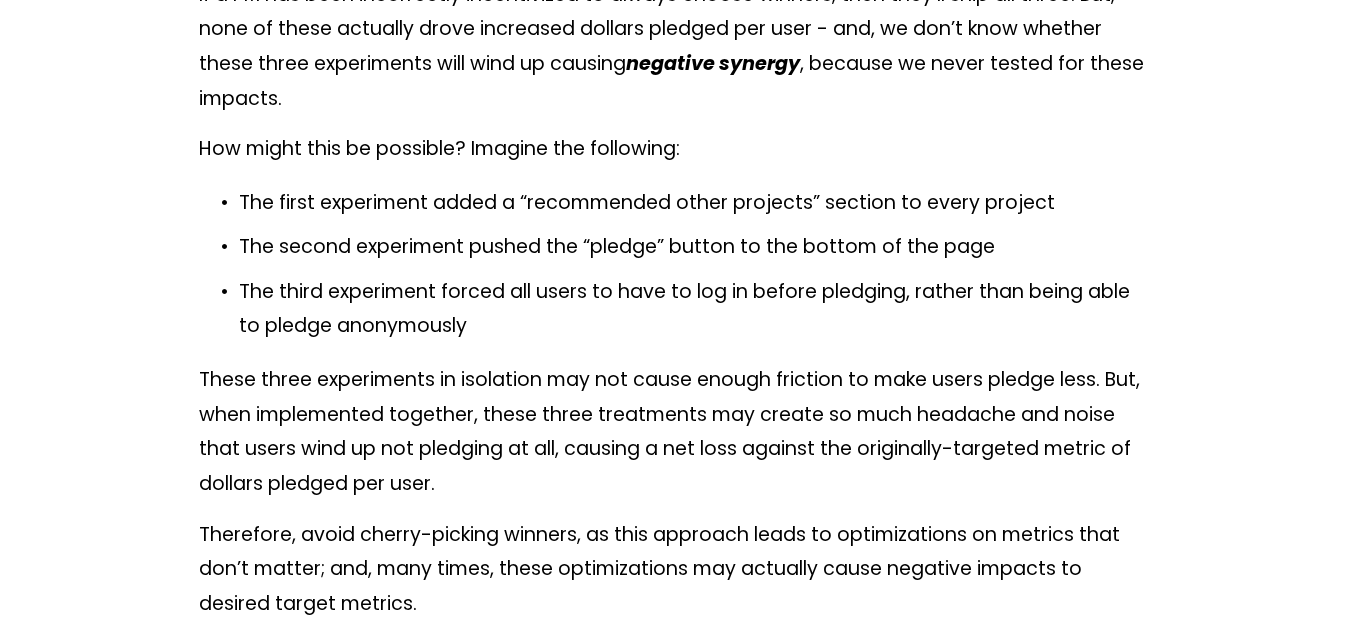 click on "The first experiment added a “recommended other projects” section to every project" at bounding box center [695, 203] 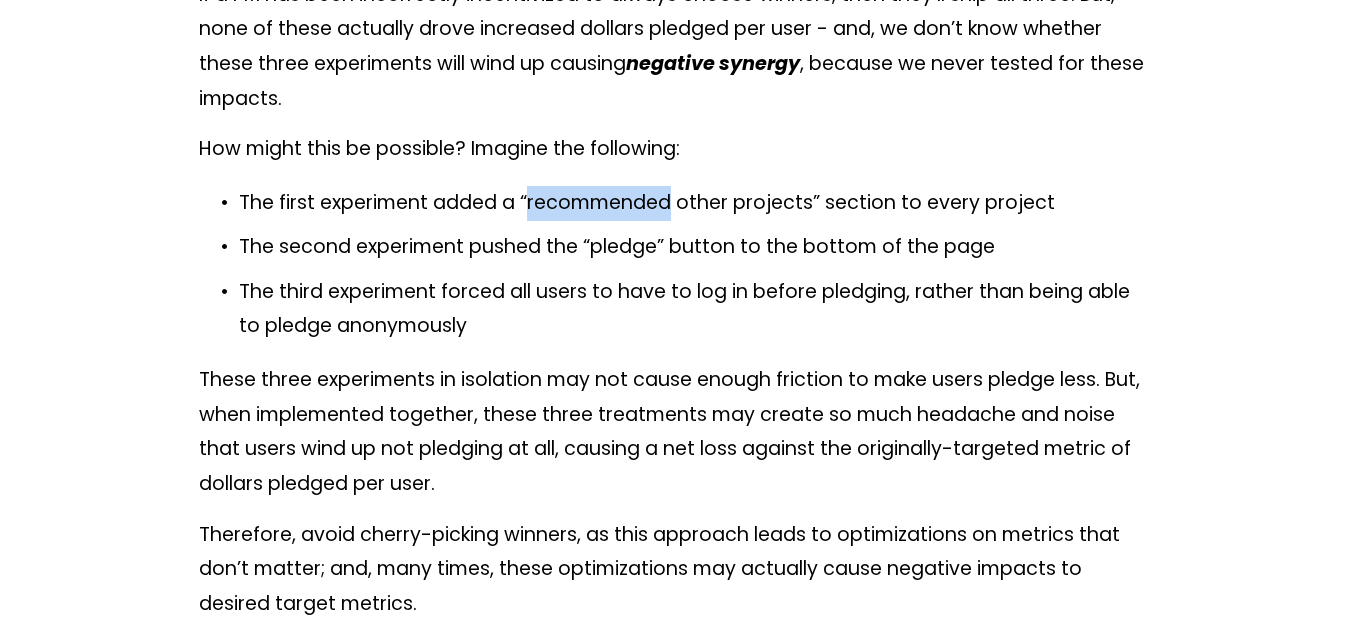 click on "The first experiment added a “recommended other projects” section to every project" at bounding box center (695, 203) 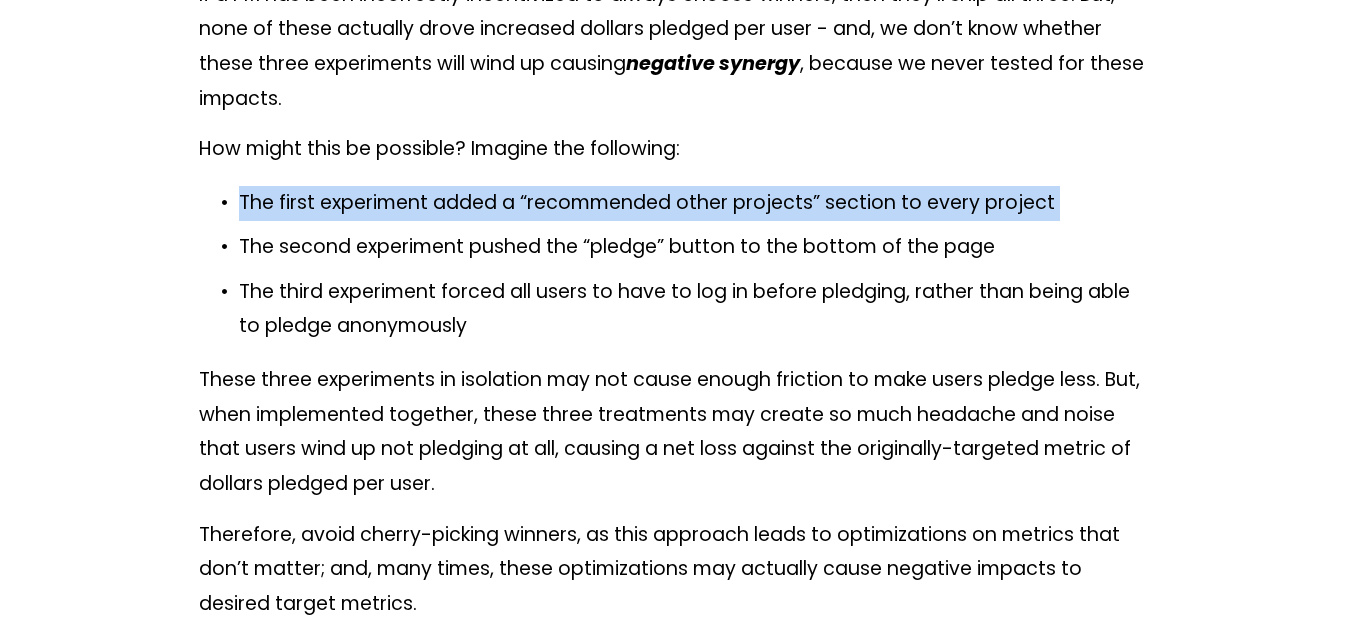 click on "The first experiment added a “recommended other projects” section to every project" at bounding box center [695, 203] 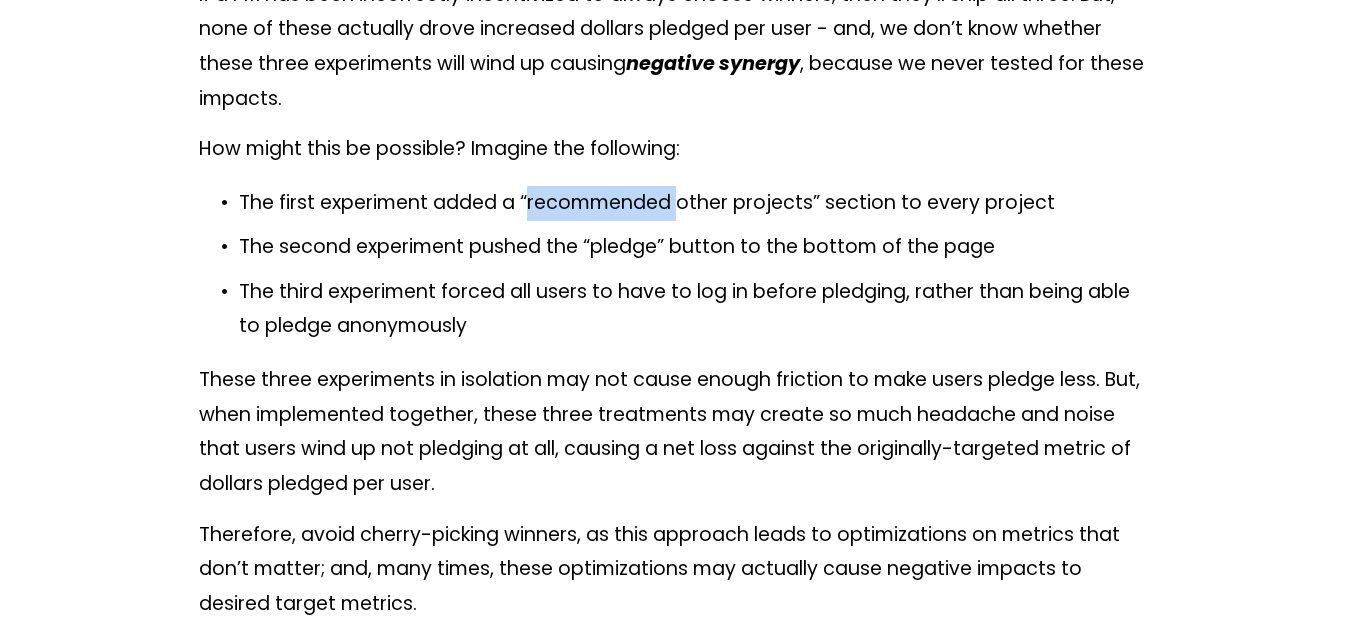click on "The first experiment added a “recommended other projects” section to every project" at bounding box center (695, 203) 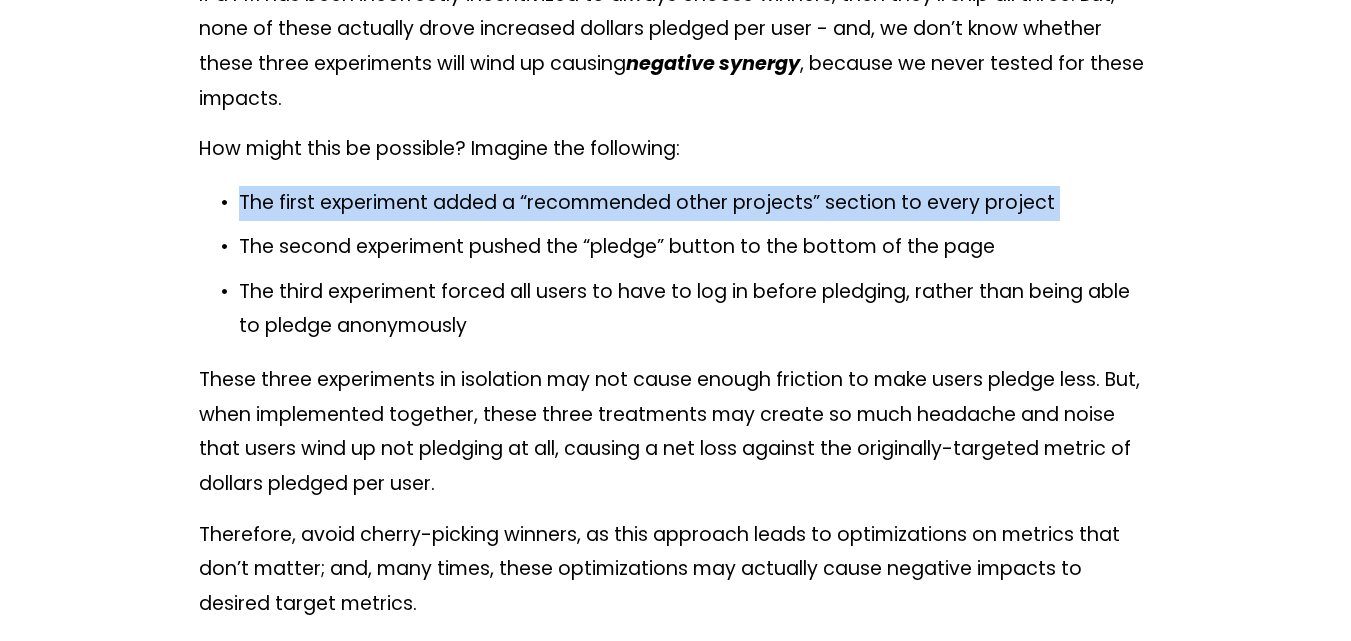 click on "The first experiment added a “recommended other projects” section to every project" at bounding box center (695, 203) 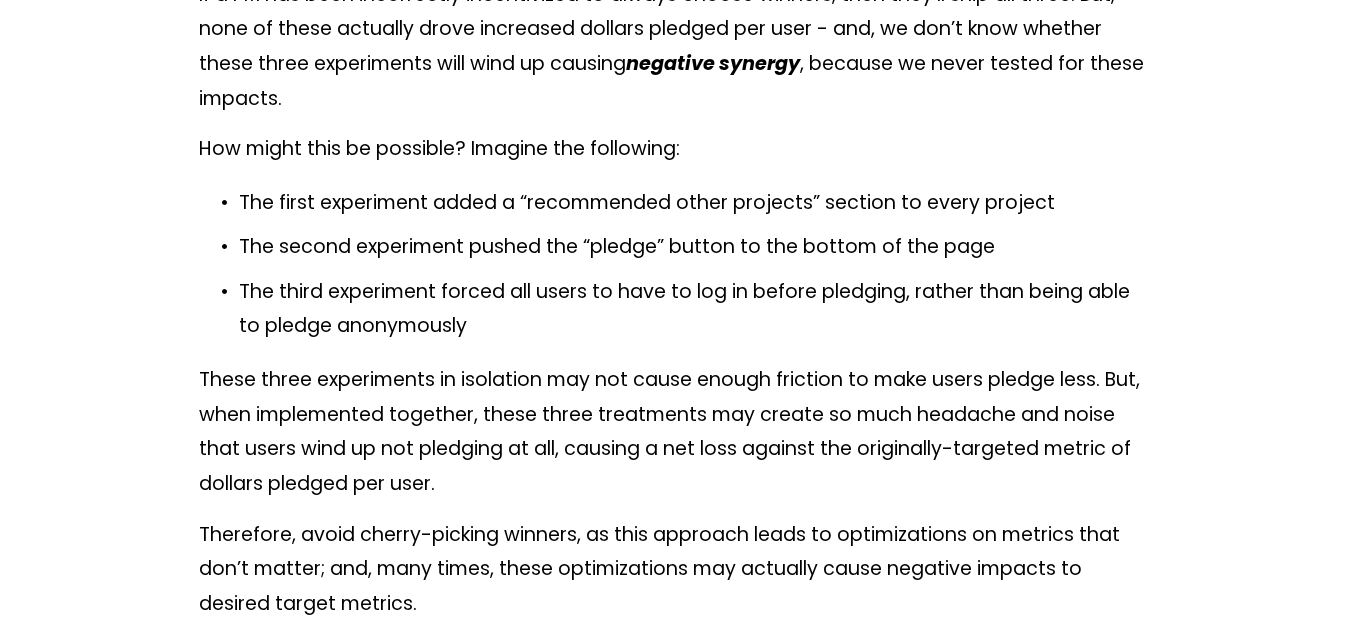 click on "The second experiment pushed the “pledge” button to the bottom of the page" at bounding box center [695, 247] 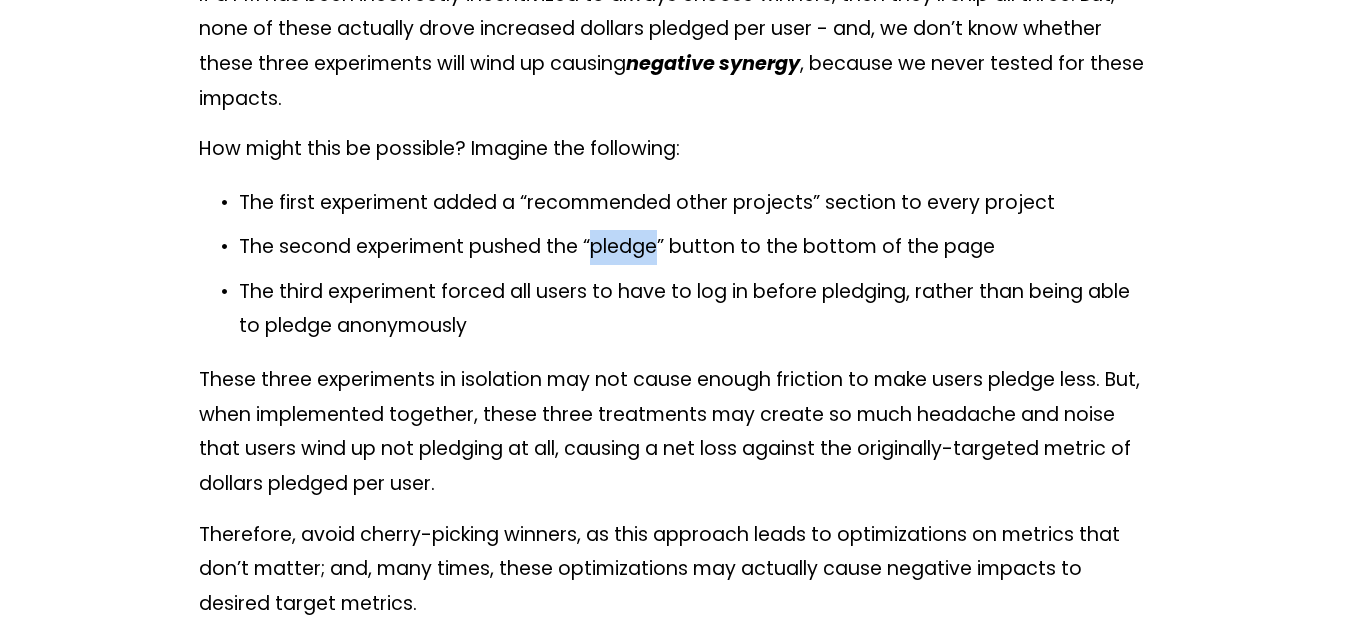 click on "The second experiment pushed the “pledge” button to the bottom of the page" at bounding box center (695, 247) 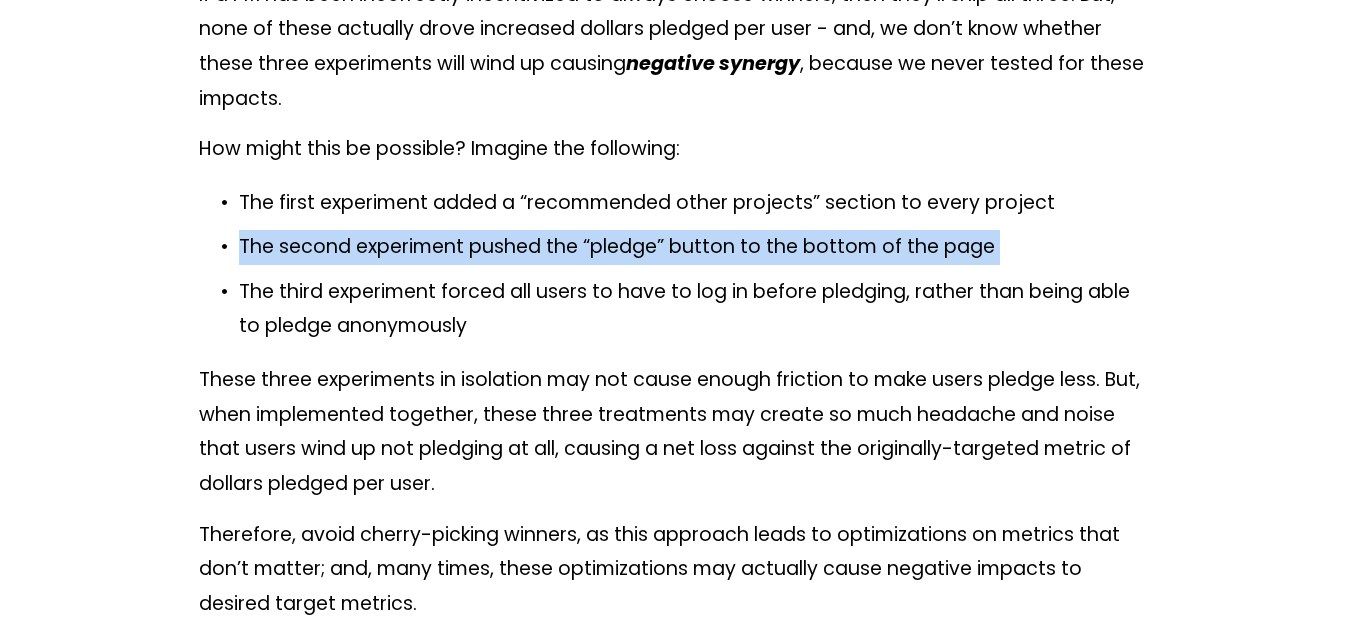 click on "The second experiment pushed the “pledge” button to the bottom of the page" at bounding box center [695, 247] 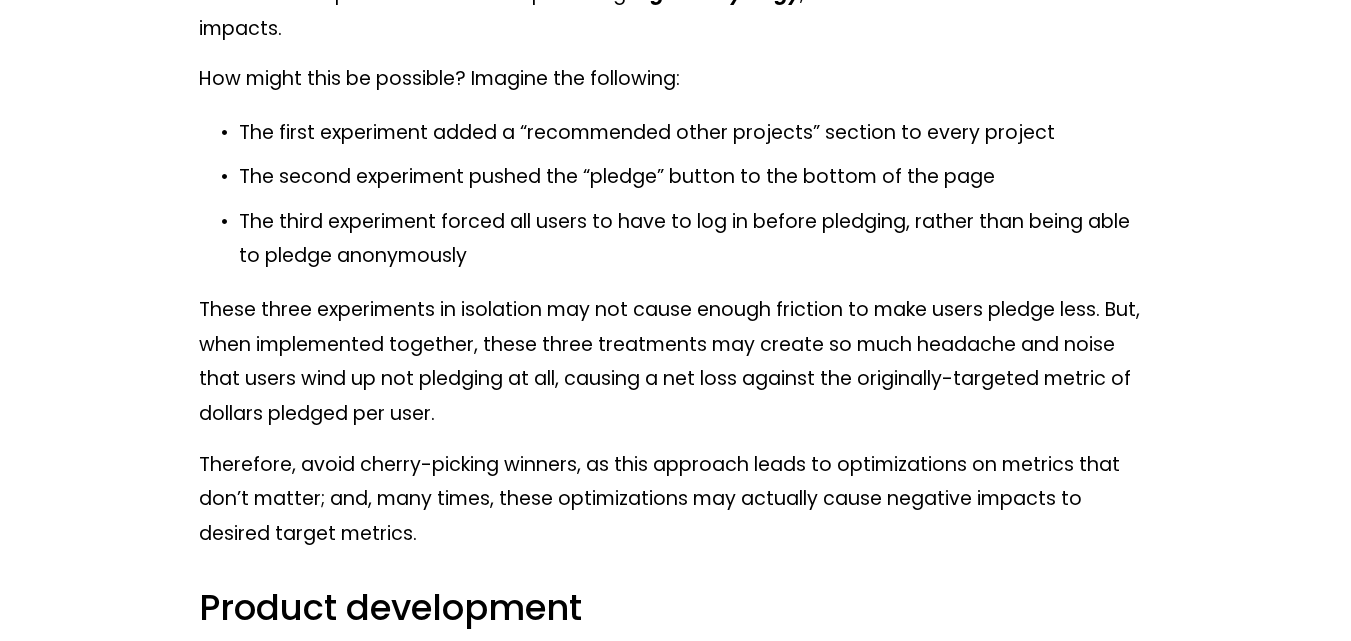 scroll, scrollTop: 9464, scrollLeft: 0, axis: vertical 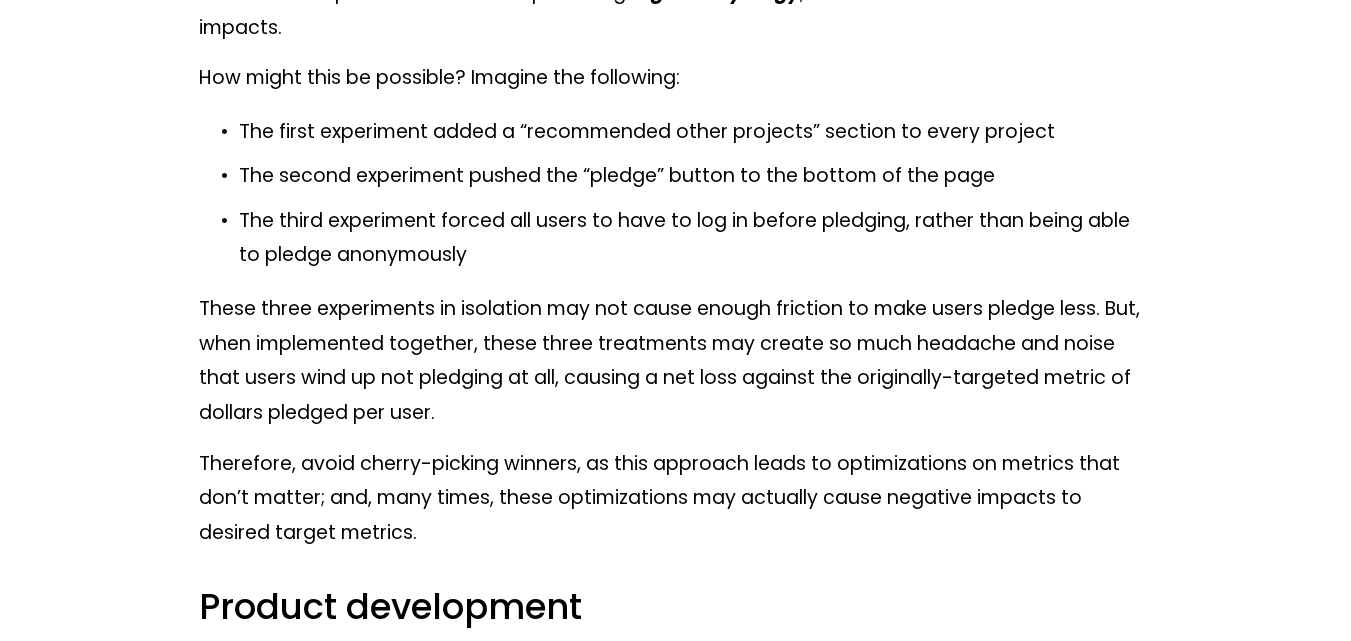 click on "The third experiment forced all users to have to log in before pledging, rather than being able to pledge anonymously" at bounding box center [695, 238] 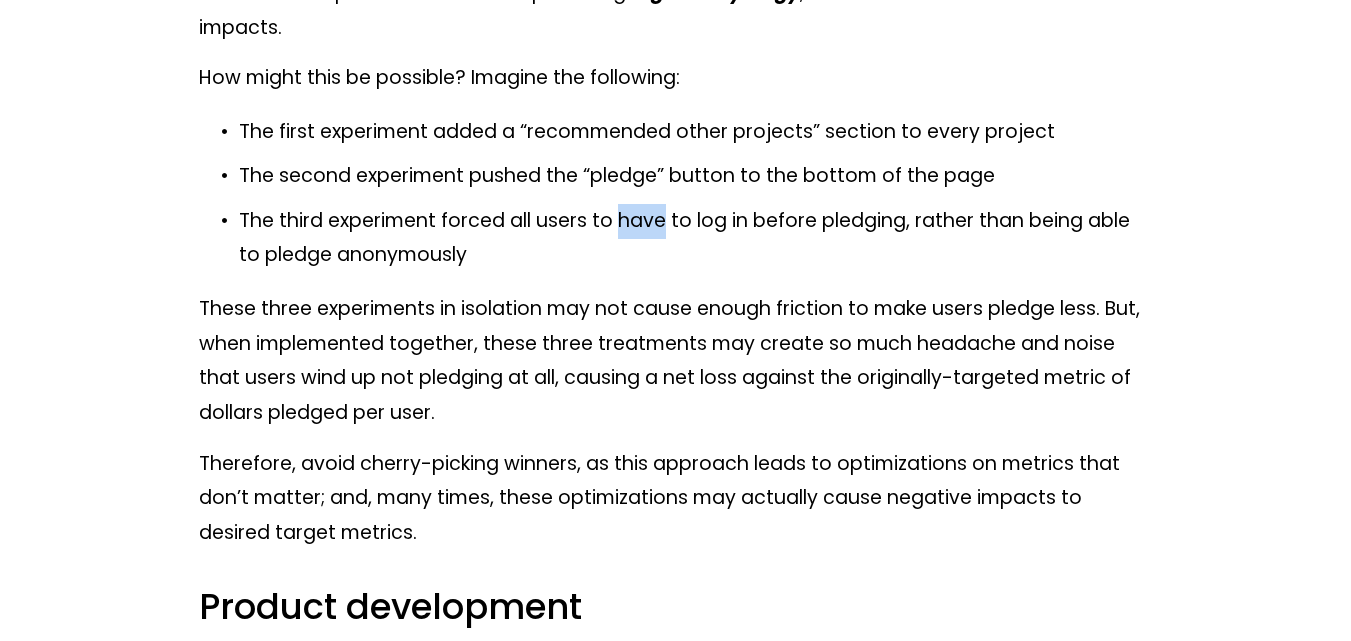 click on "The third experiment forced all users to have to log in before pledging, rather than being able to pledge anonymously" at bounding box center (695, 238) 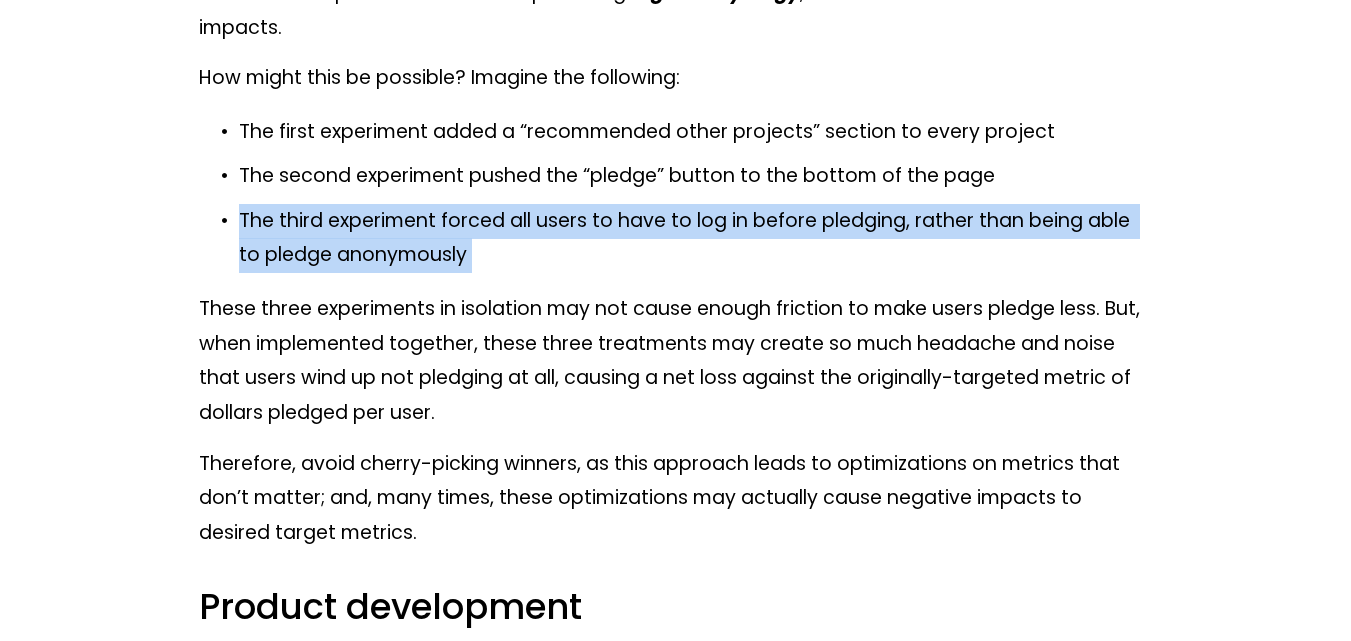 click on "The third experiment forced all users to have to log in before pledging, rather than being able to pledge anonymously" at bounding box center [695, 238] 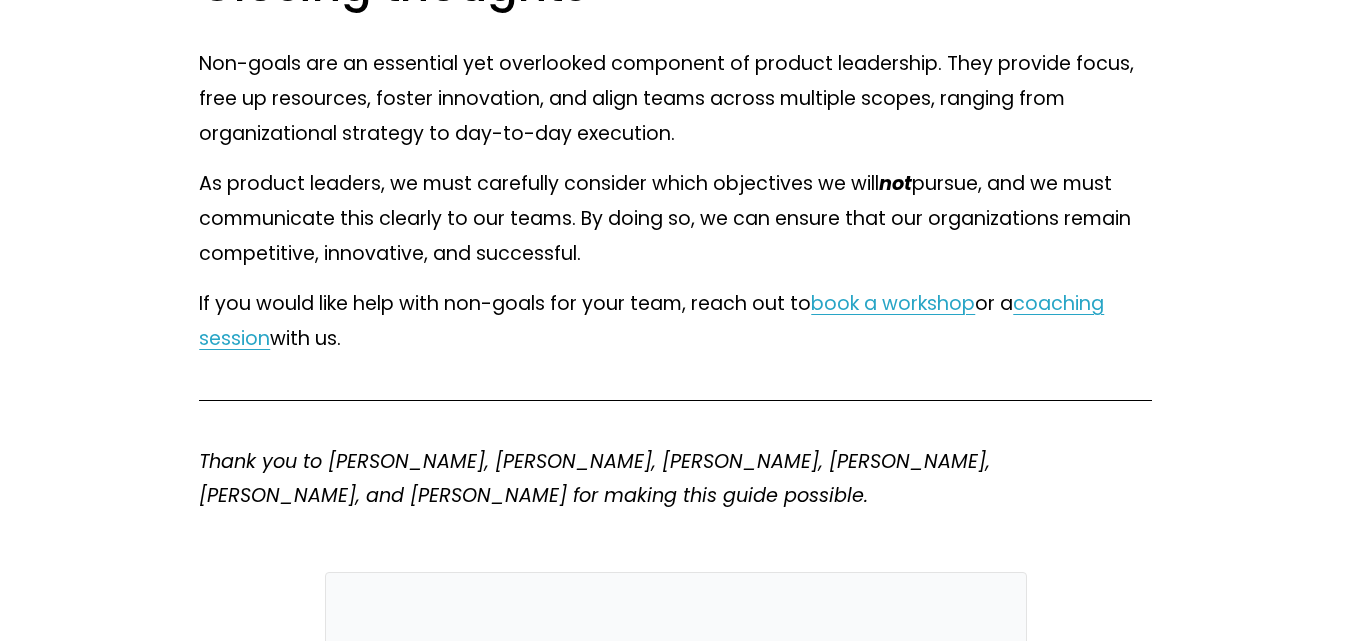 scroll, scrollTop: 14575, scrollLeft: 0, axis: vertical 